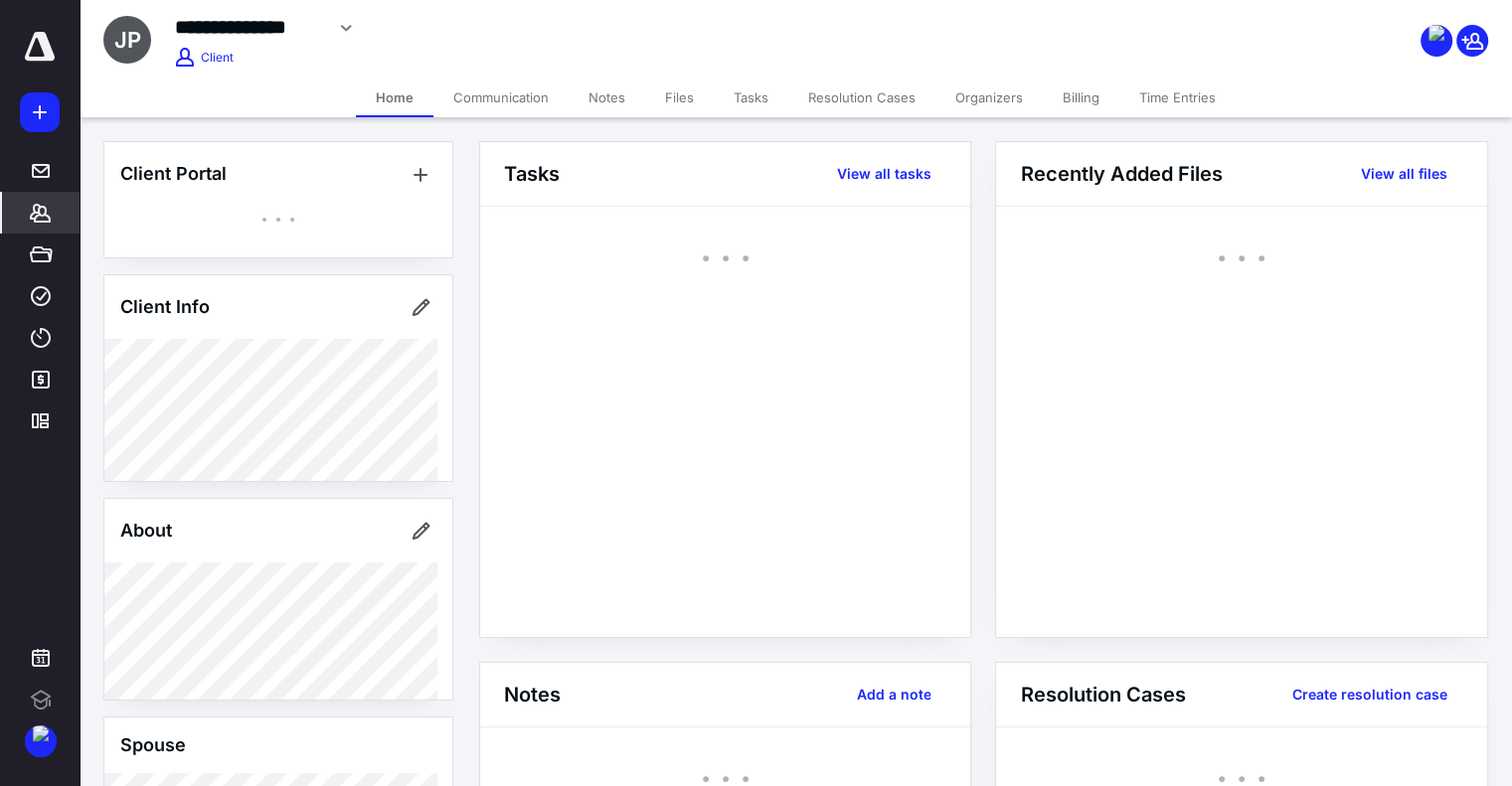scroll, scrollTop: 0, scrollLeft: 0, axis: both 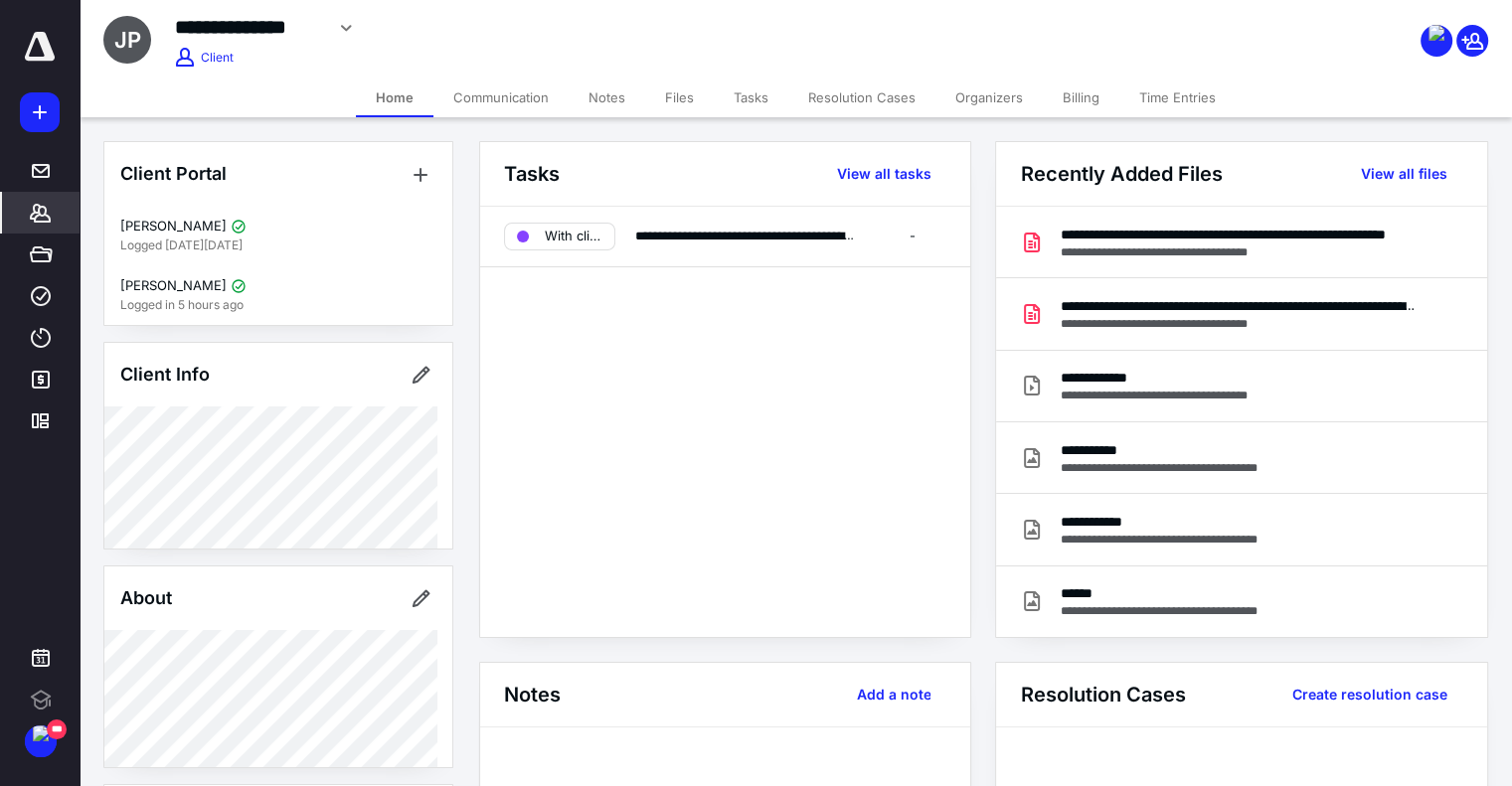 click on "Files" at bounding box center [679, 97] 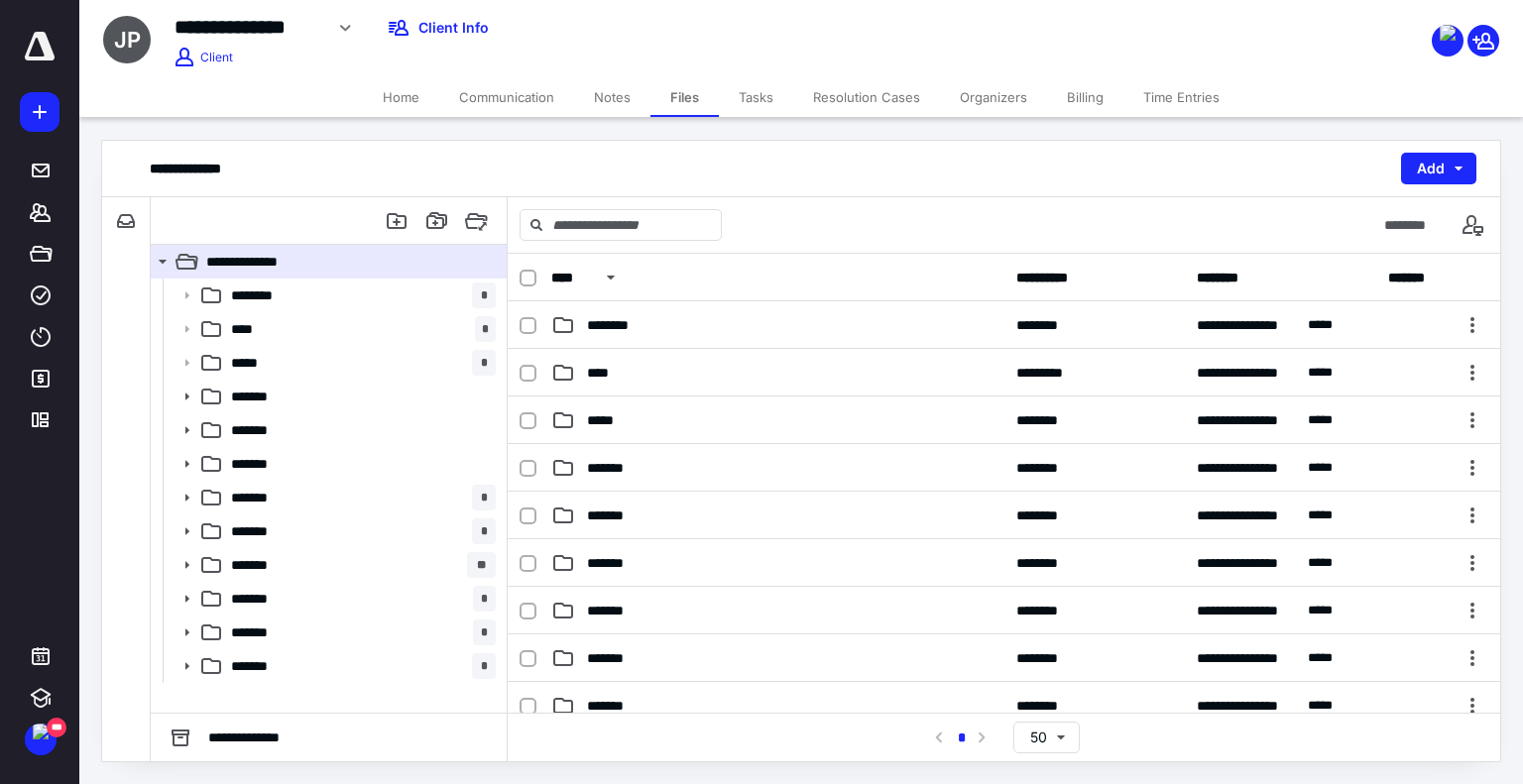 click on "Home" at bounding box center [401, 97] 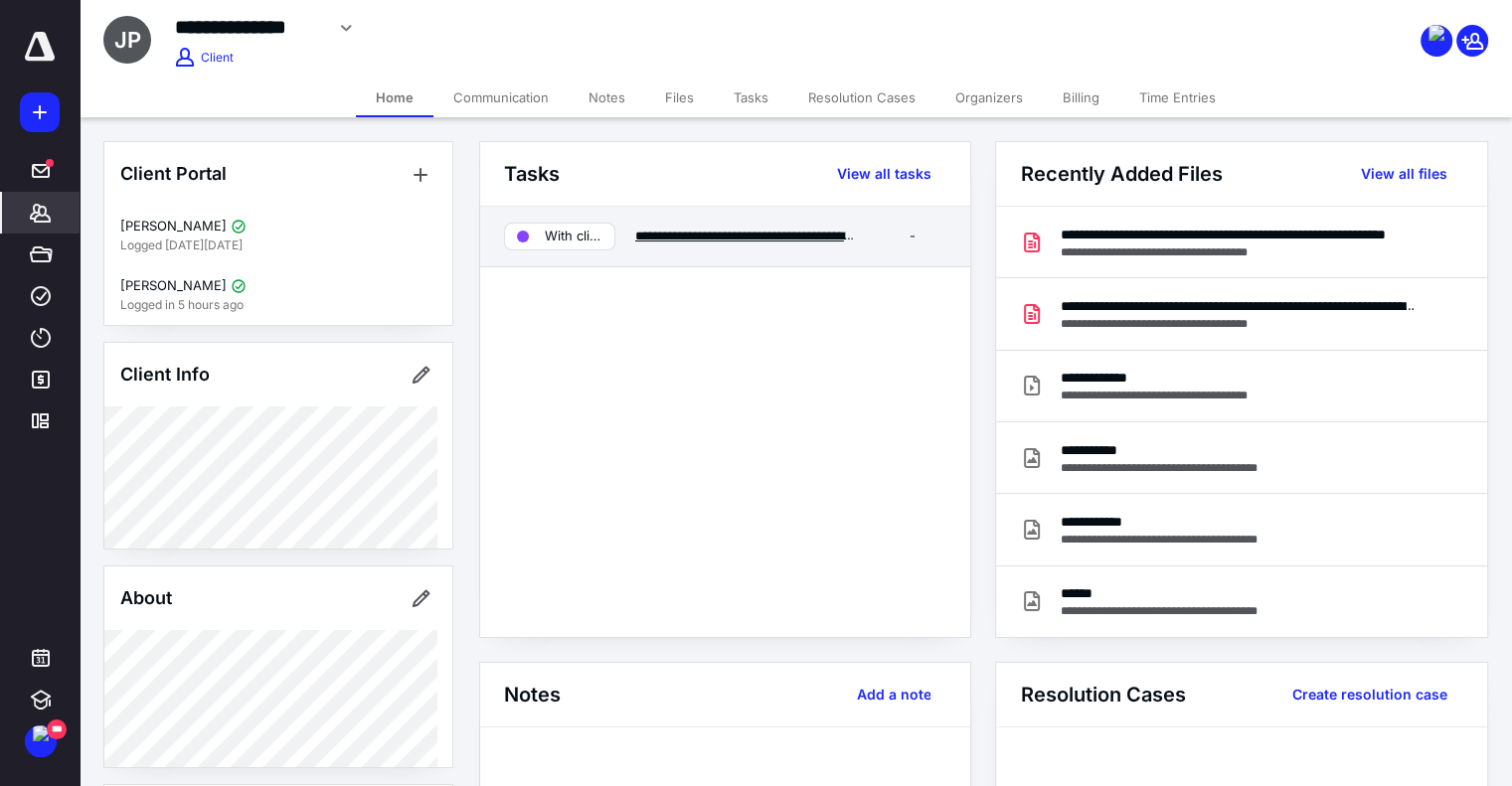 drag, startPoint x: 688, startPoint y: 246, endPoint x: 697, endPoint y: 237, distance: 12.727922 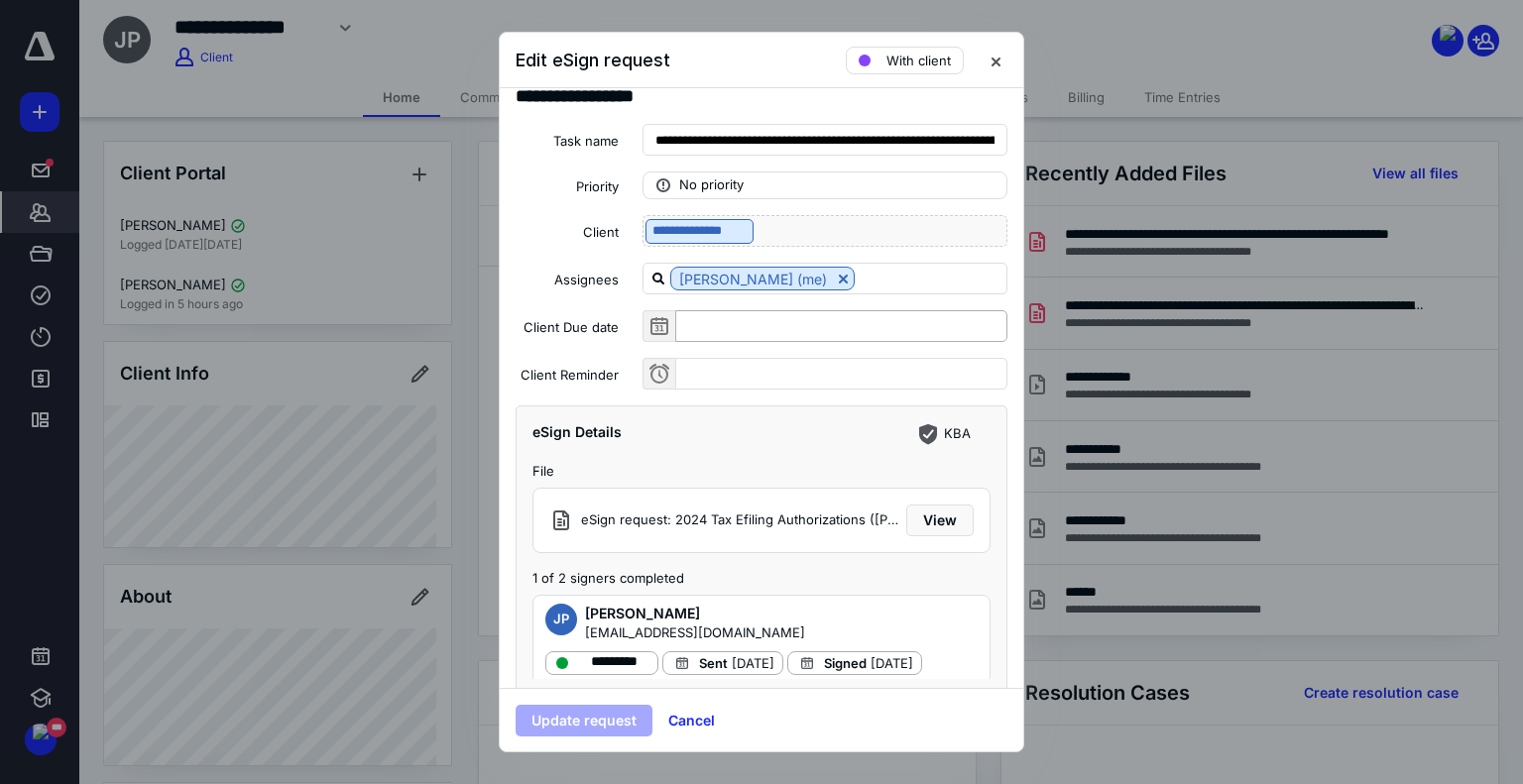 scroll, scrollTop: 44, scrollLeft: 0, axis: vertical 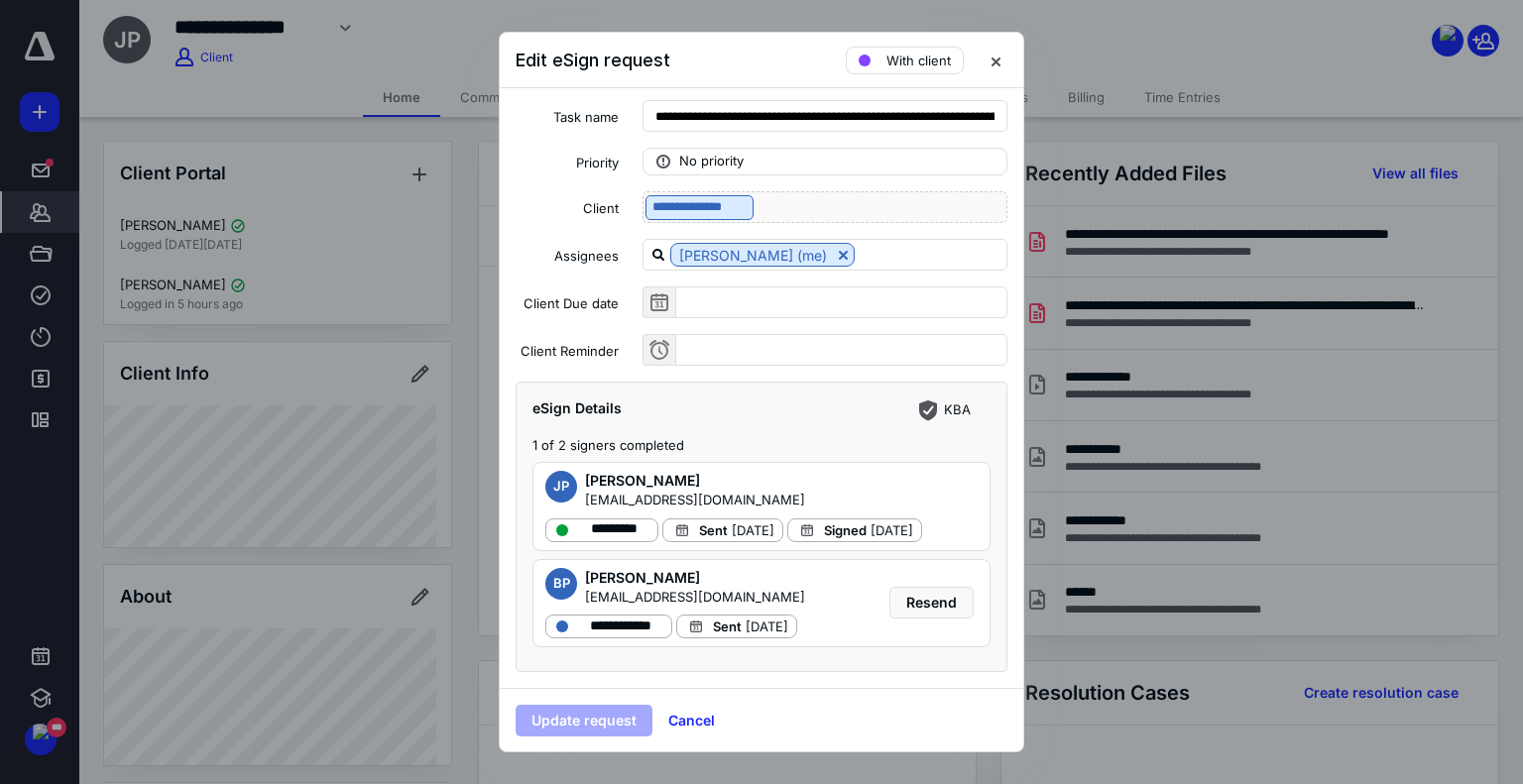 drag, startPoint x: 1002, startPoint y: 54, endPoint x: 436, endPoint y: 294, distance: 614.7813 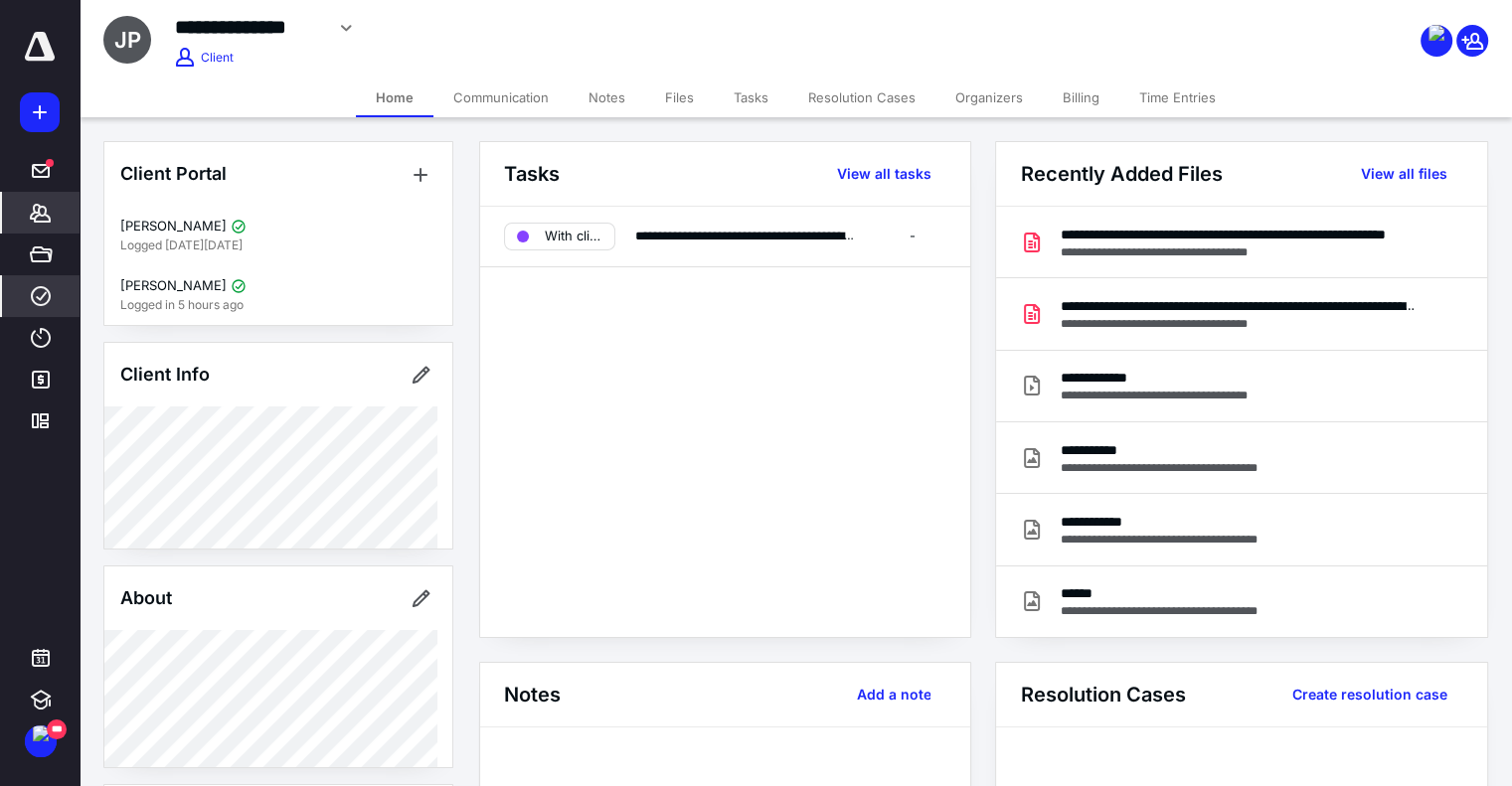 click 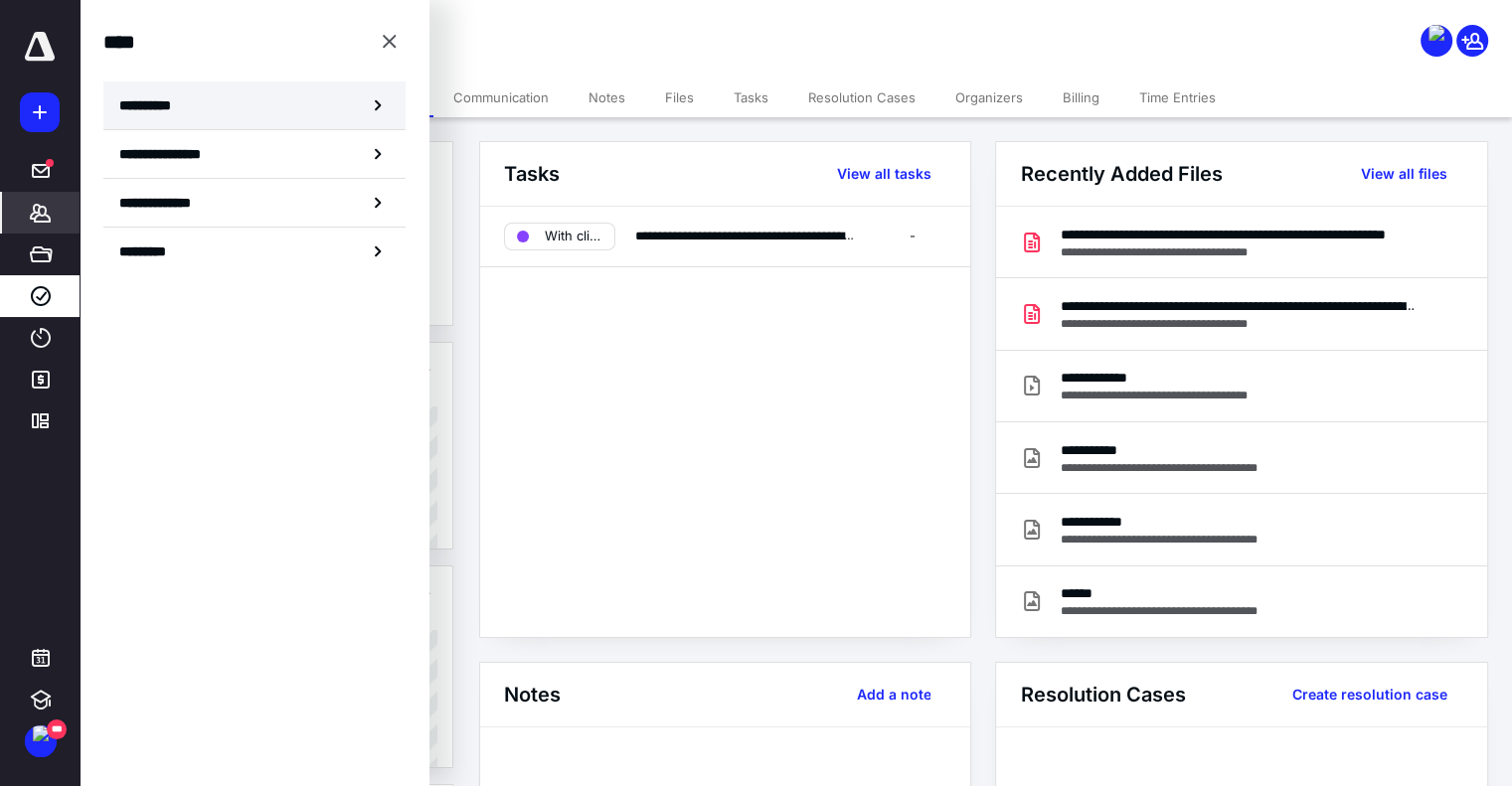 click on "**********" at bounding box center [254, 105] 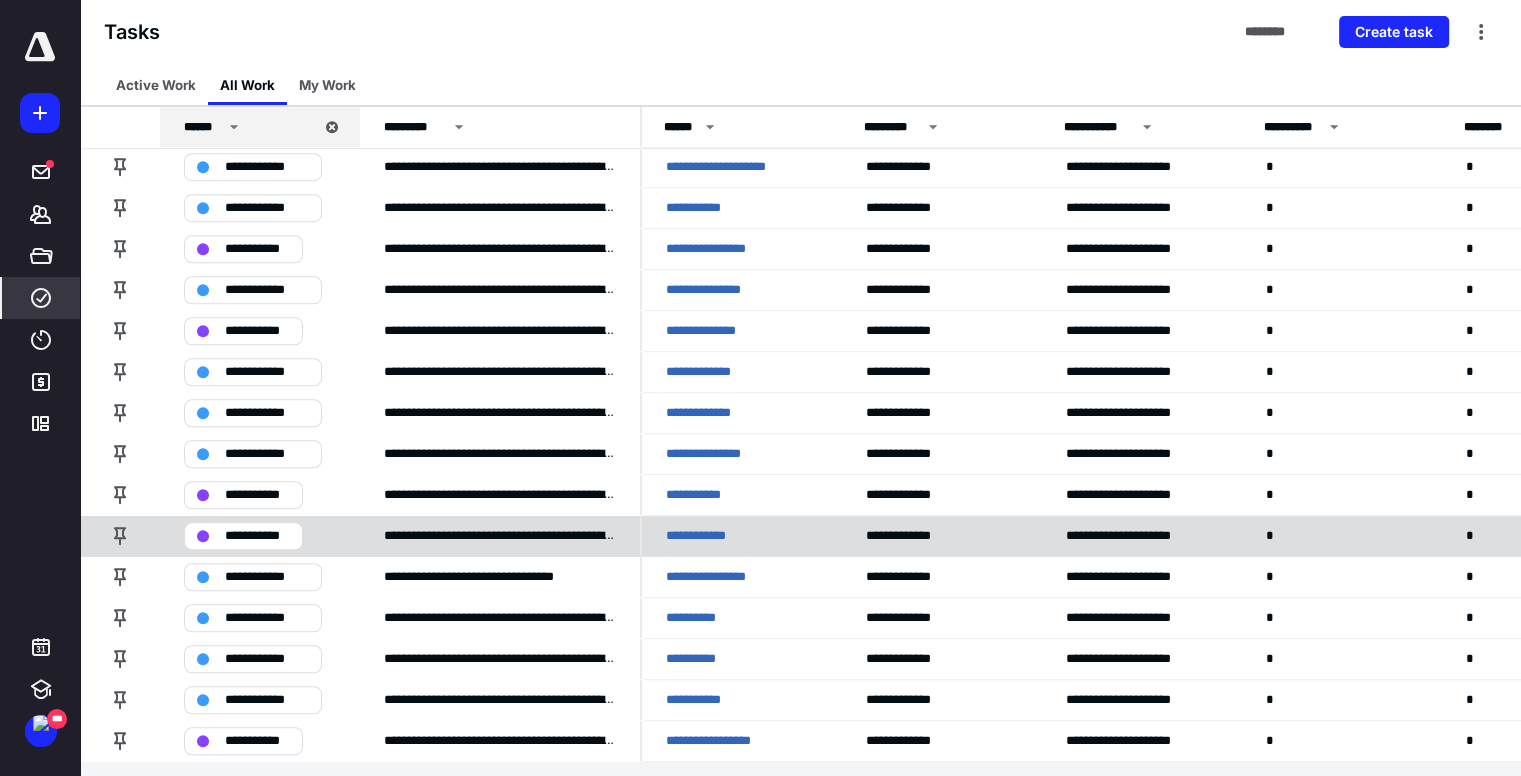 scroll, scrollTop: 444, scrollLeft: 0, axis: vertical 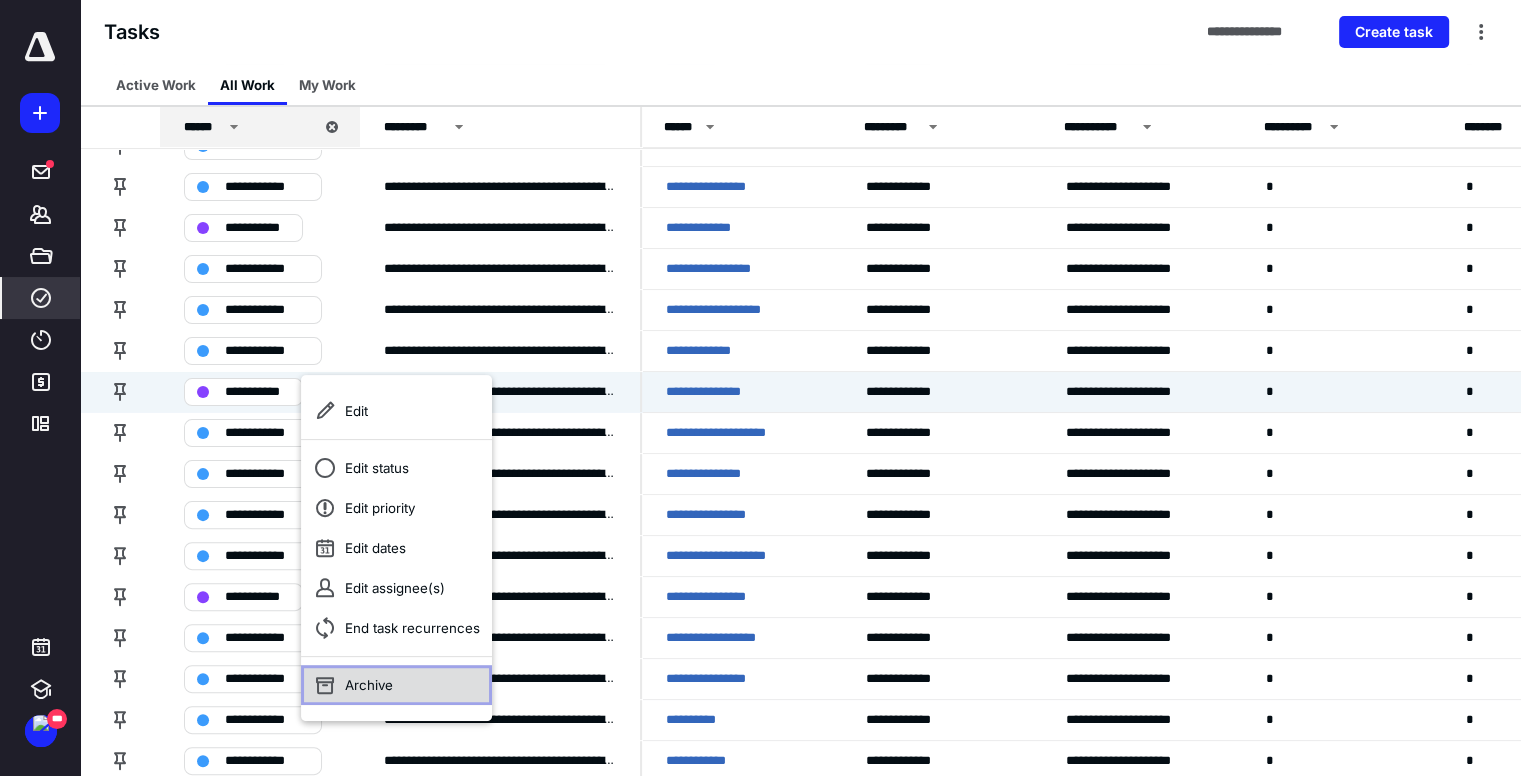 click on "Archive" at bounding box center (396, 685) 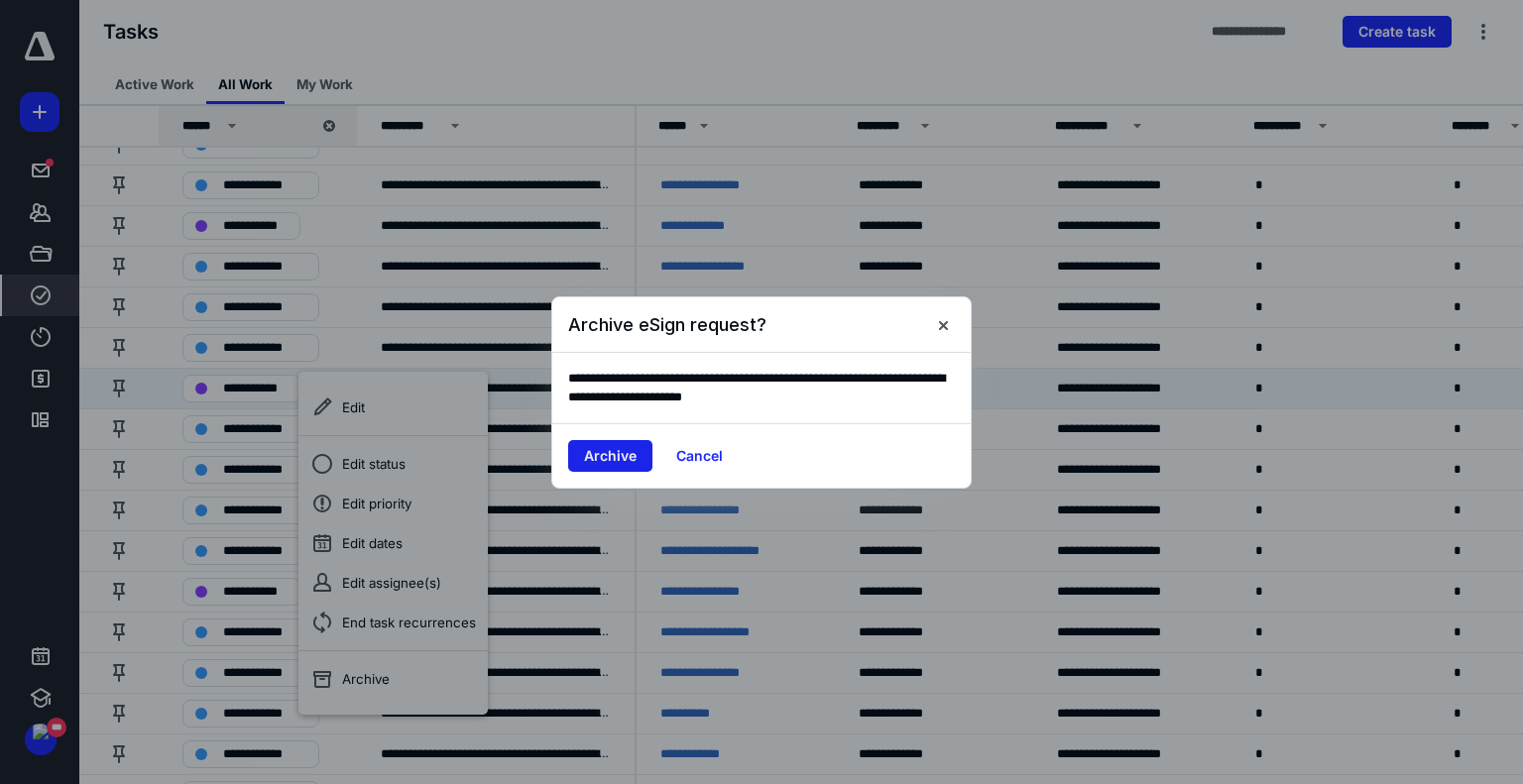 click on "Archive Cancel" at bounding box center [762, 455] 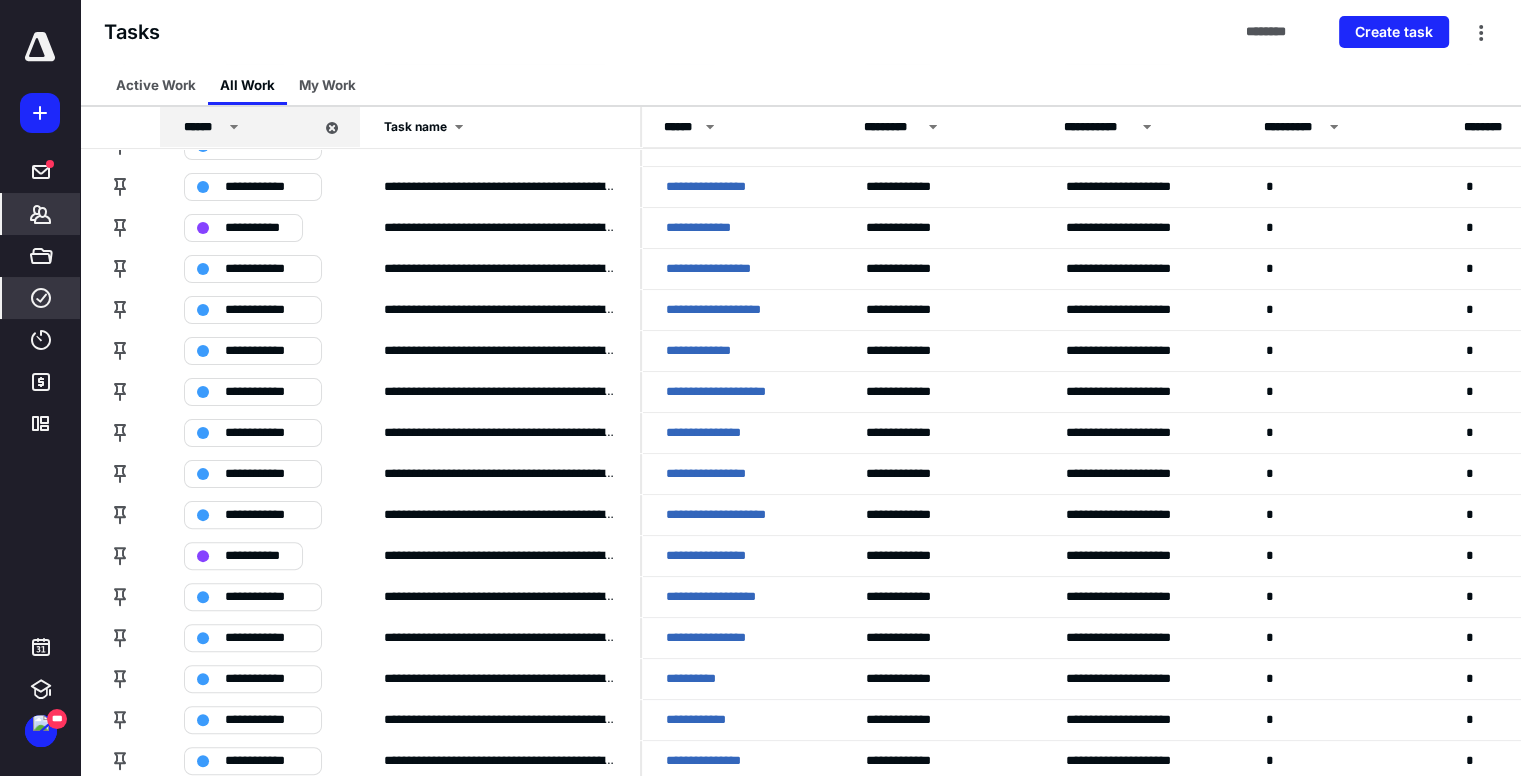 click 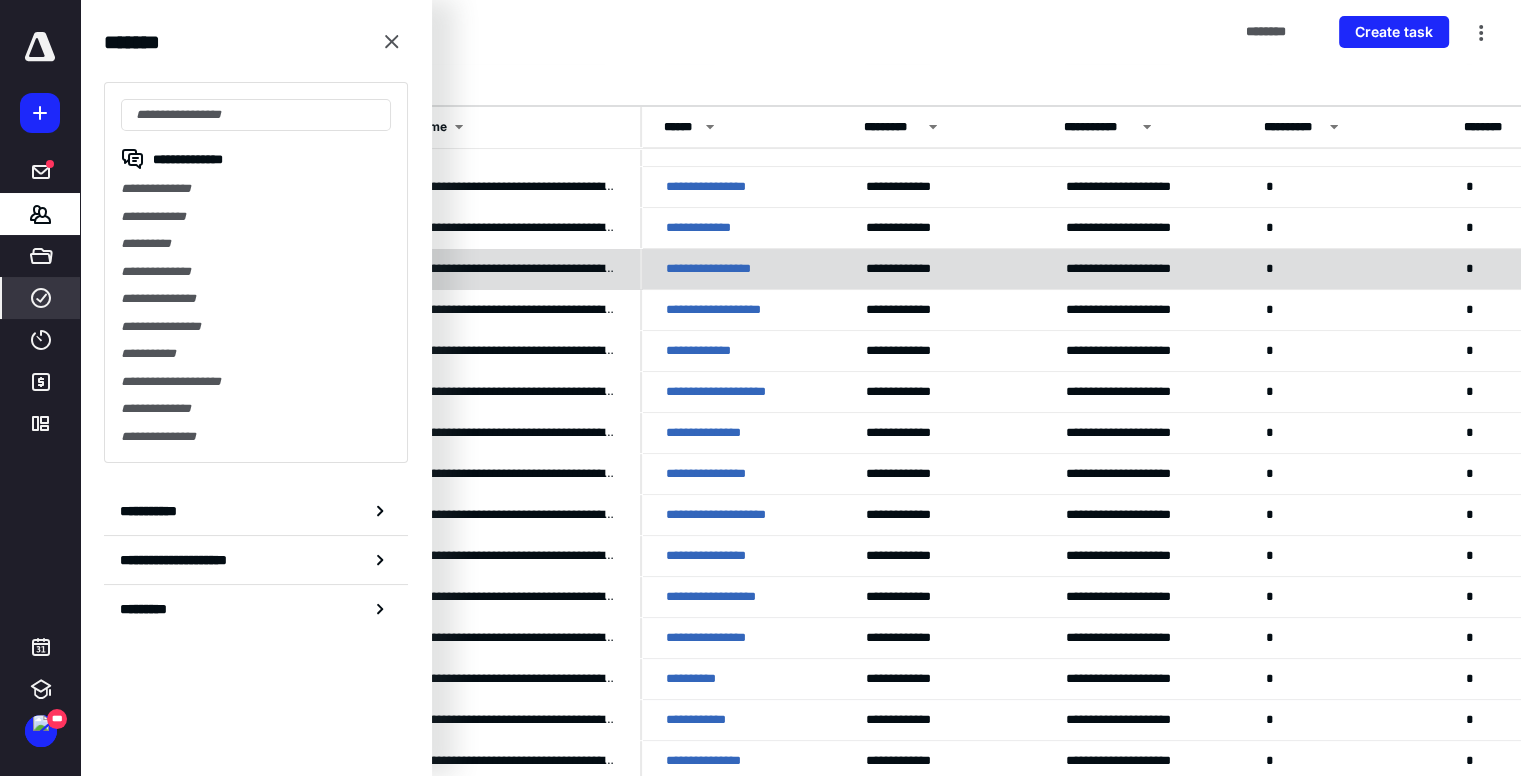 click on "**********" at bounding box center (720, 269) 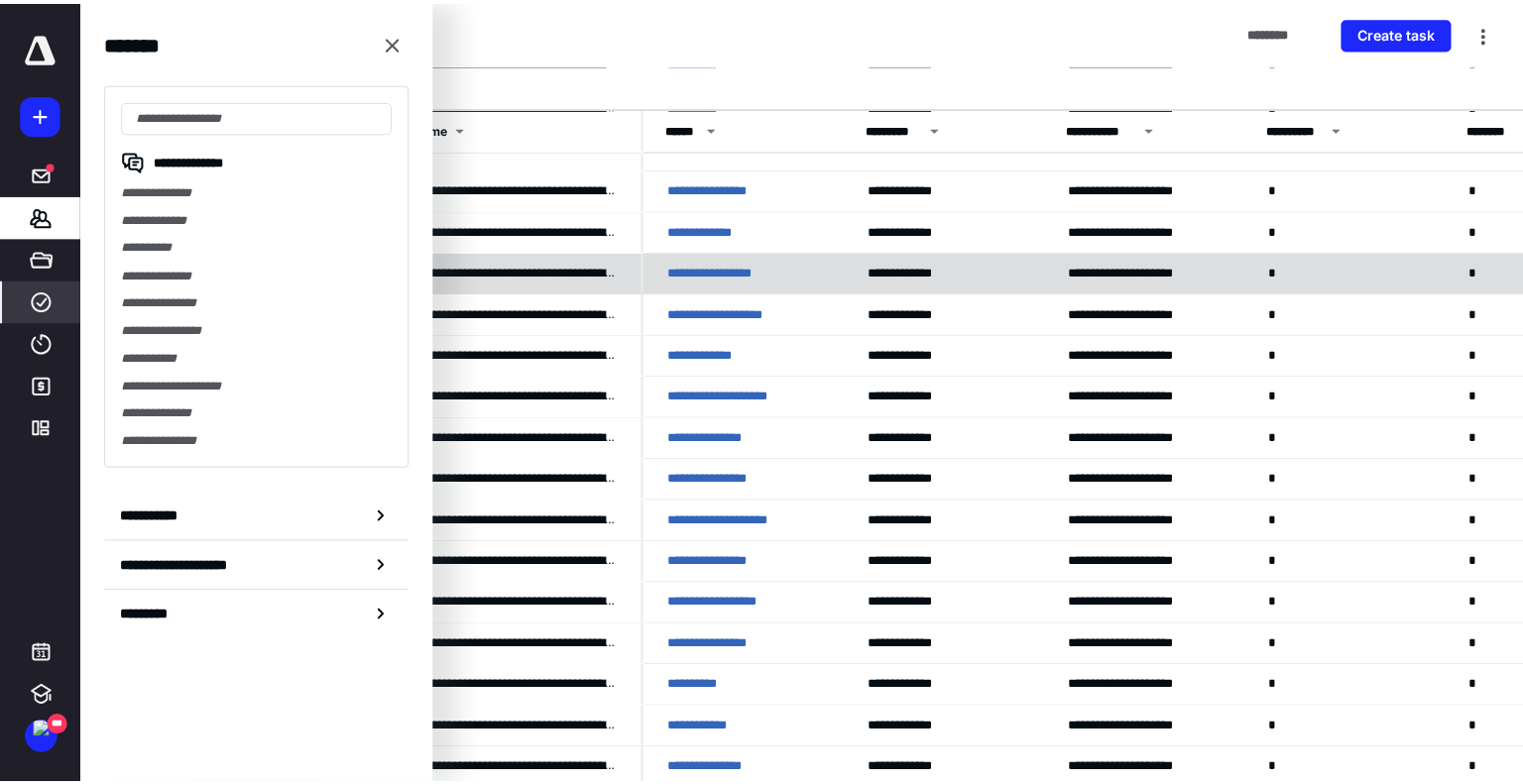 scroll, scrollTop: 0, scrollLeft: 0, axis: both 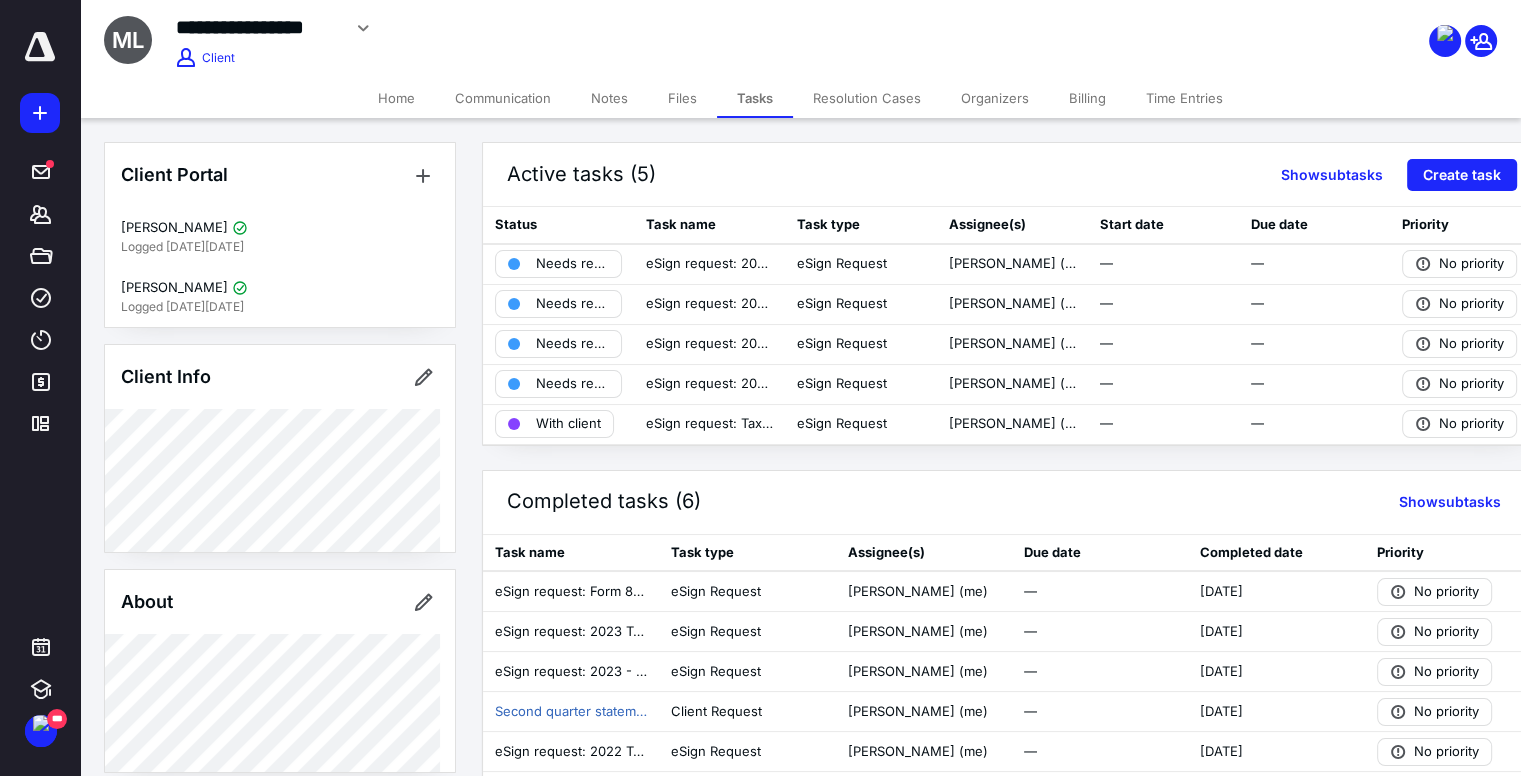 click on "Files" at bounding box center (682, 98) 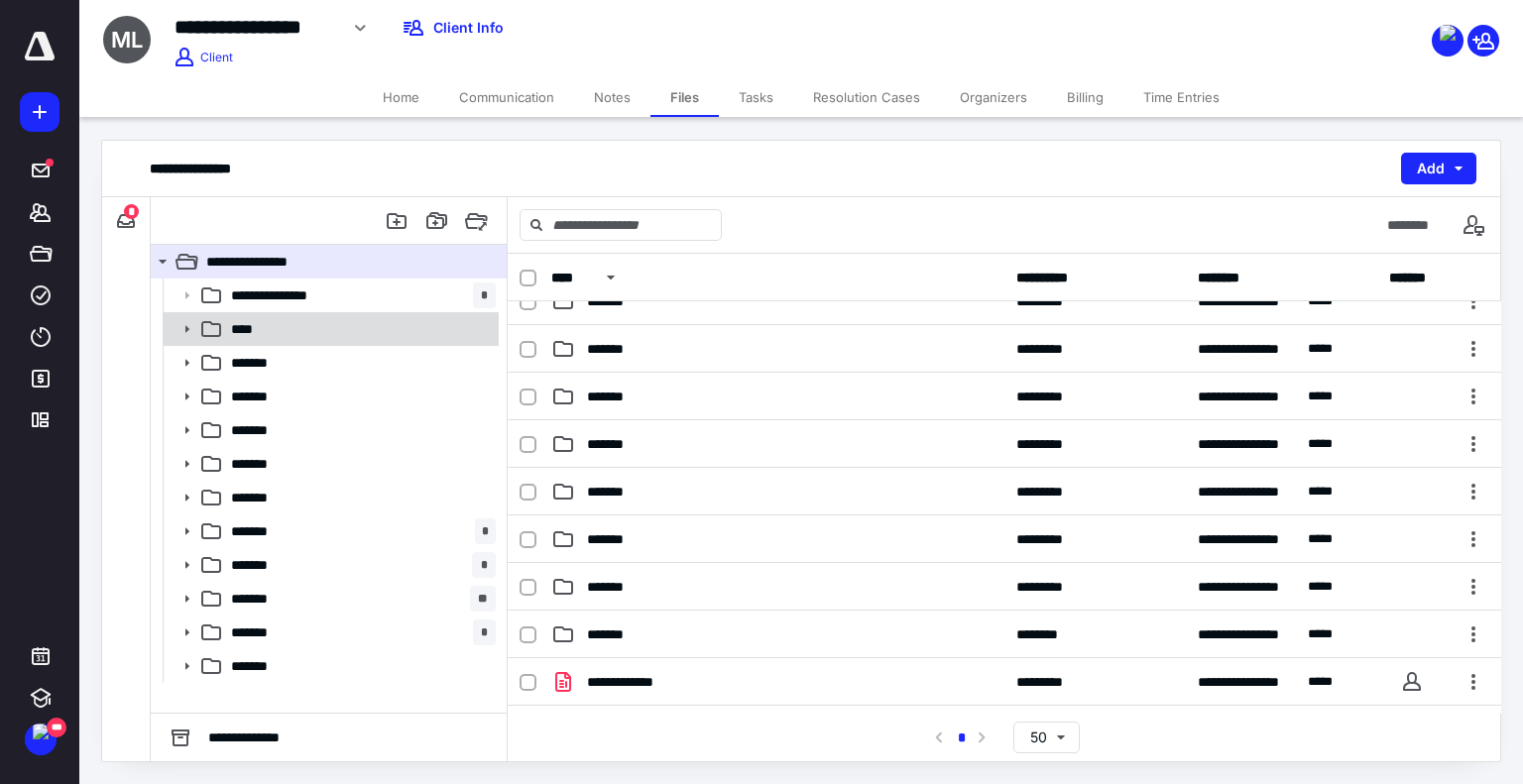 scroll, scrollTop: 396, scrollLeft: 0, axis: vertical 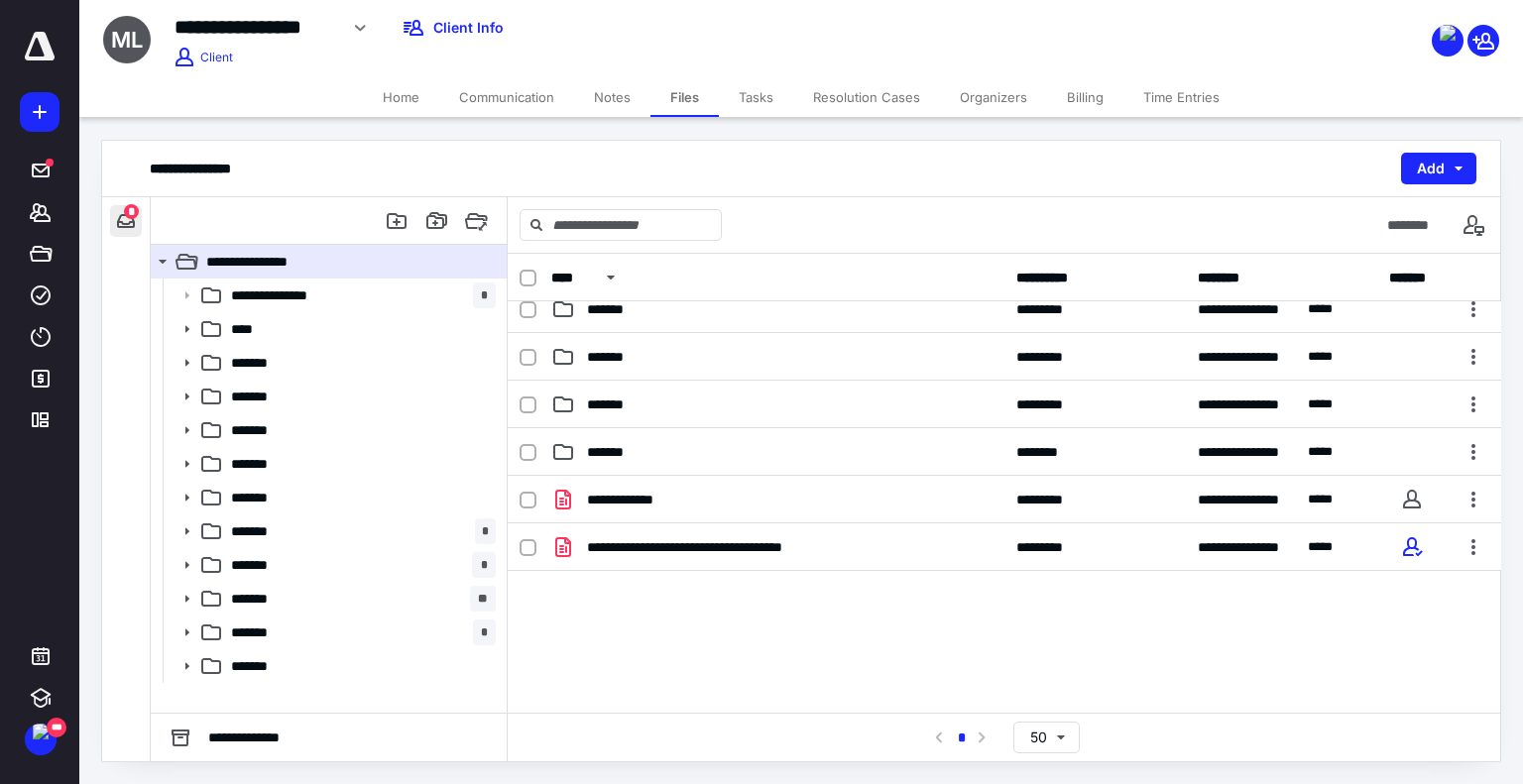 click at bounding box center [126, 221] 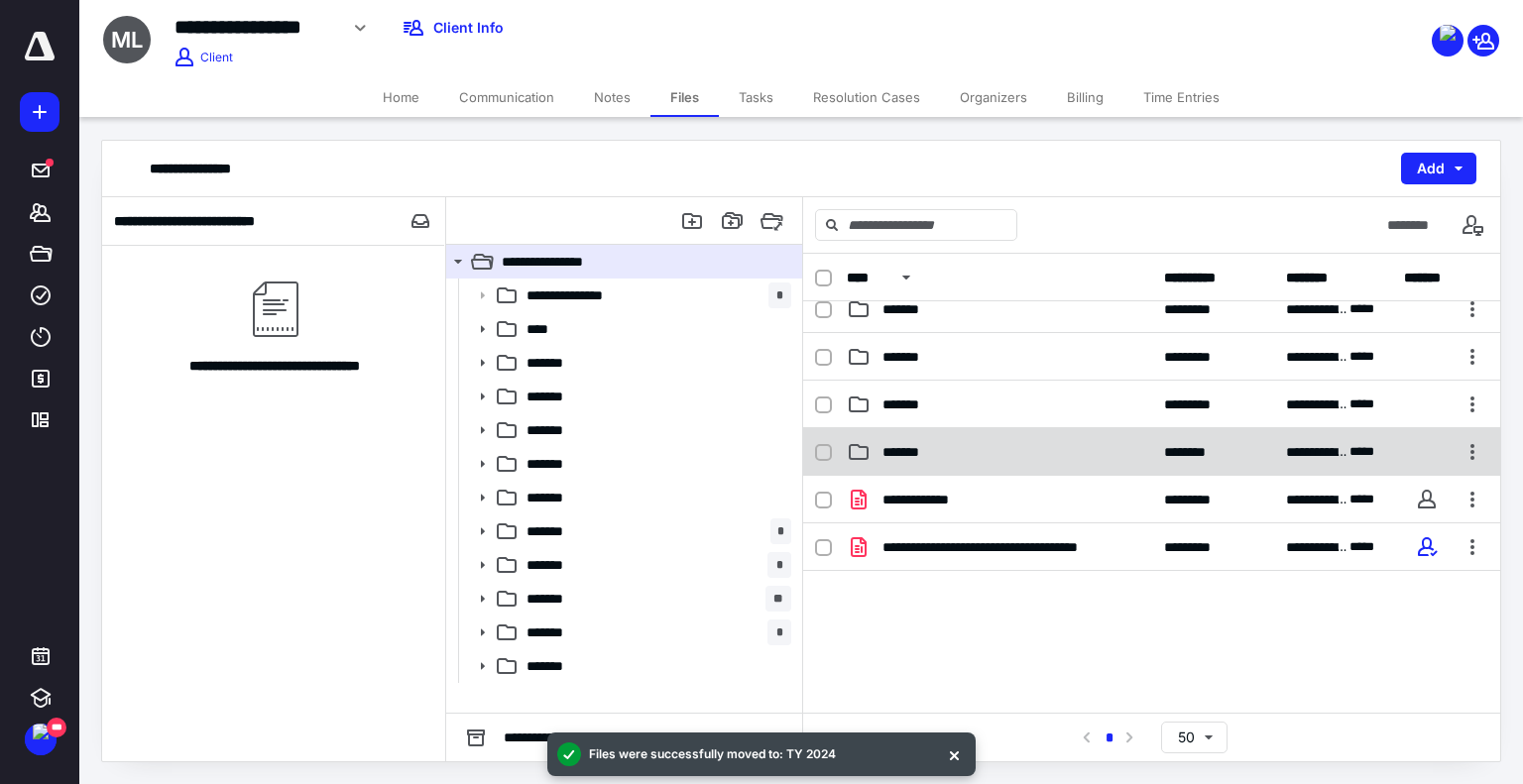 click on "*******" at bounding box center [999, 452] 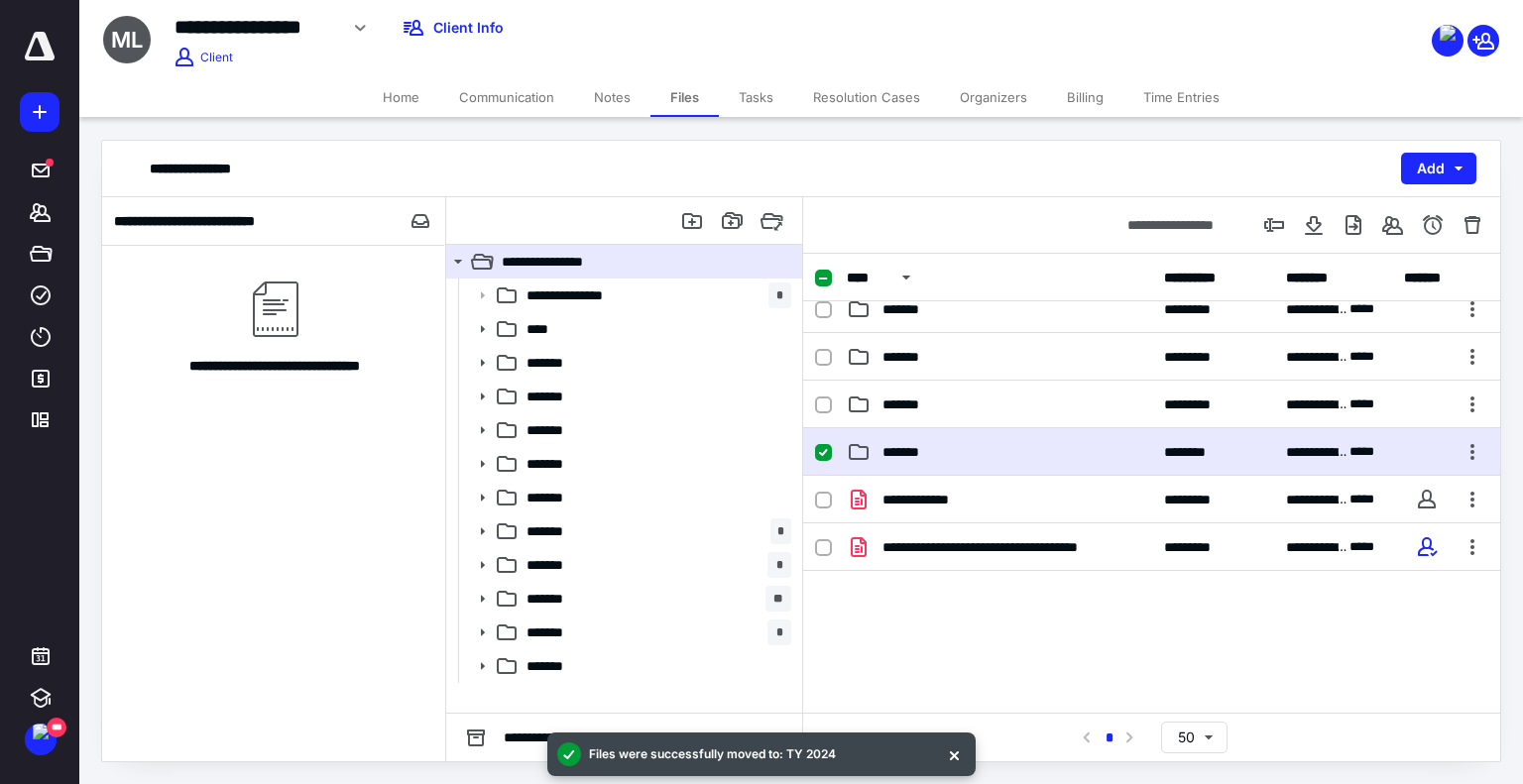 click on "*******" at bounding box center [999, 452] 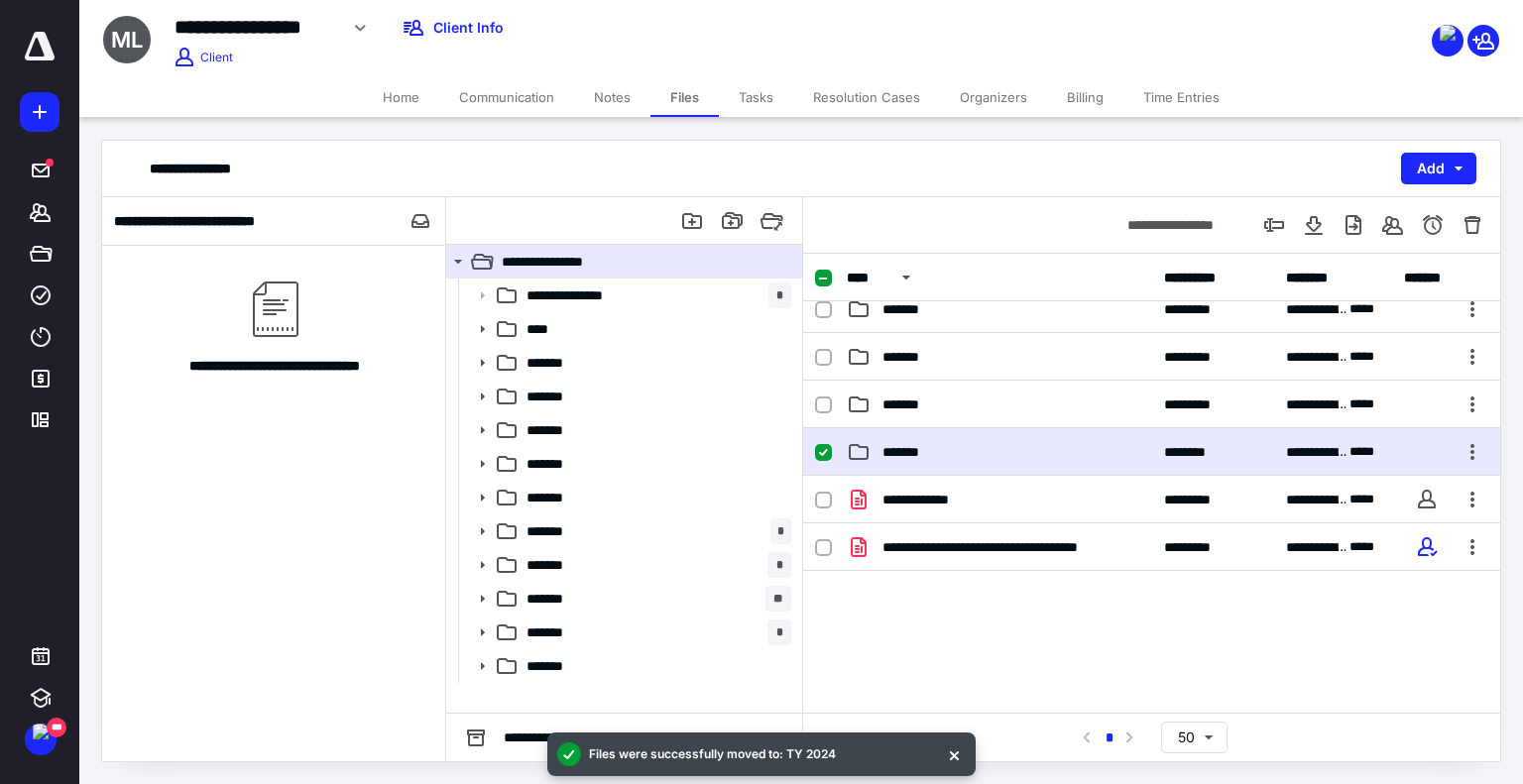 scroll, scrollTop: 0, scrollLeft: 0, axis: both 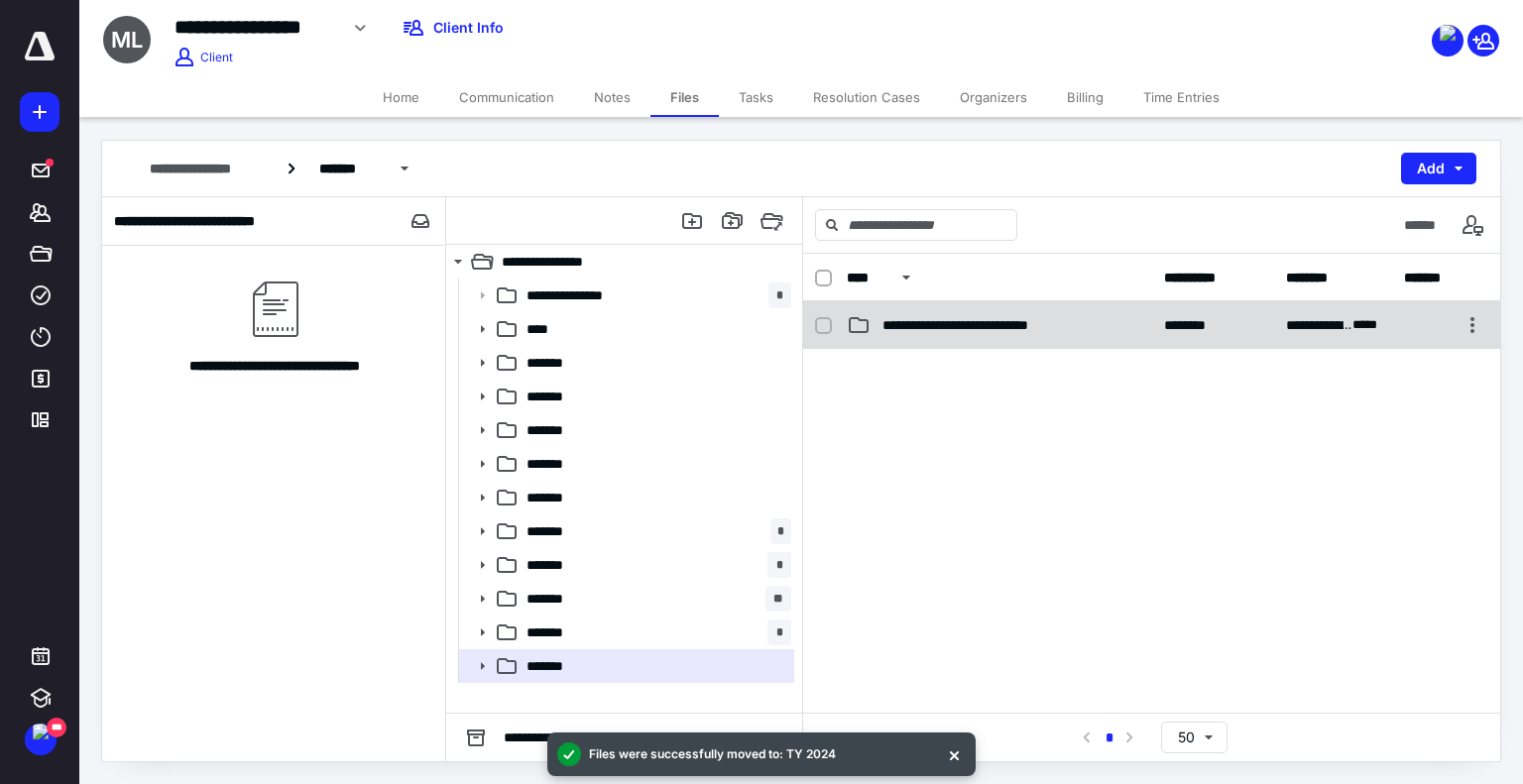 click on "**********" at bounding box center (1151, 325) 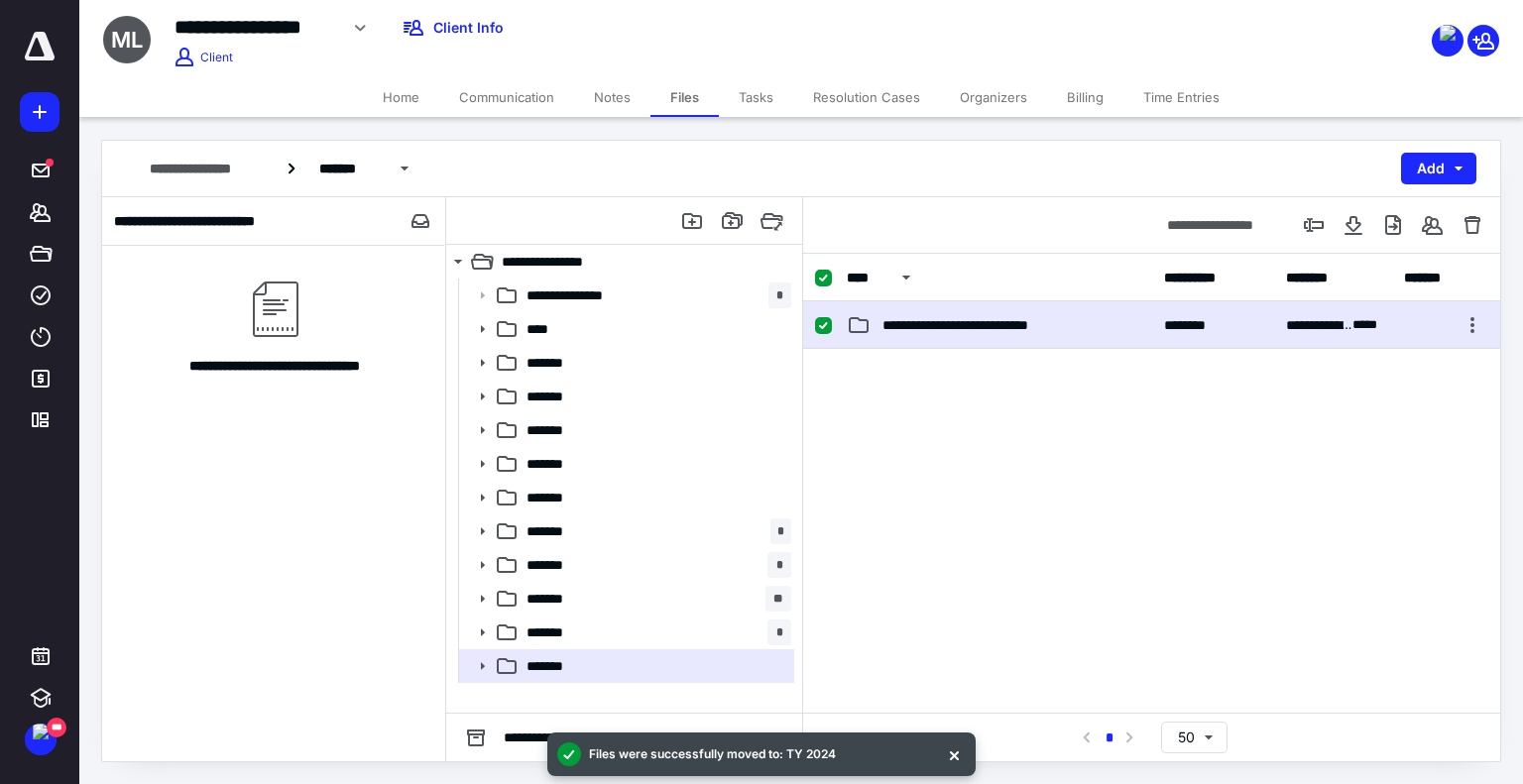 click on "**********" at bounding box center (1151, 325) 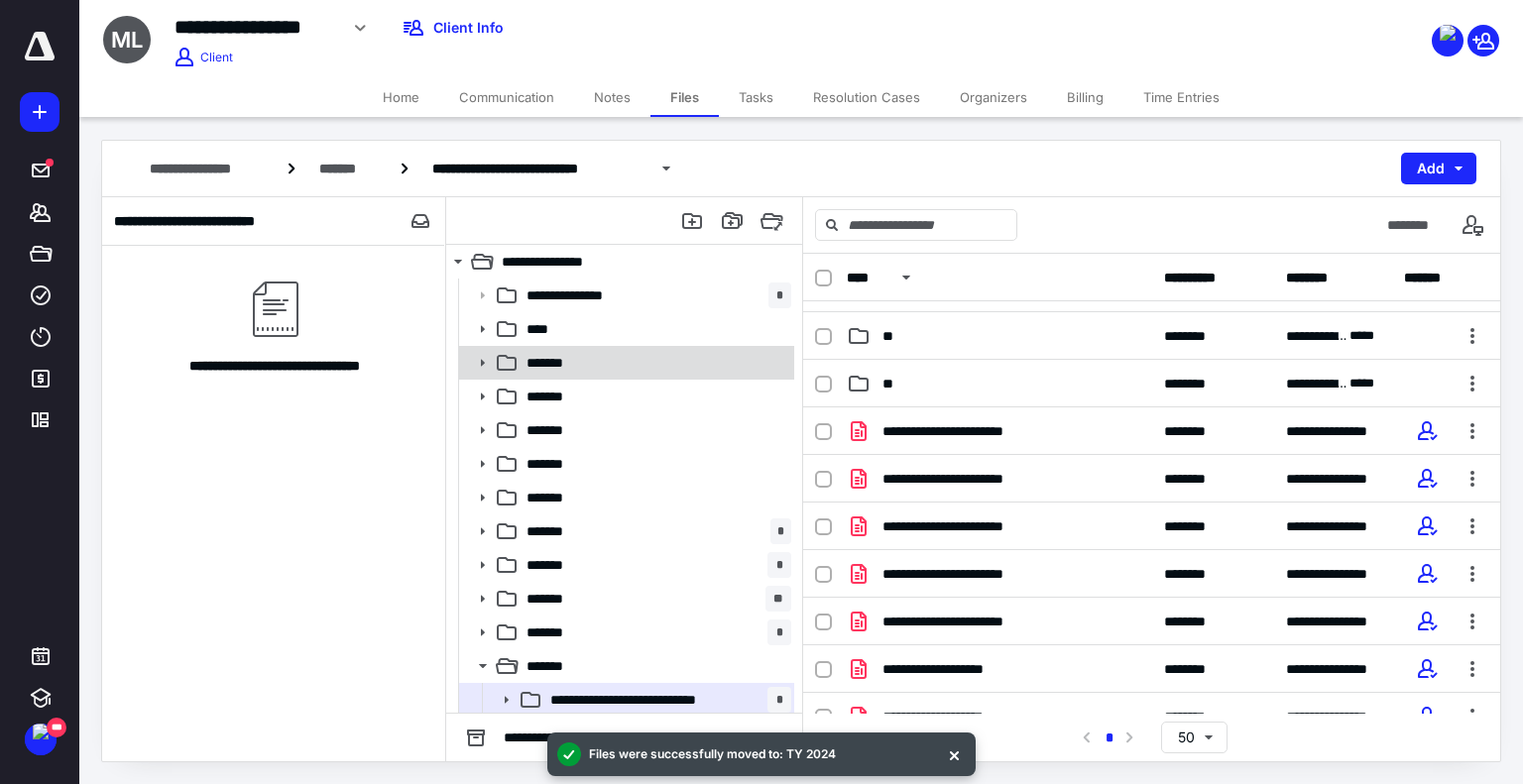 scroll, scrollTop: 0, scrollLeft: 0, axis: both 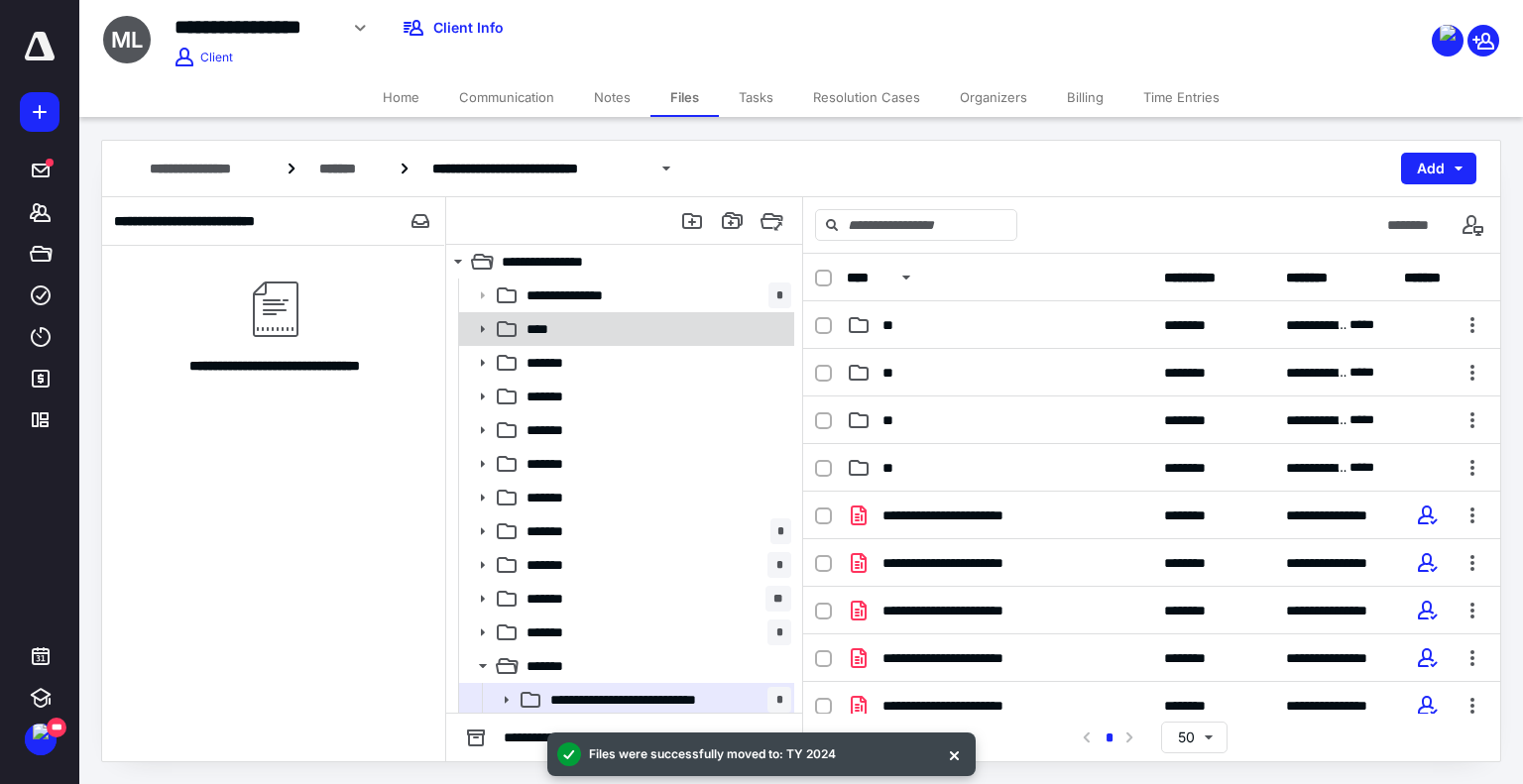 click on "****" at bounding box center [654, 329] 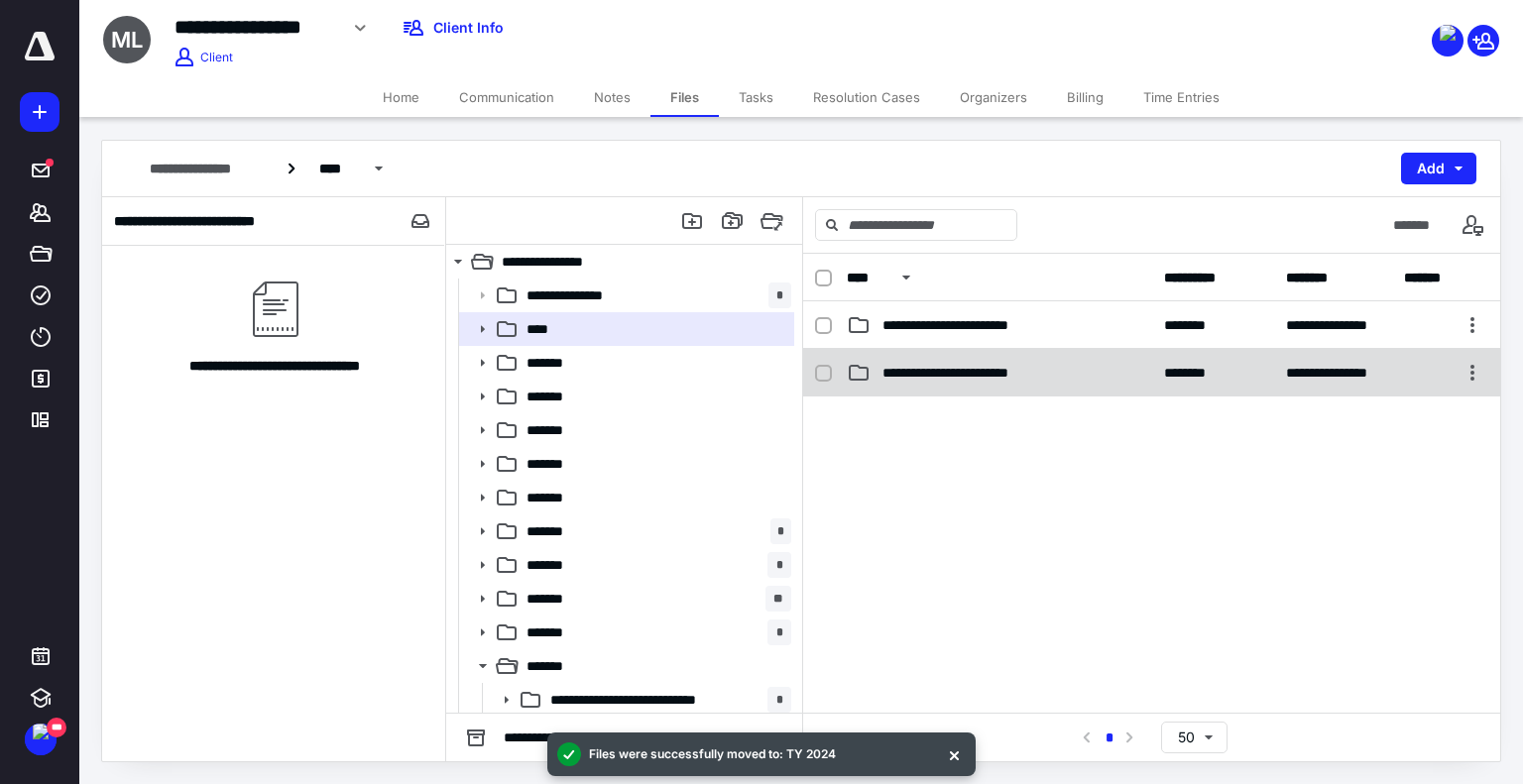 click on "**********" at bounding box center (999, 373) 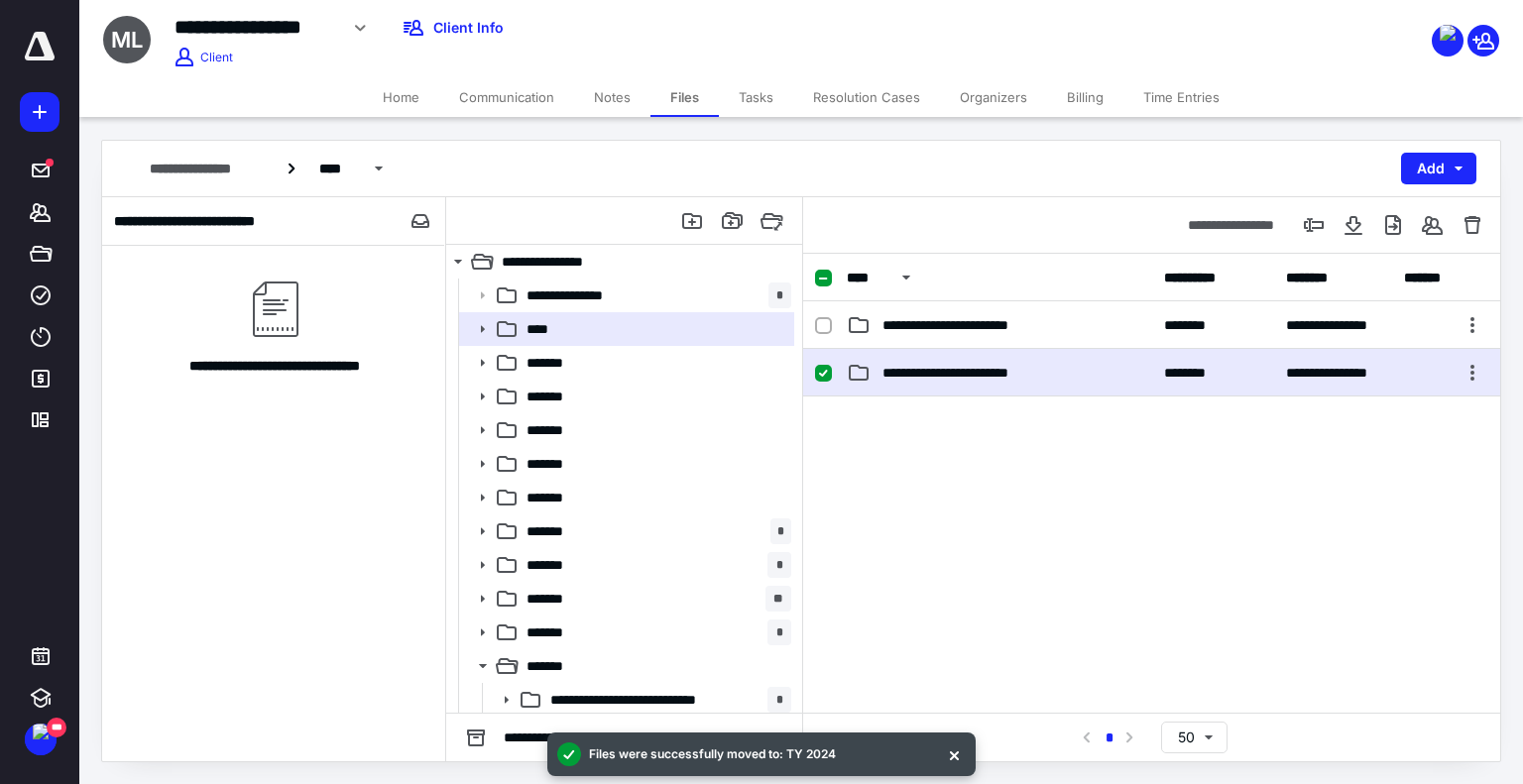 click on "**********" at bounding box center [999, 373] 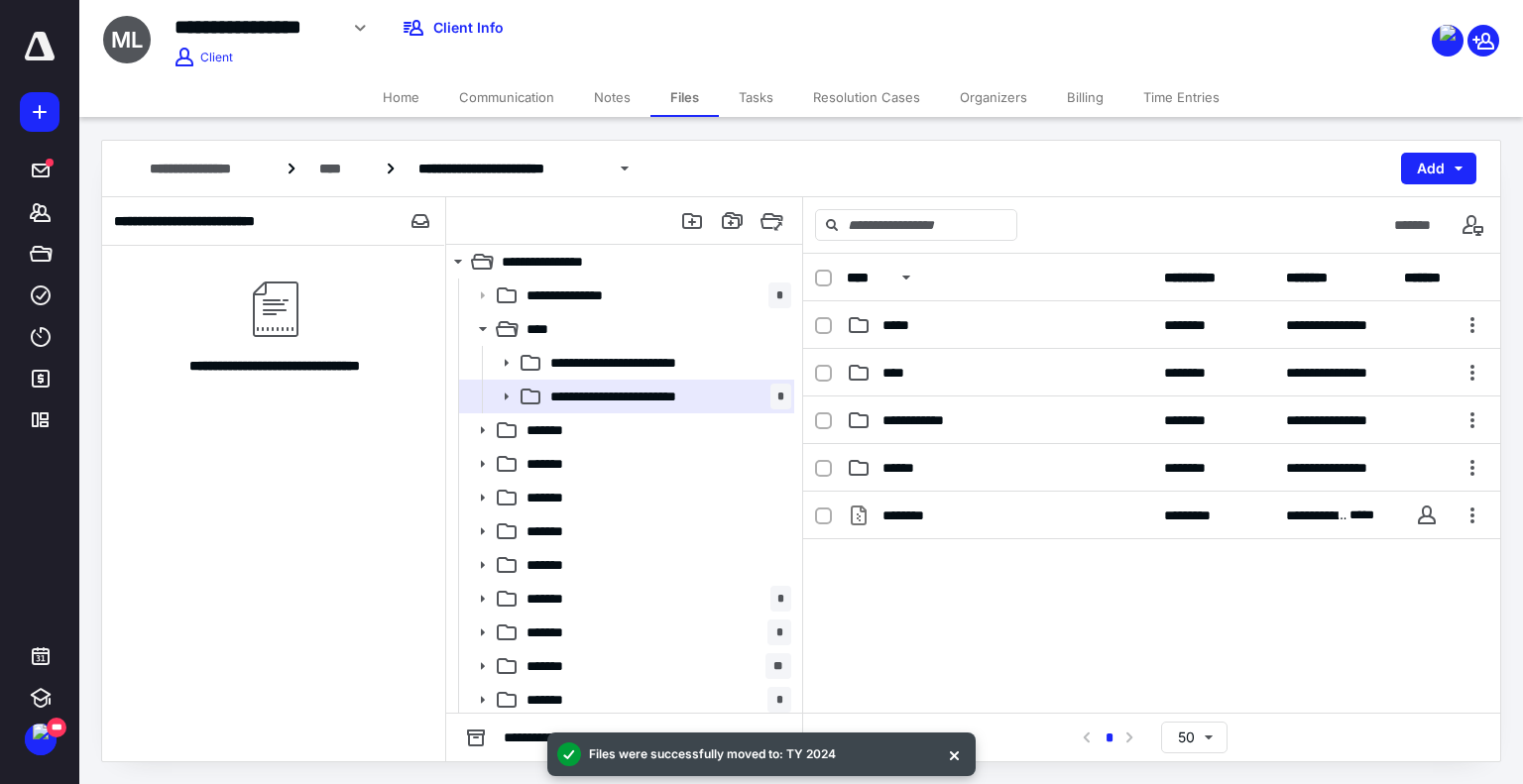 click on "**********" at bounding box center (249, 221) 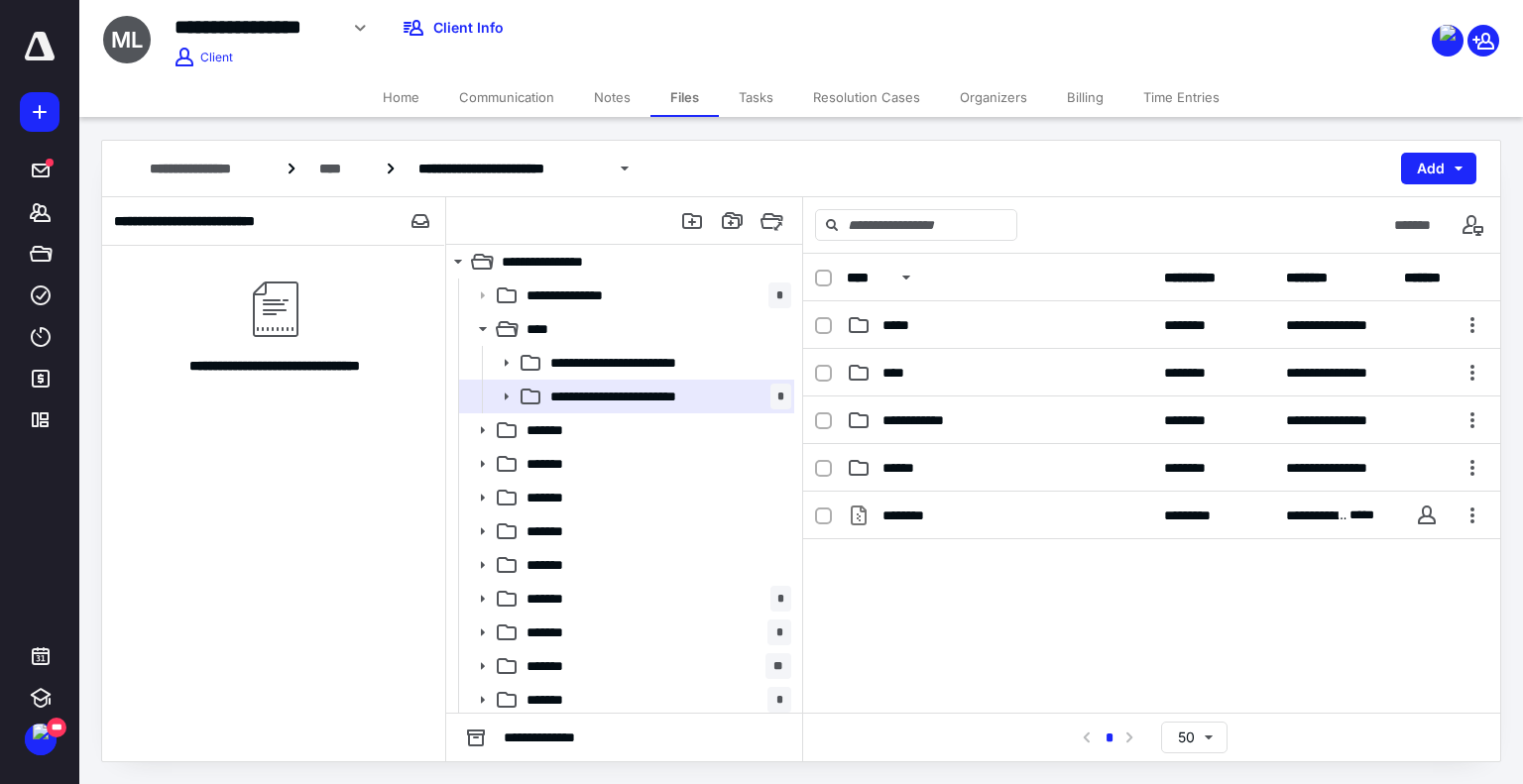 click on "**********" at bounding box center [273, 221] 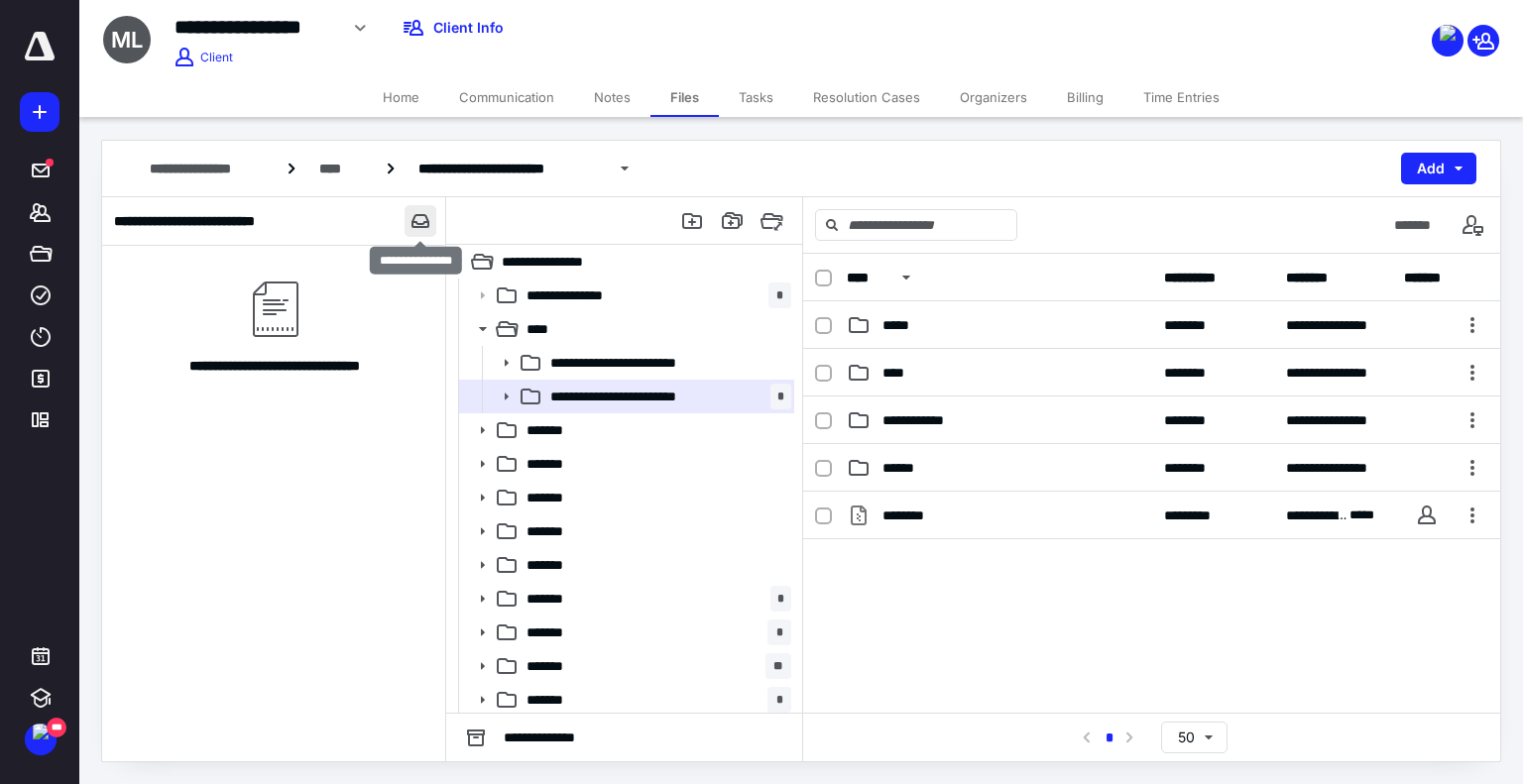 click at bounding box center [420, 221] 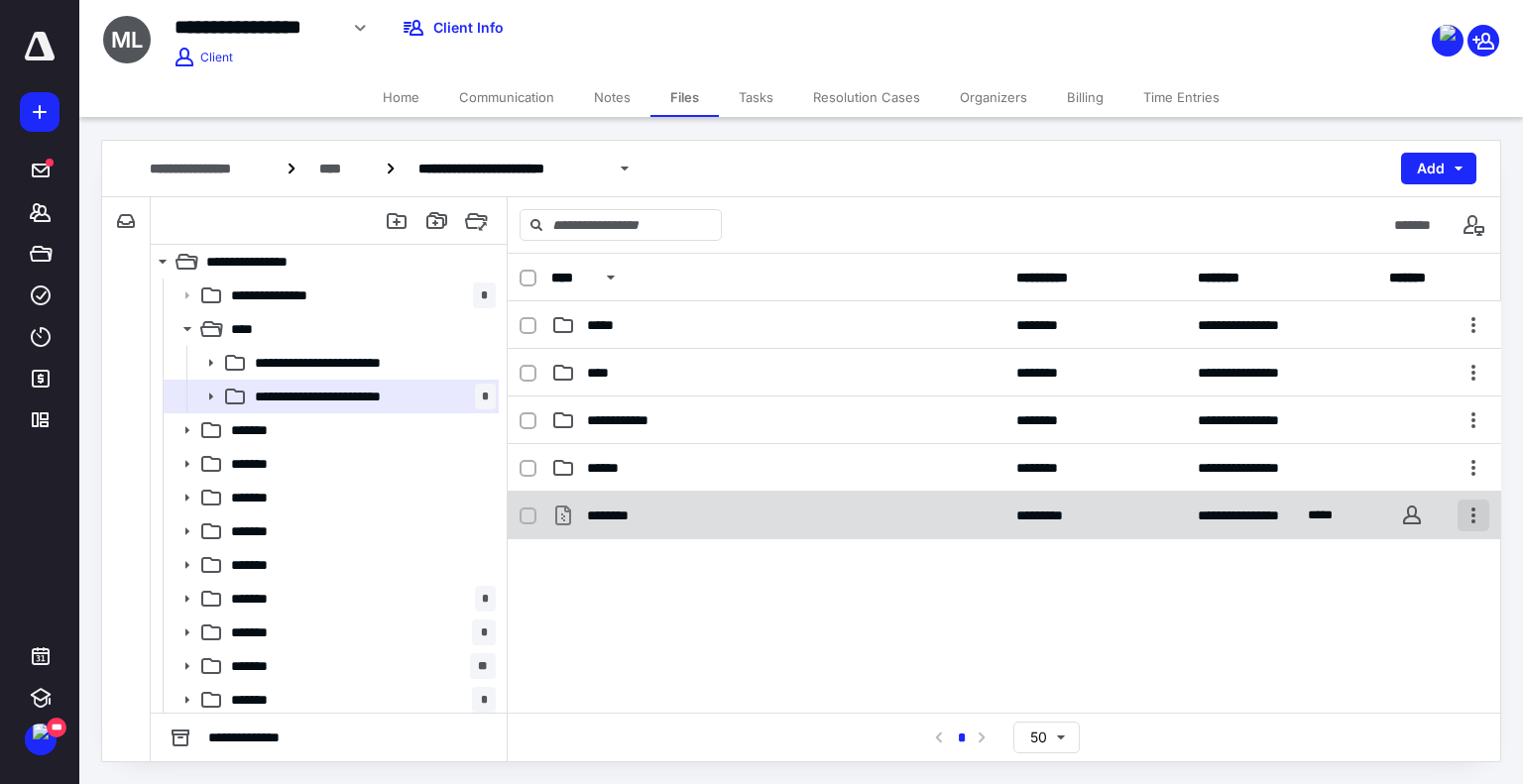 click at bounding box center (1473, 515) 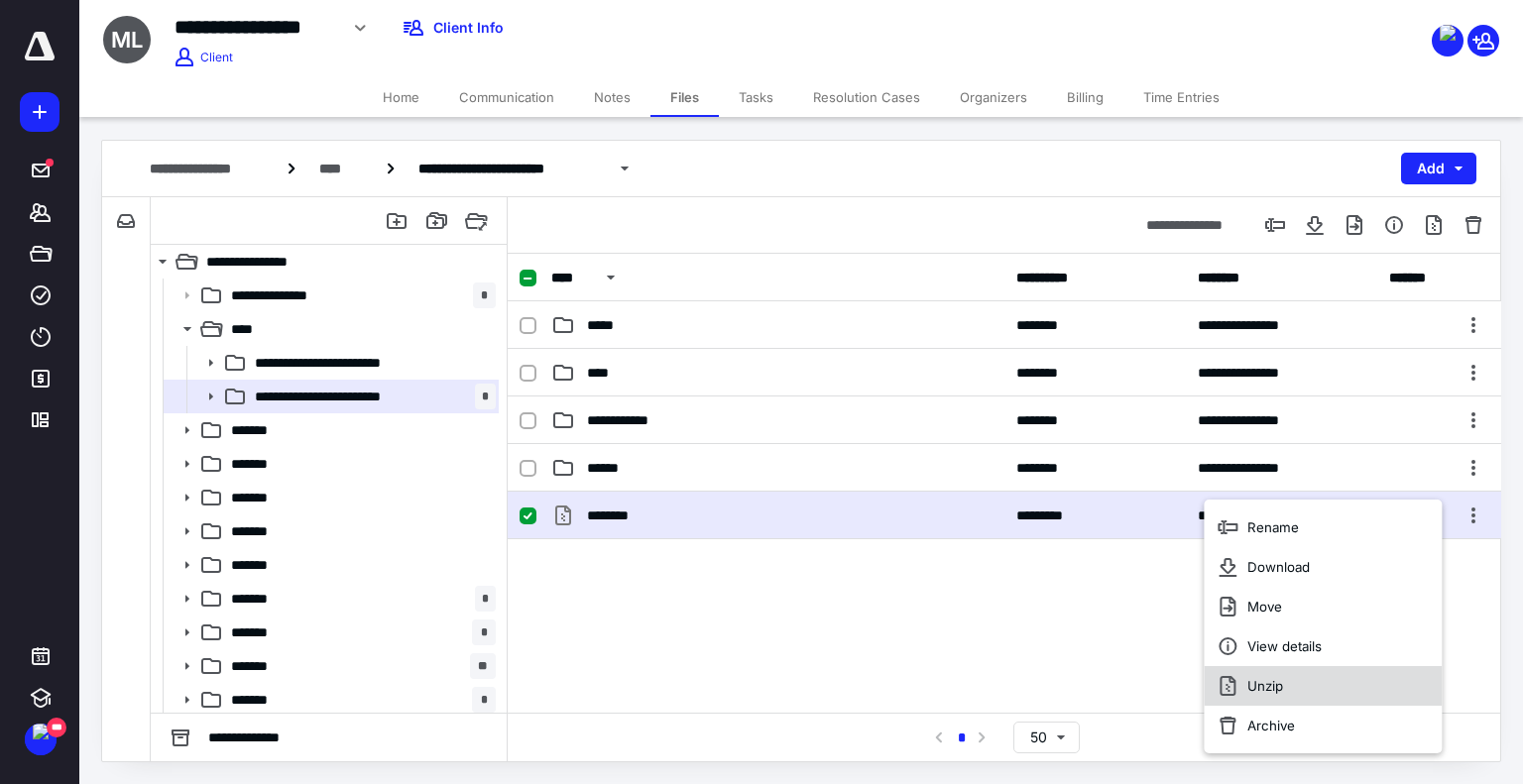 click on "Unzip" at bounding box center [1323, 686] 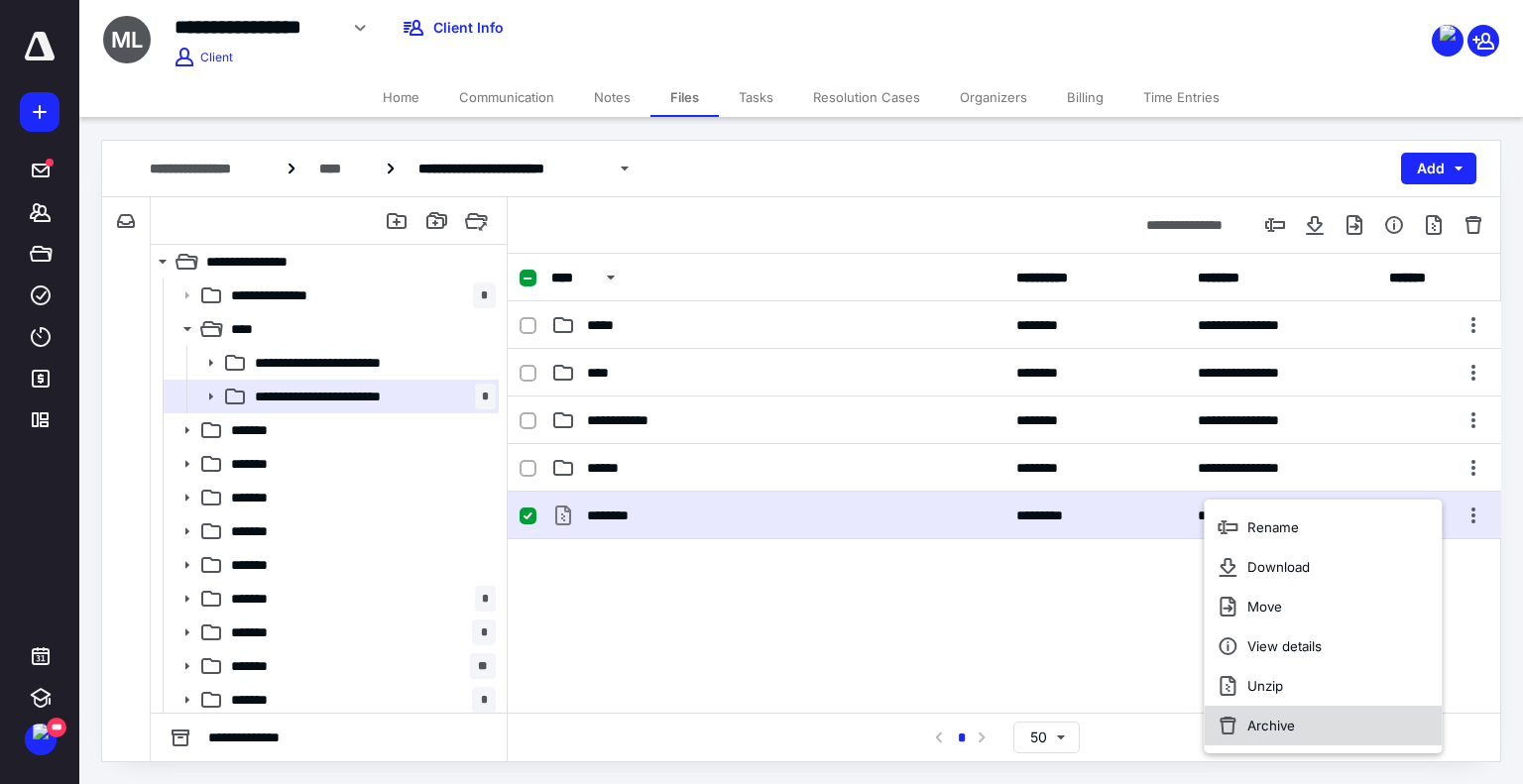 checkbox on "false" 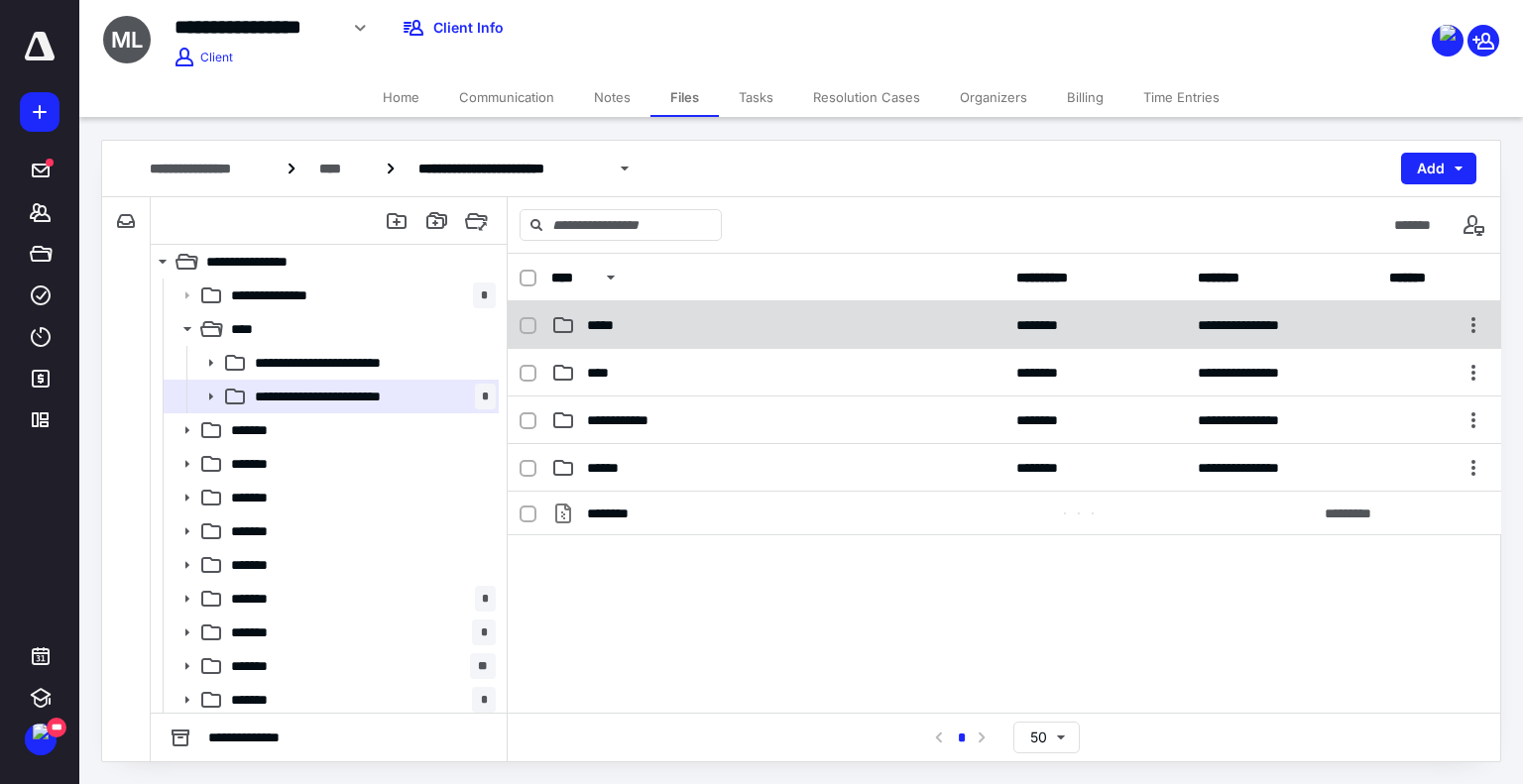 click on "**********" at bounding box center (1004, 325) 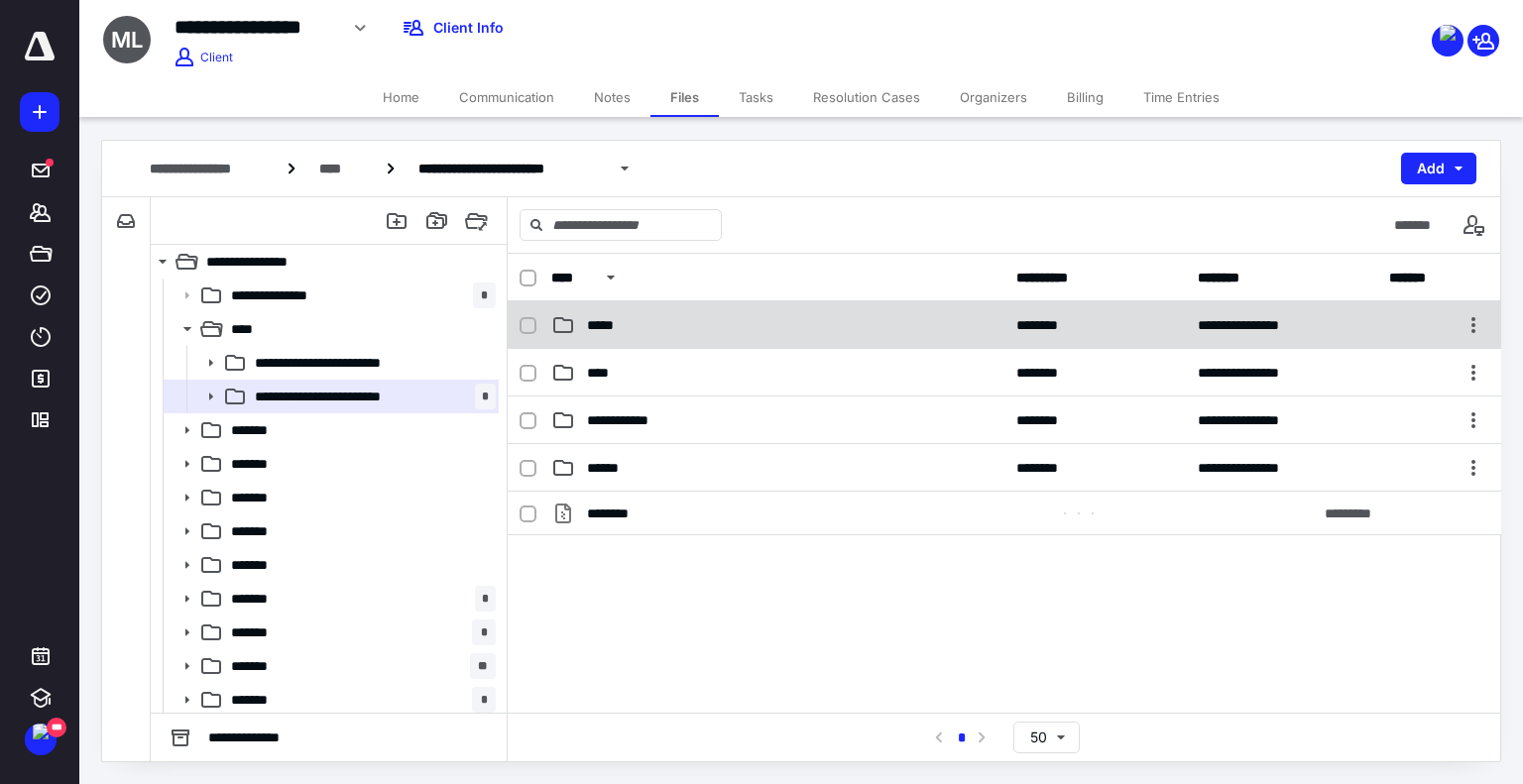 checkbox on "true" 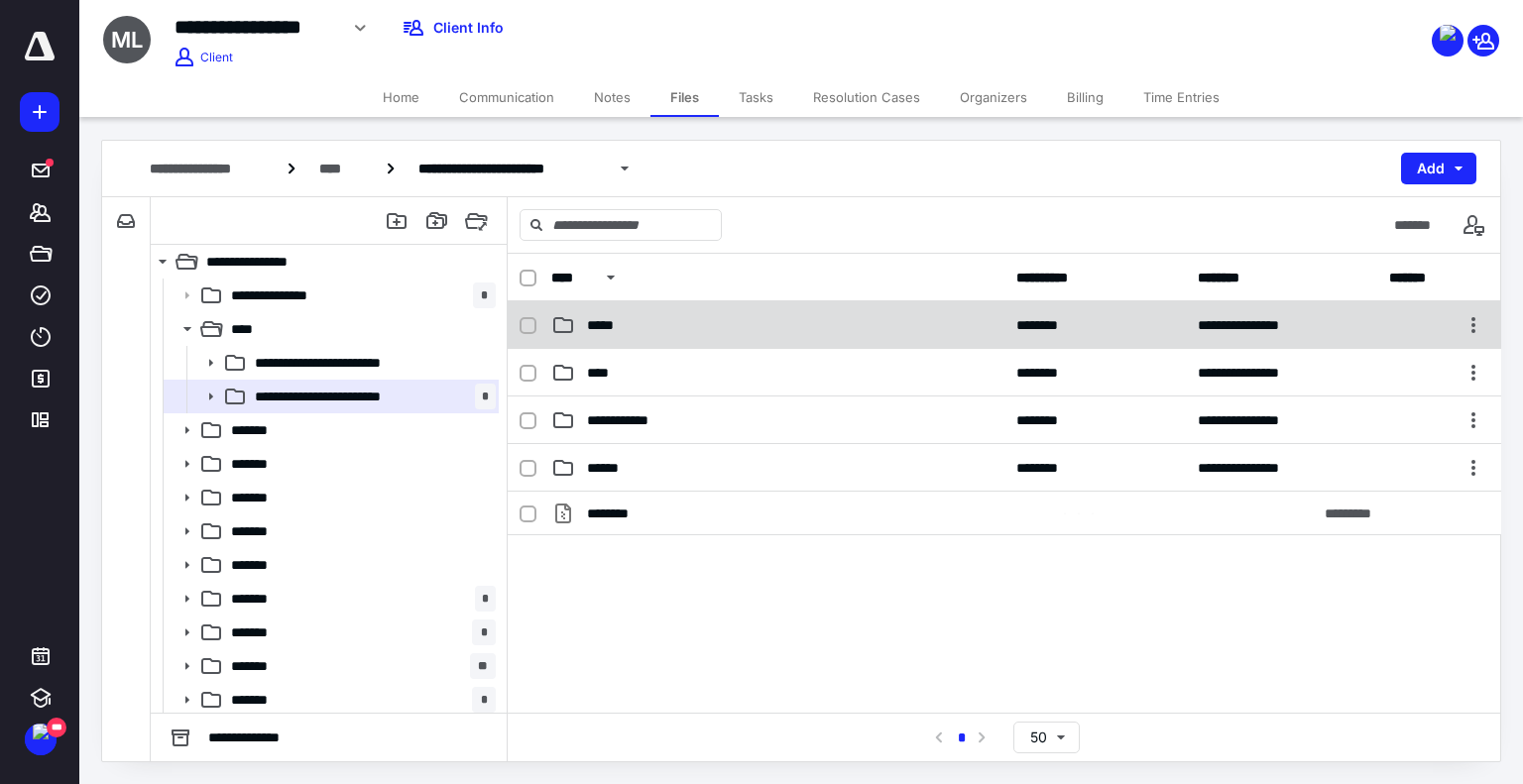click on "**********" at bounding box center [1004, 325] 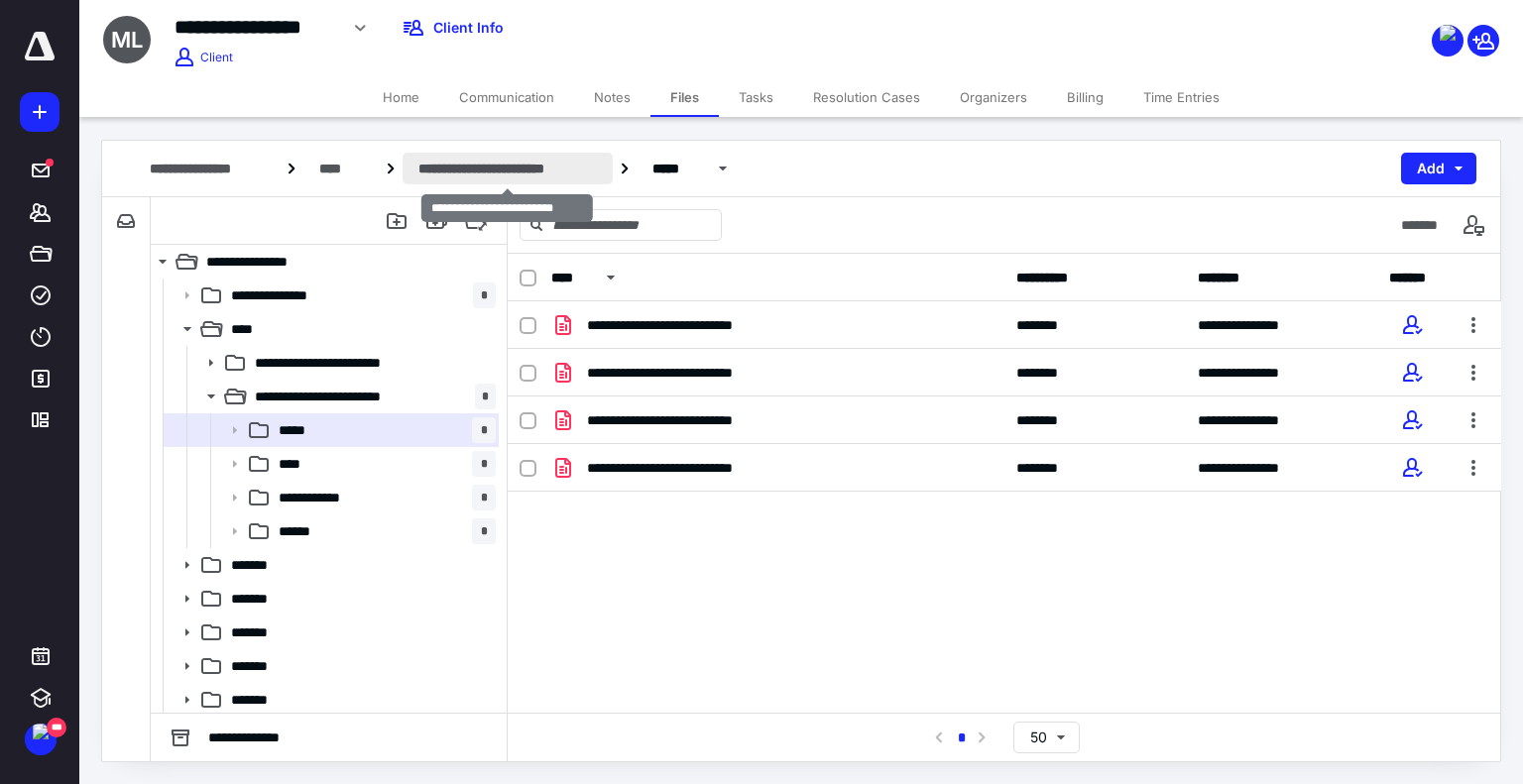 click on "**********" at bounding box center (508, 168) 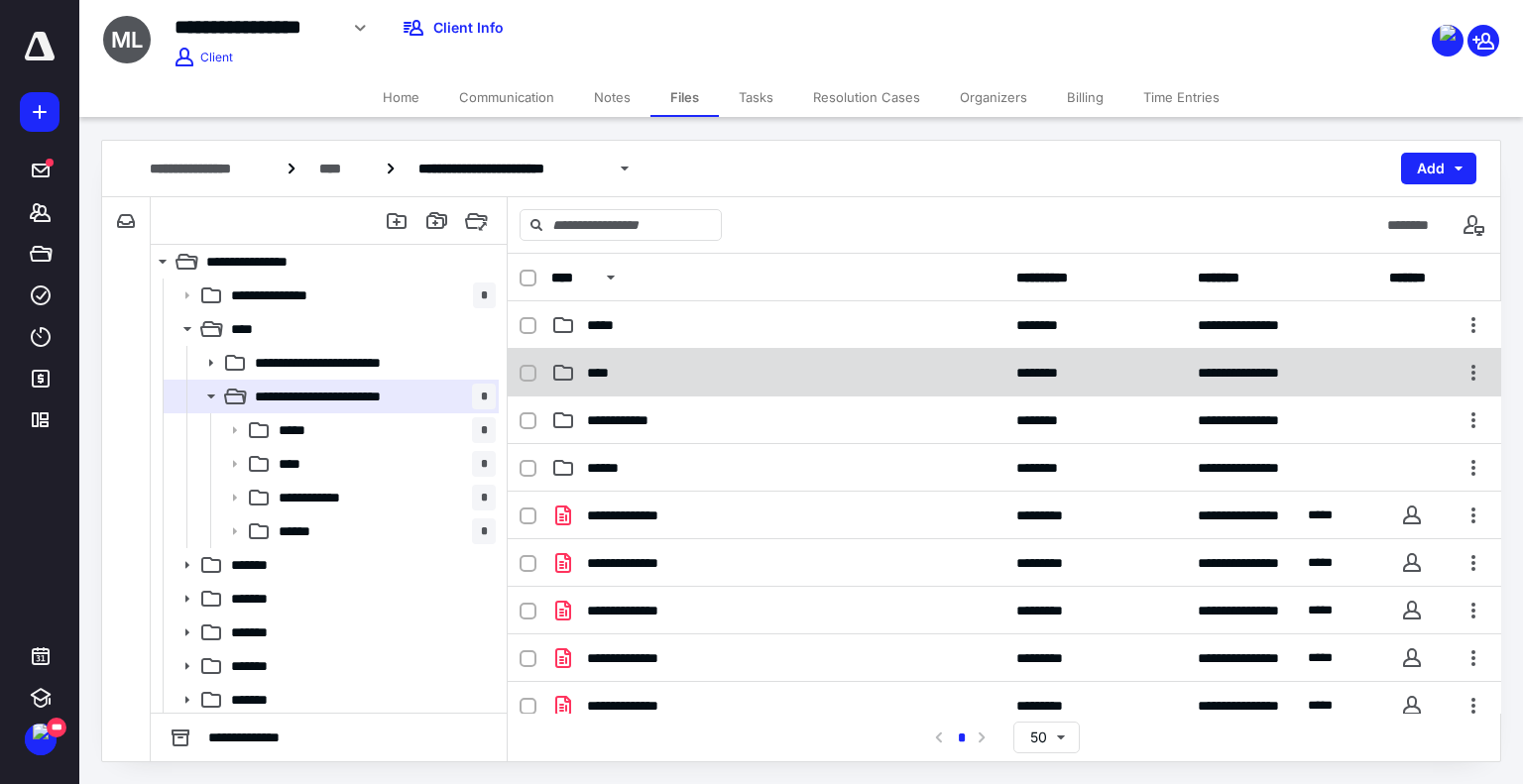 click on "****" at bounding box center [777, 373] 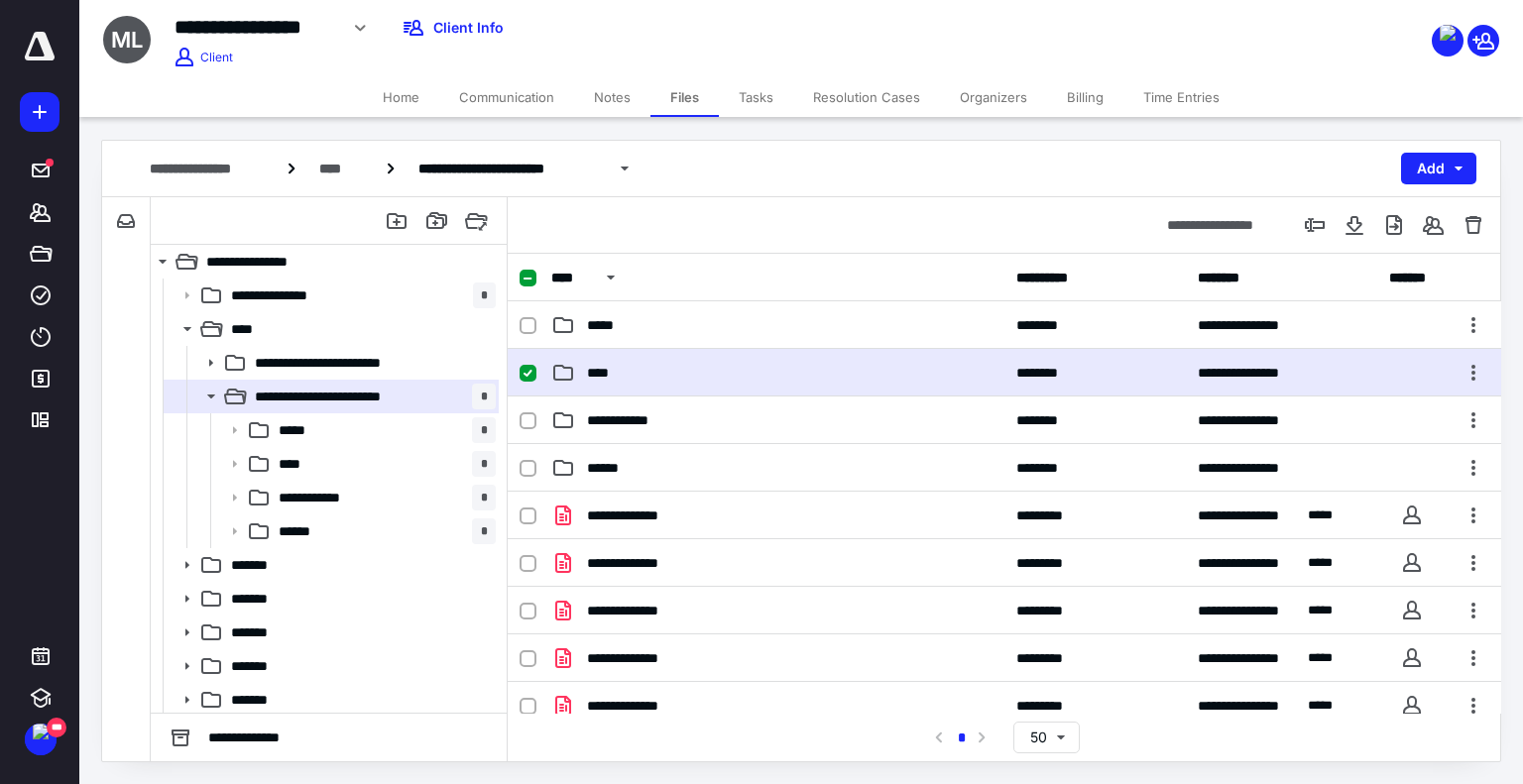 click on "****" at bounding box center (777, 373) 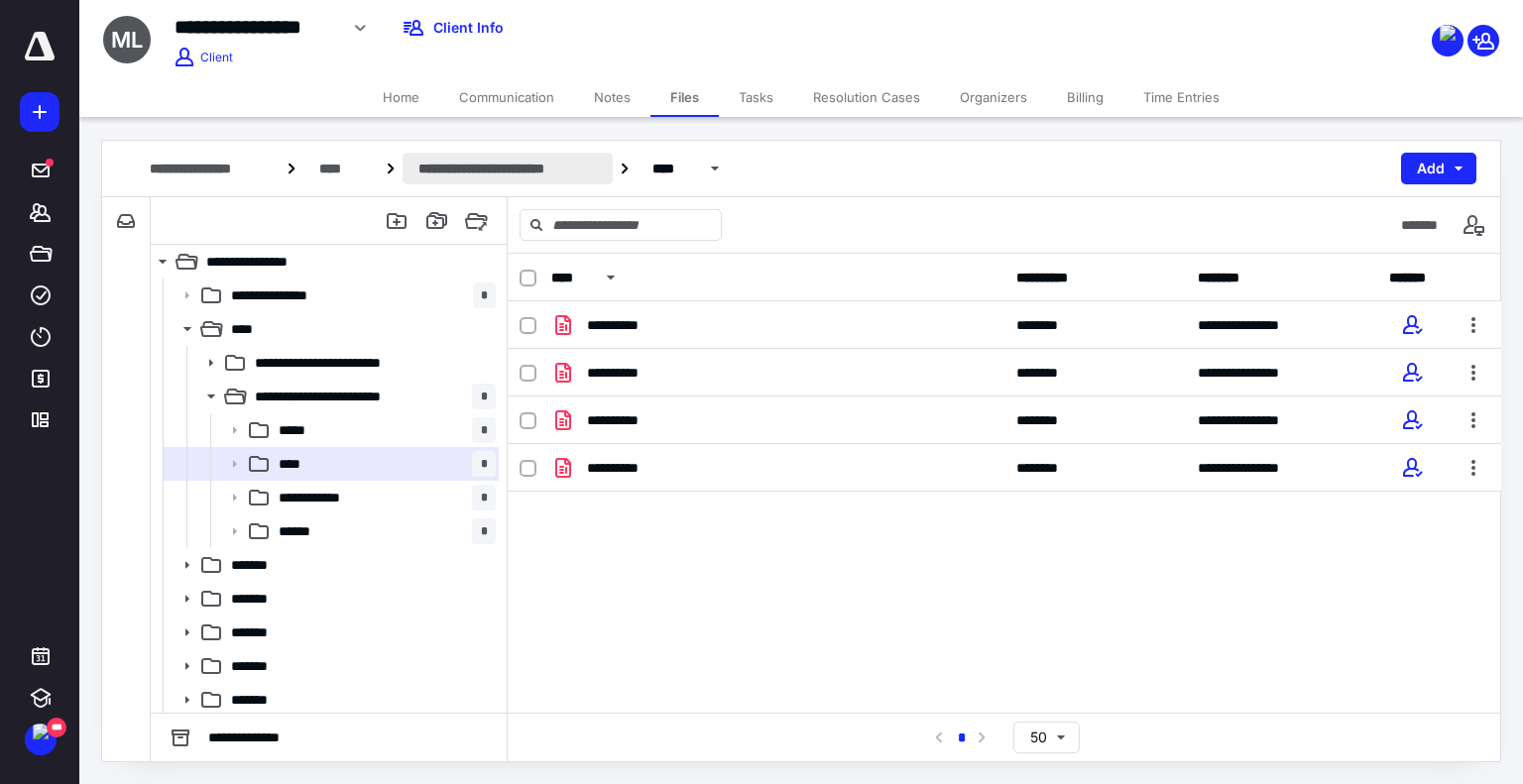click on "**********" at bounding box center (508, 168) 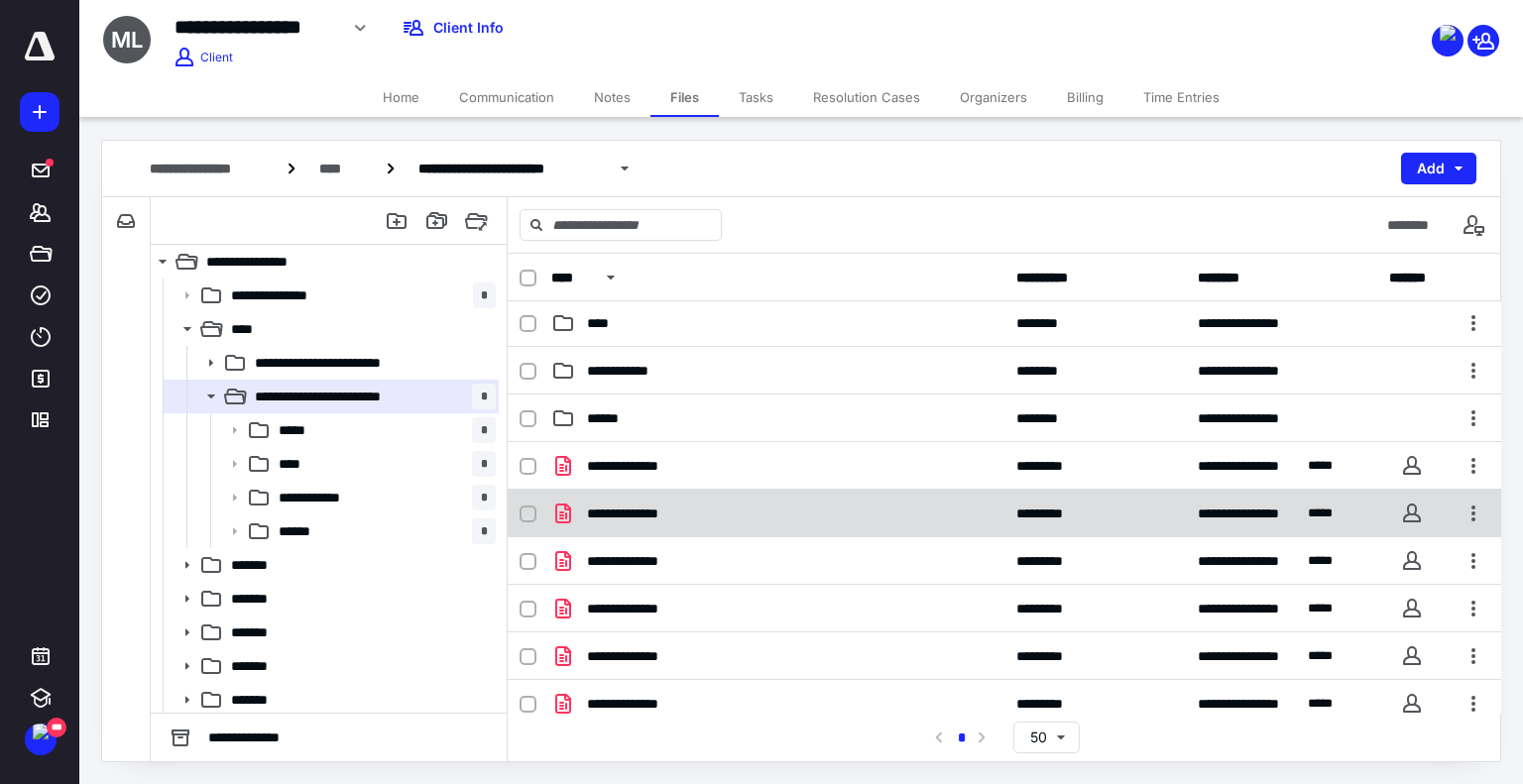 scroll, scrollTop: 74, scrollLeft: 0, axis: vertical 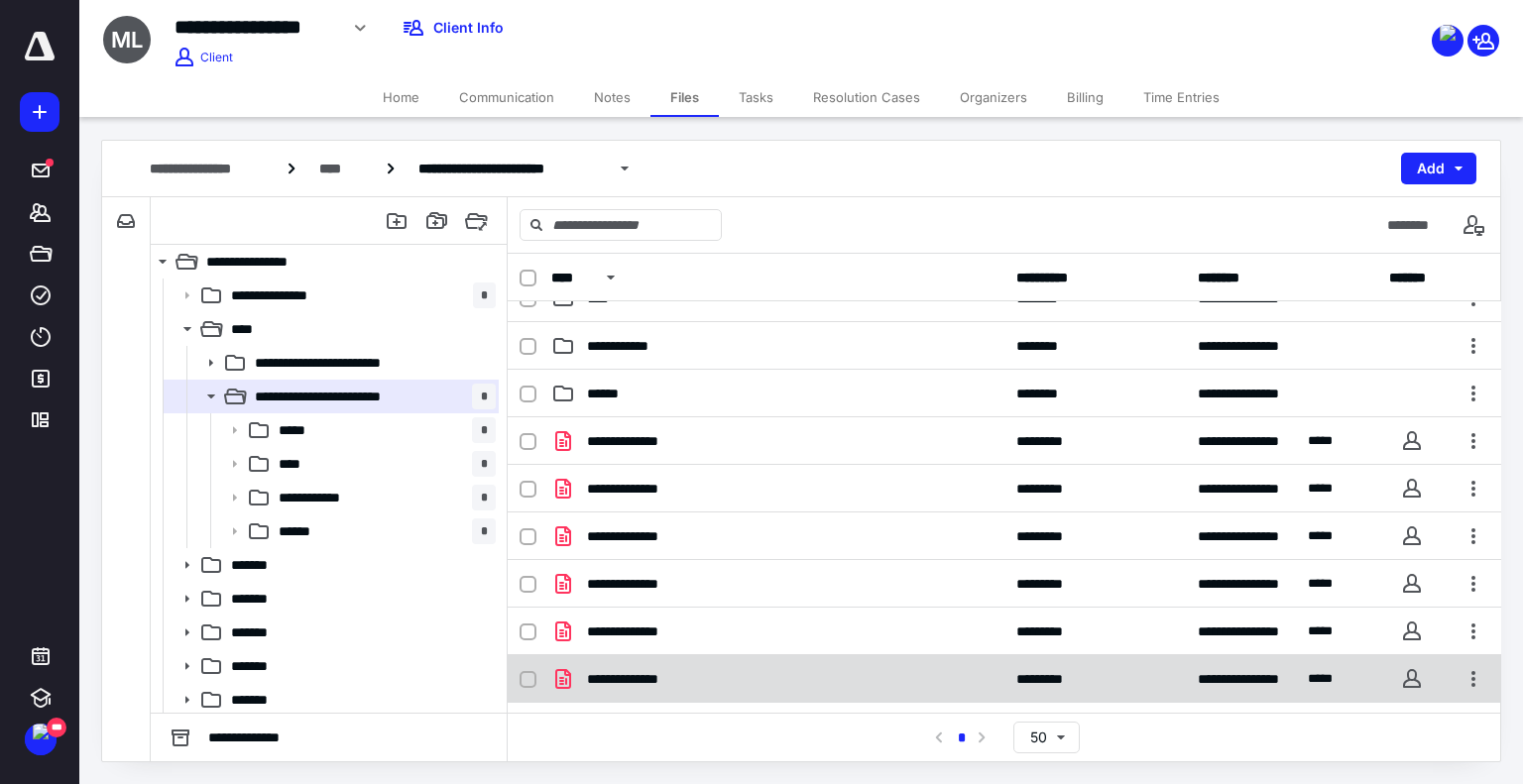 click on "**********" at bounding box center (777, 679) 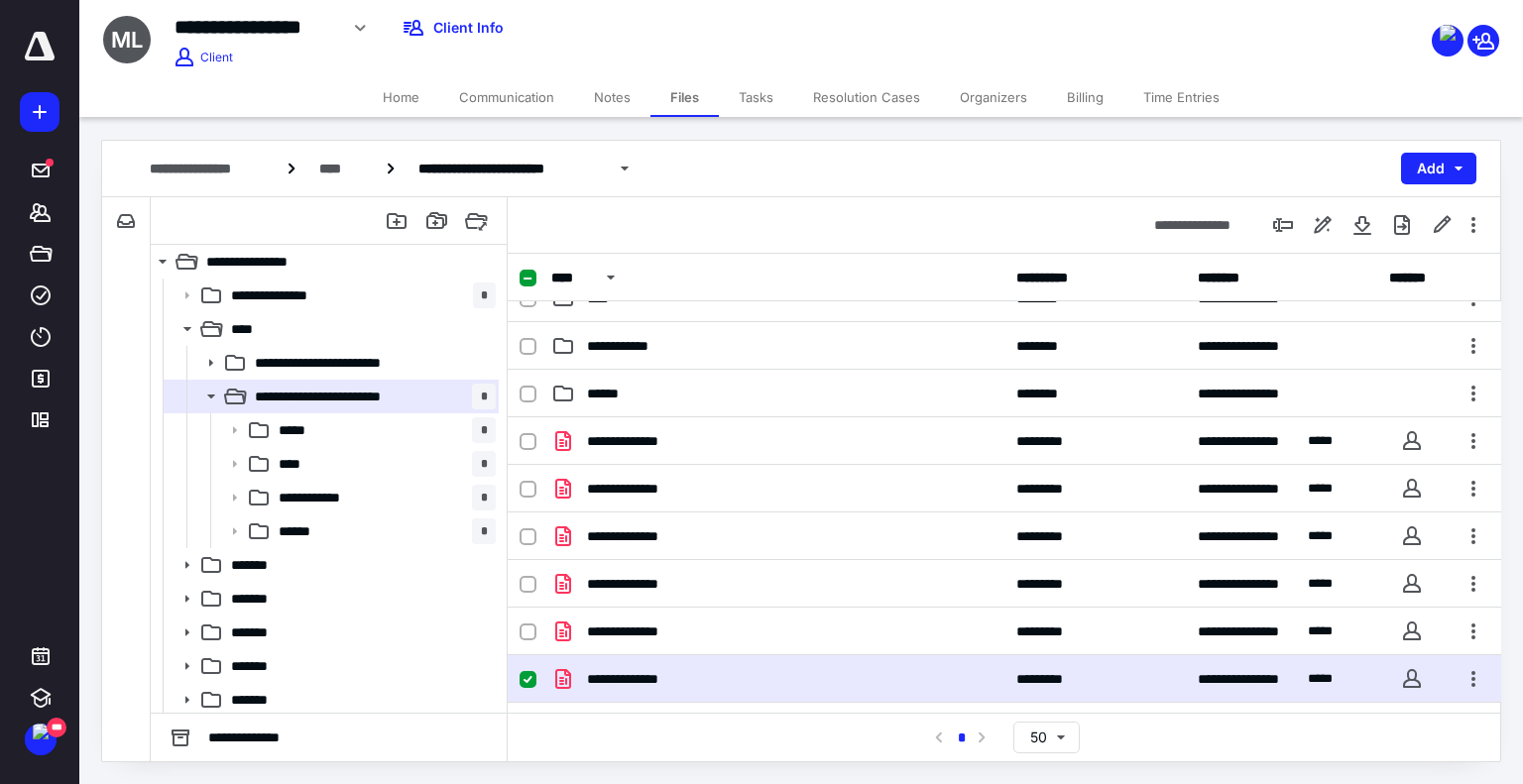 click on "**********" at bounding box center [777, 679] 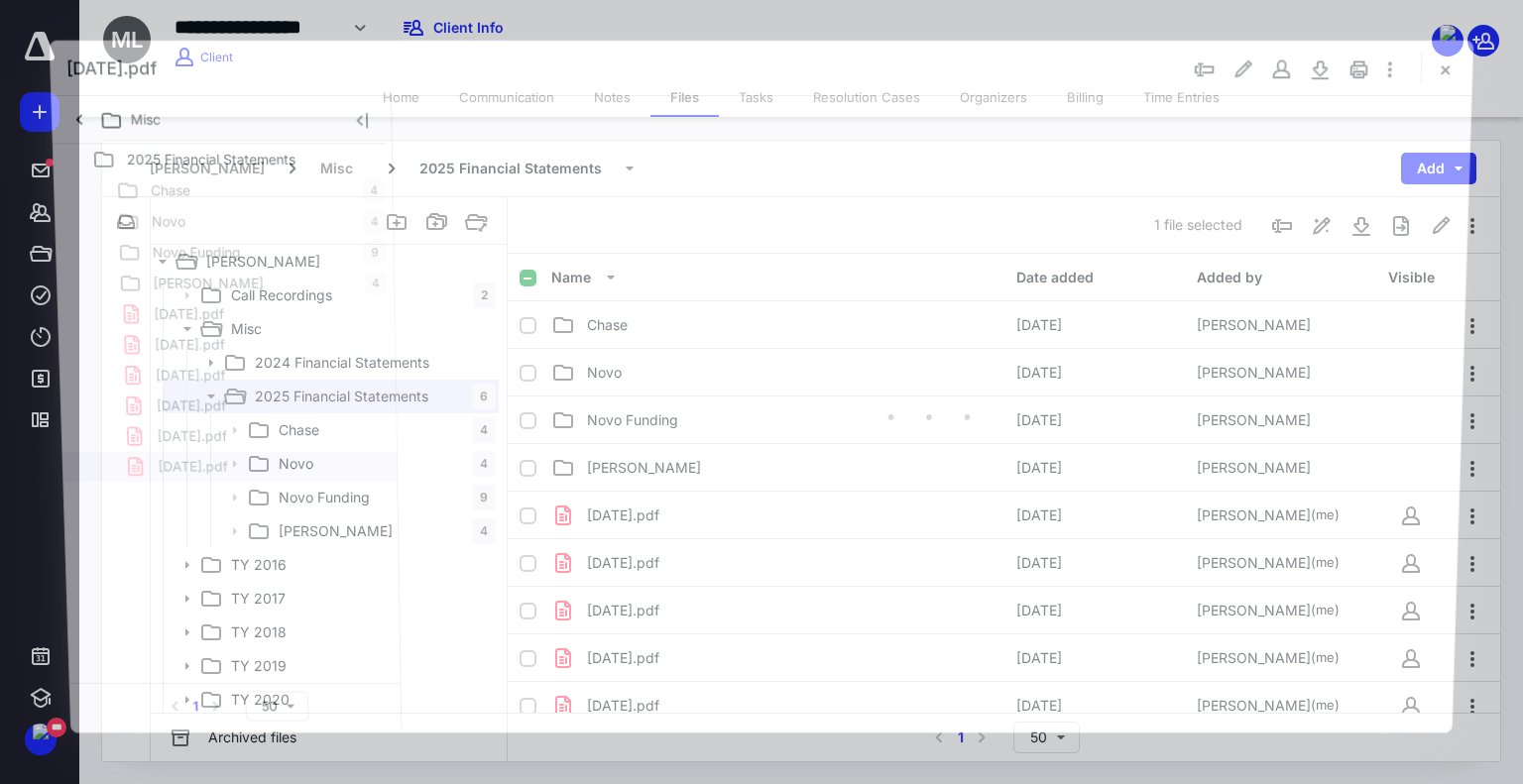 scroll, scrollTop: 74, scrollLeft: 0, axis: vertical 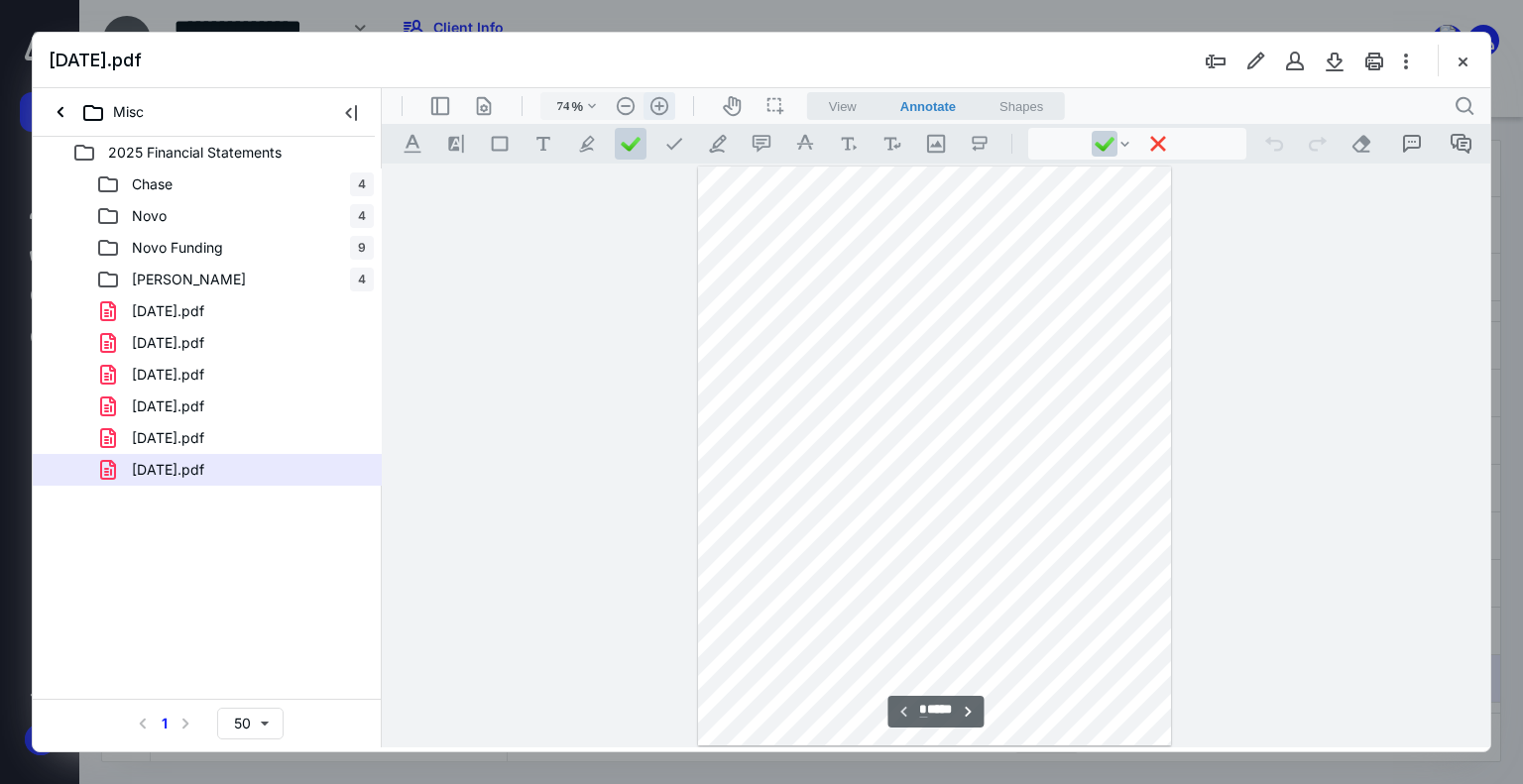 click on ".cls-1{fill:#abb0c4;} icon - header - zoom - in - line" at bounding box center [659, 106] 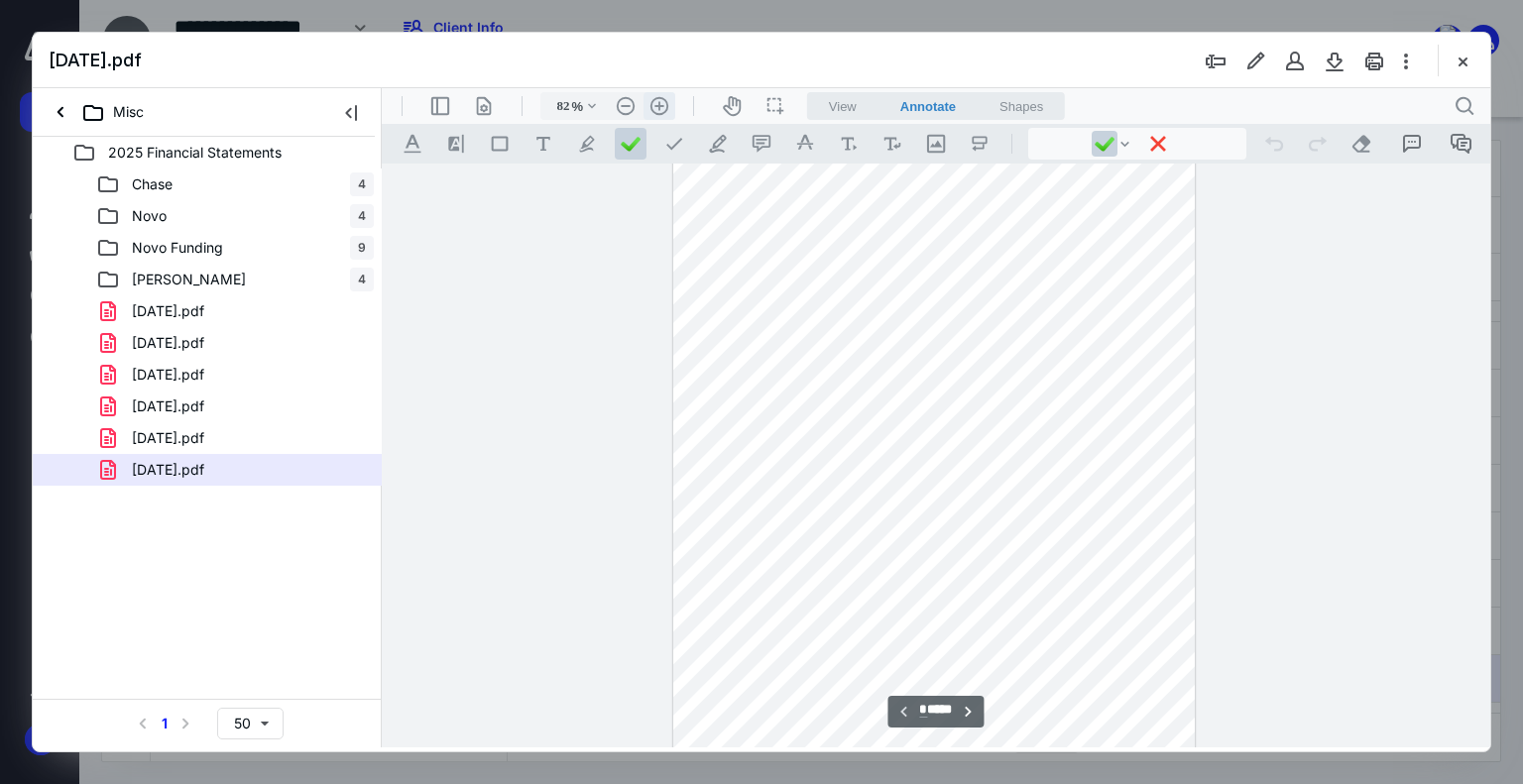 click on ".cls-1{fill:#abb0c4;} icon - header - zoom - in - line" at bounding box center (659, 106) 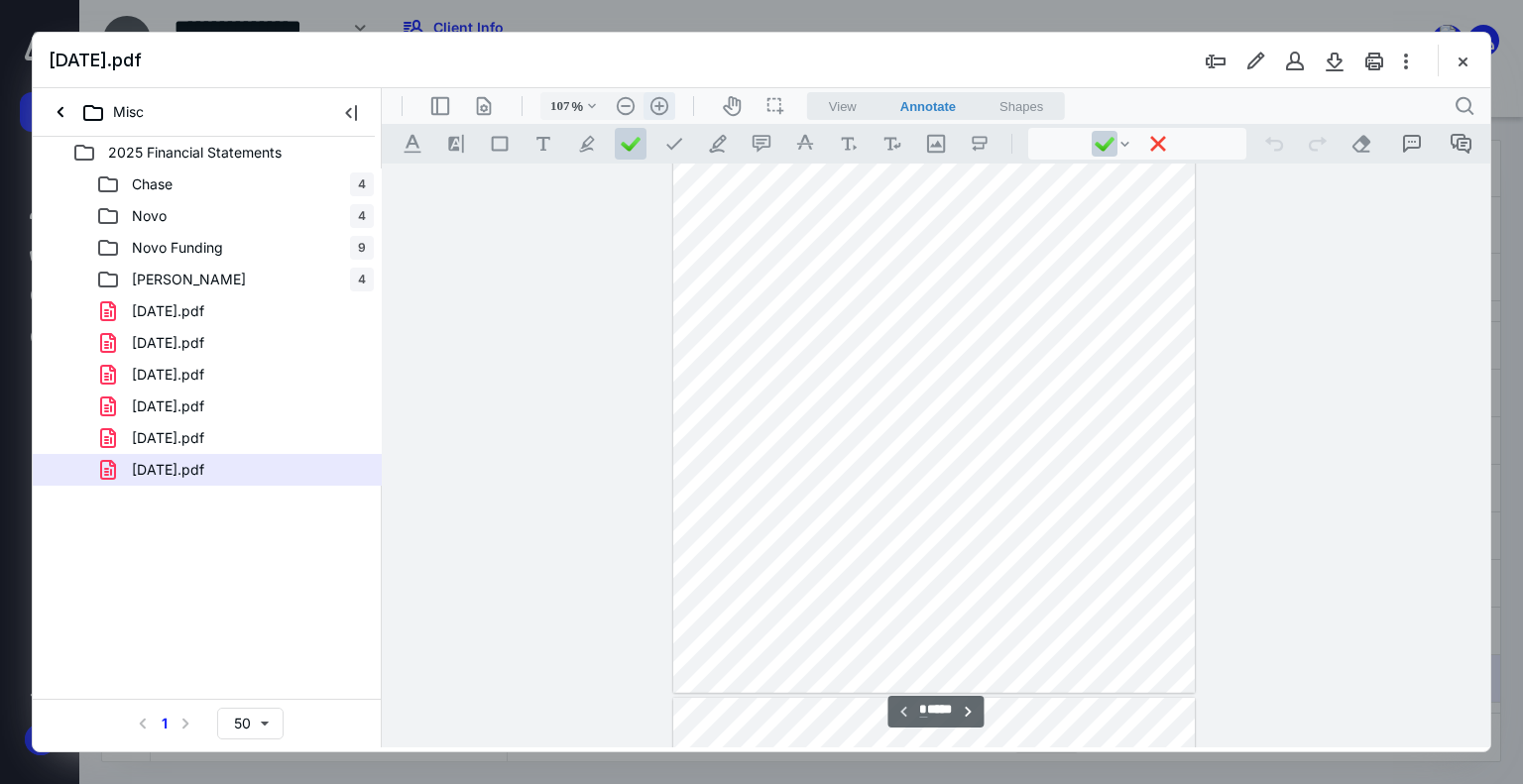 click on ".cls-1{fill:#abb0c4;} icon - header - zoom - in - line" at bounding box center [659, 106] 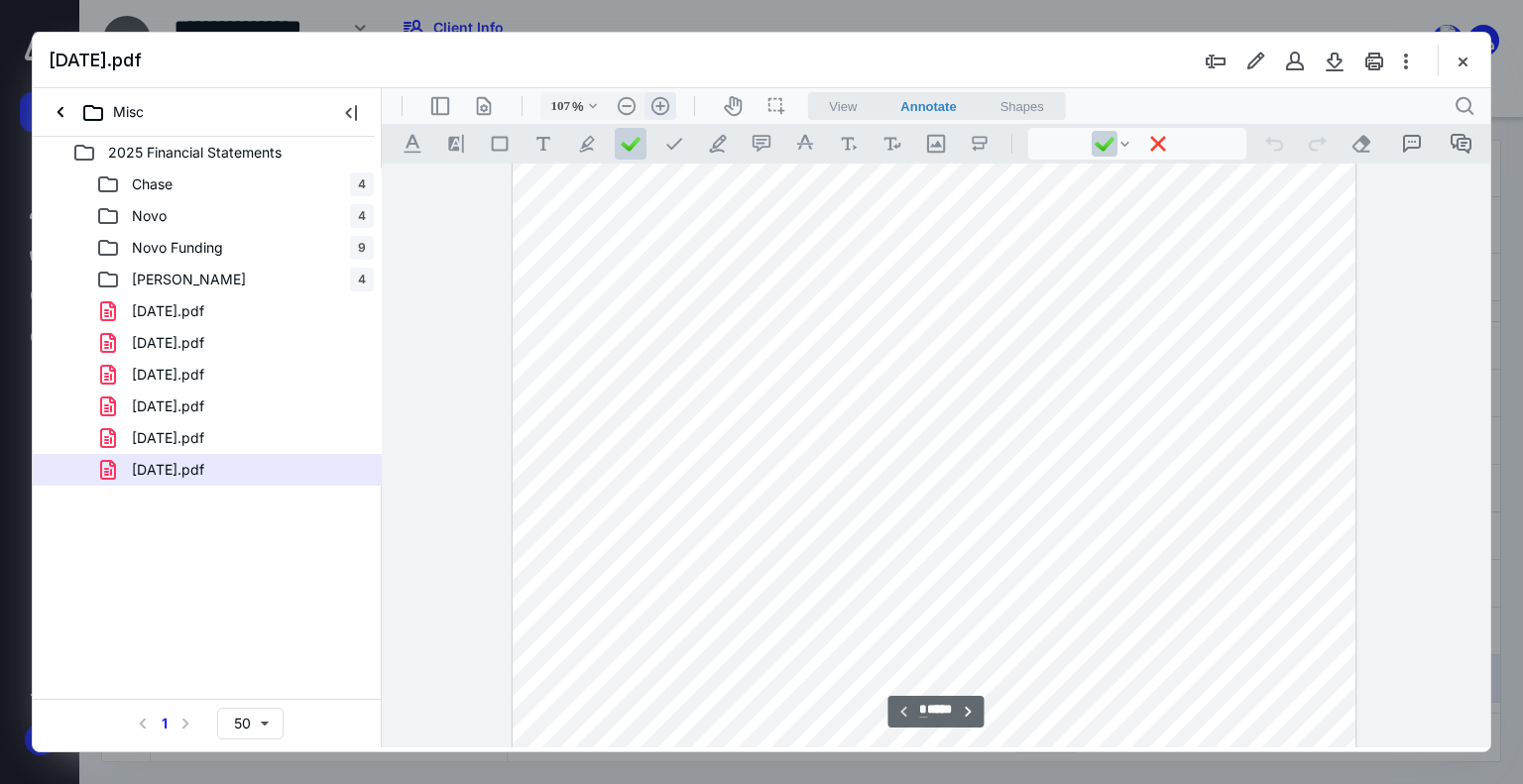 type on "132" 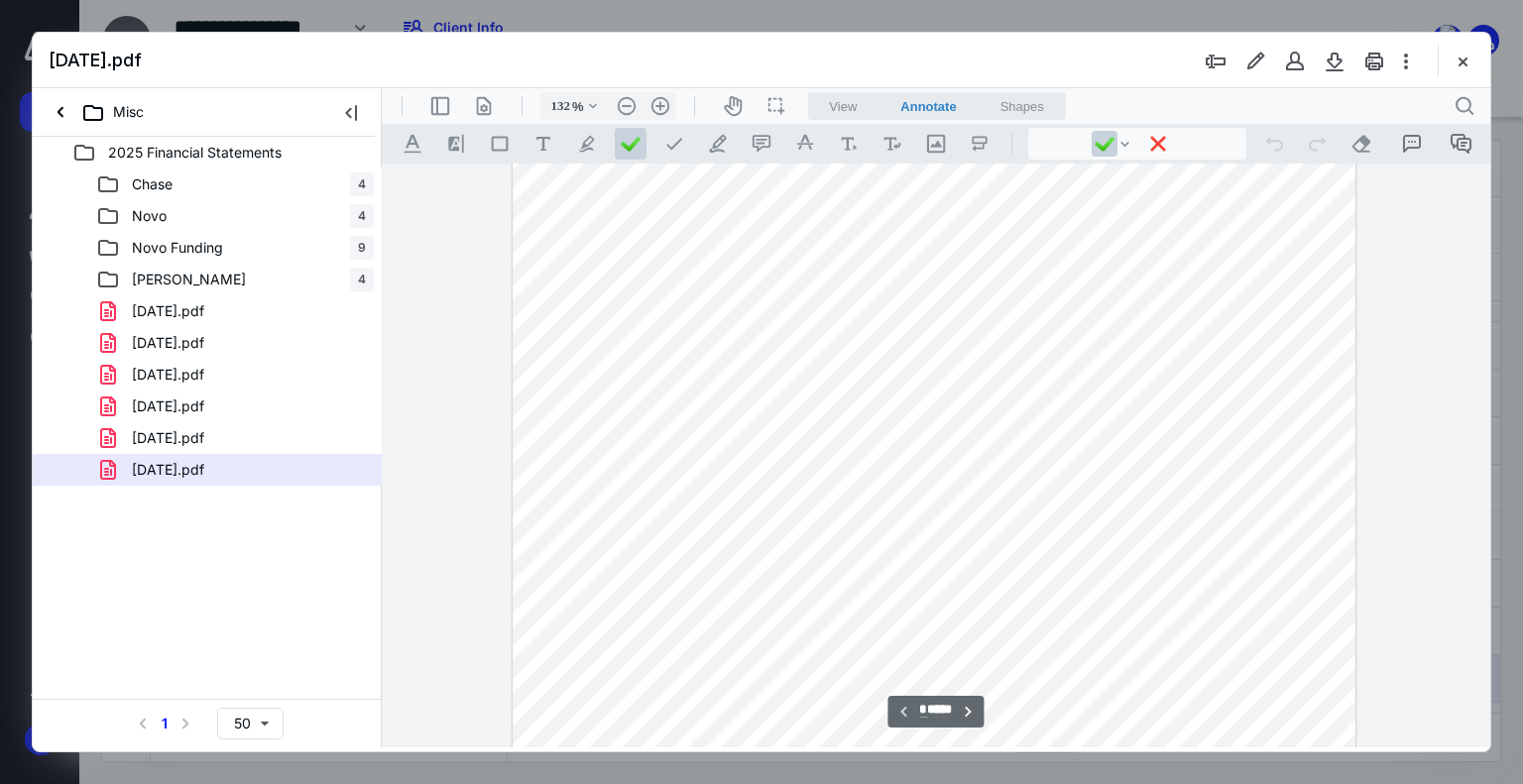scroll, scrollTop: 0, scrollLeft: 0, axis: both 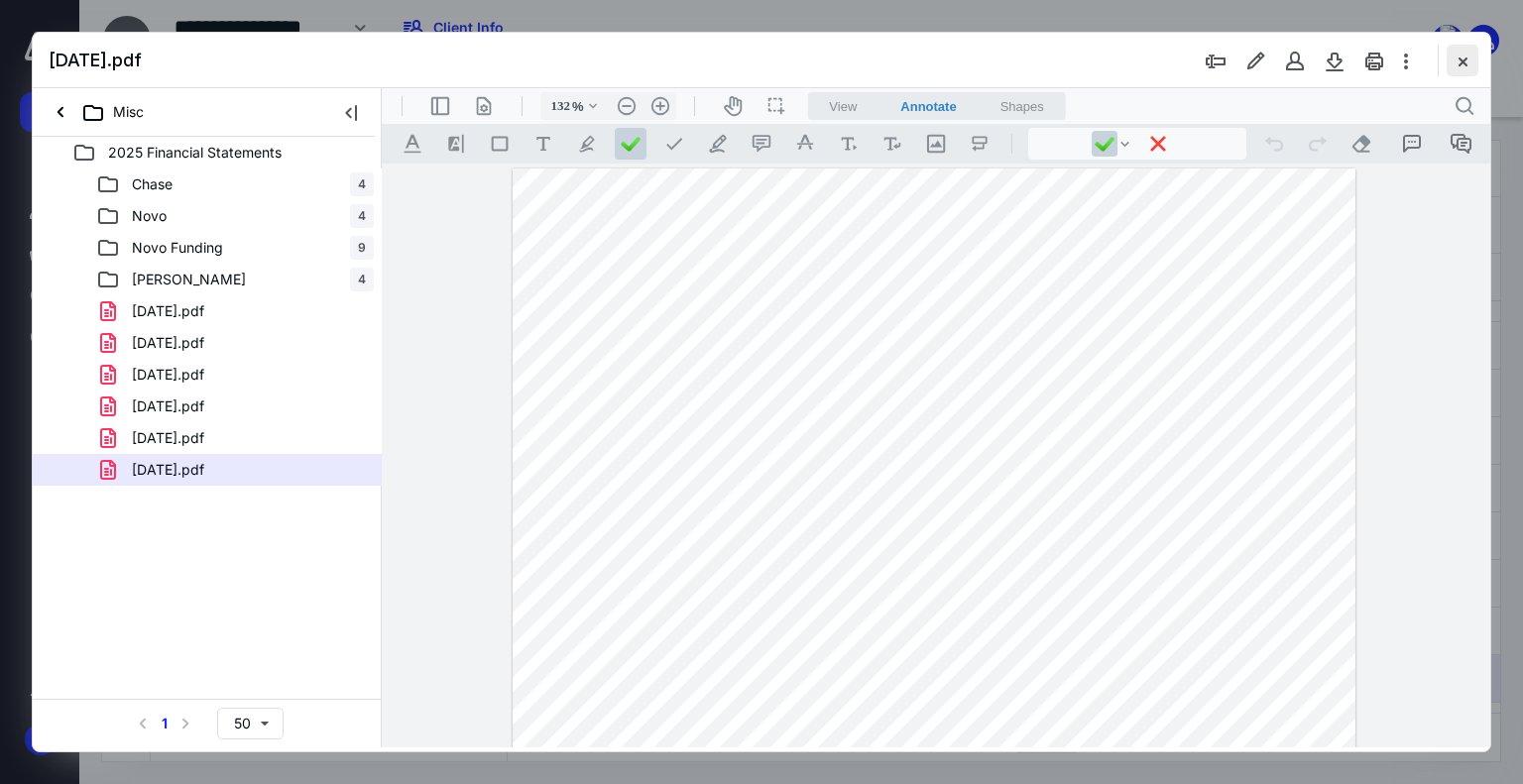 click at bounding box center (1463, 60) 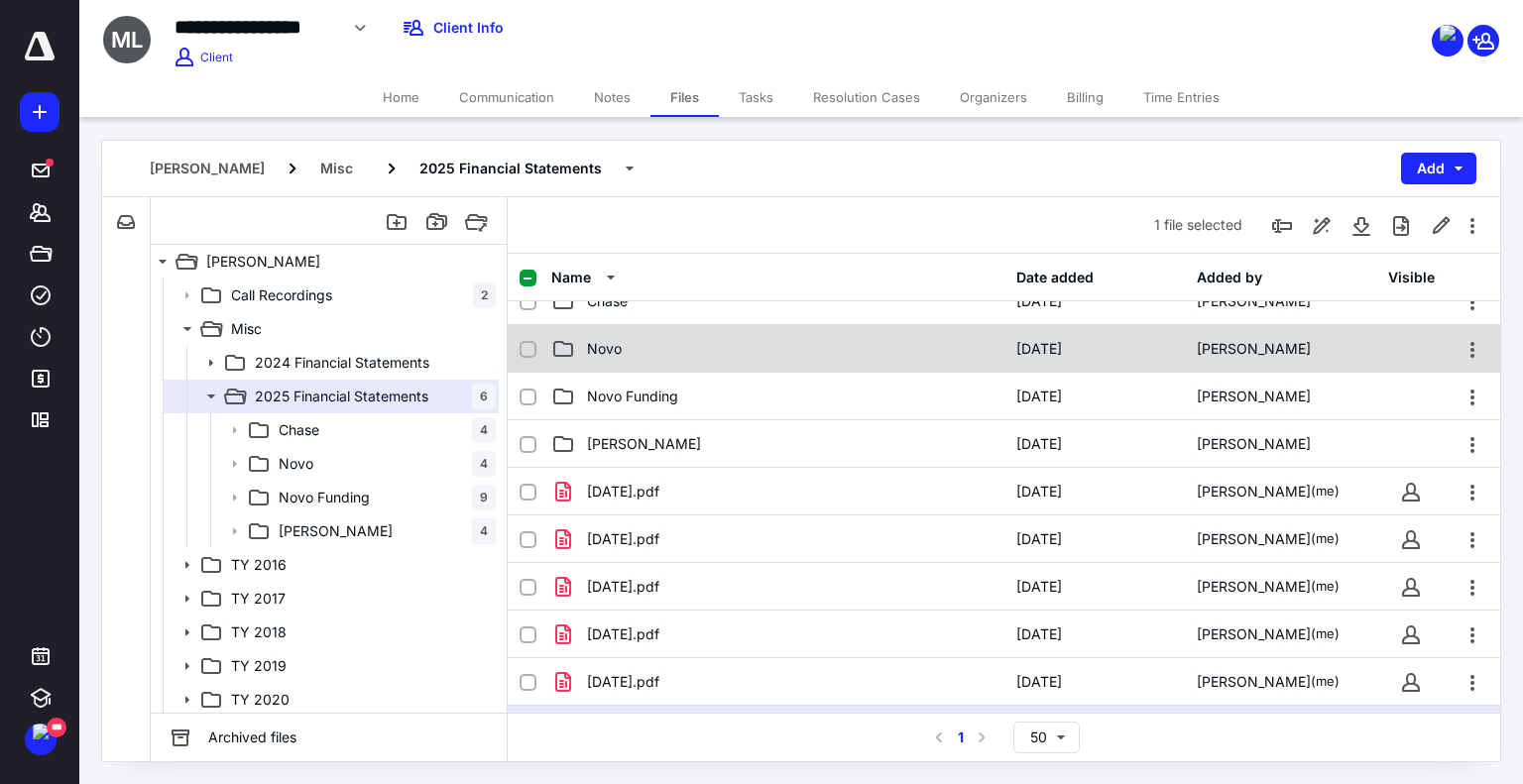 scroll, scrollTop: 0, scrollLeft: 0, axis: both 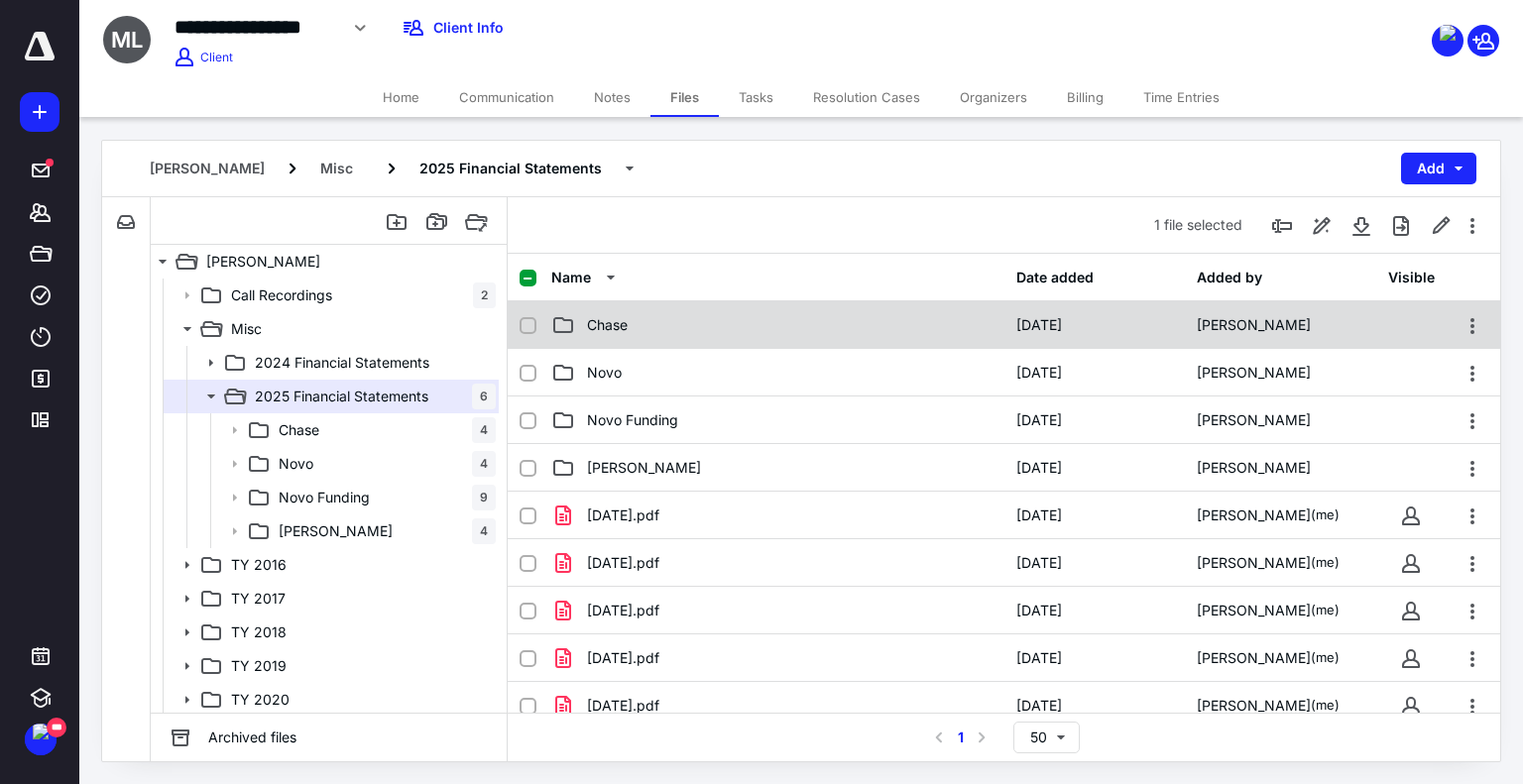 click on "Chase" at bounding box center (777, 325) 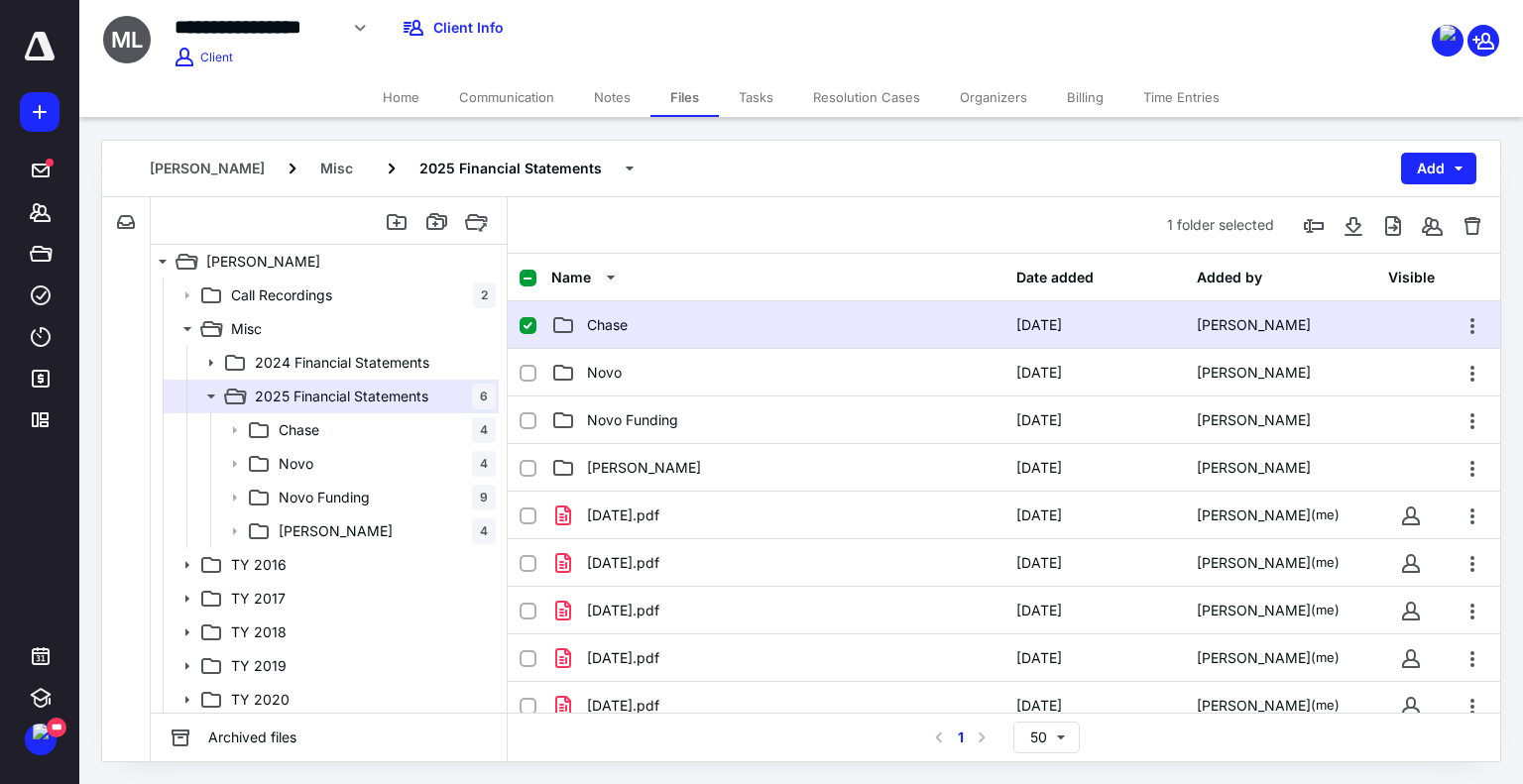 click on "Chase" at bounding box center (777, 325) 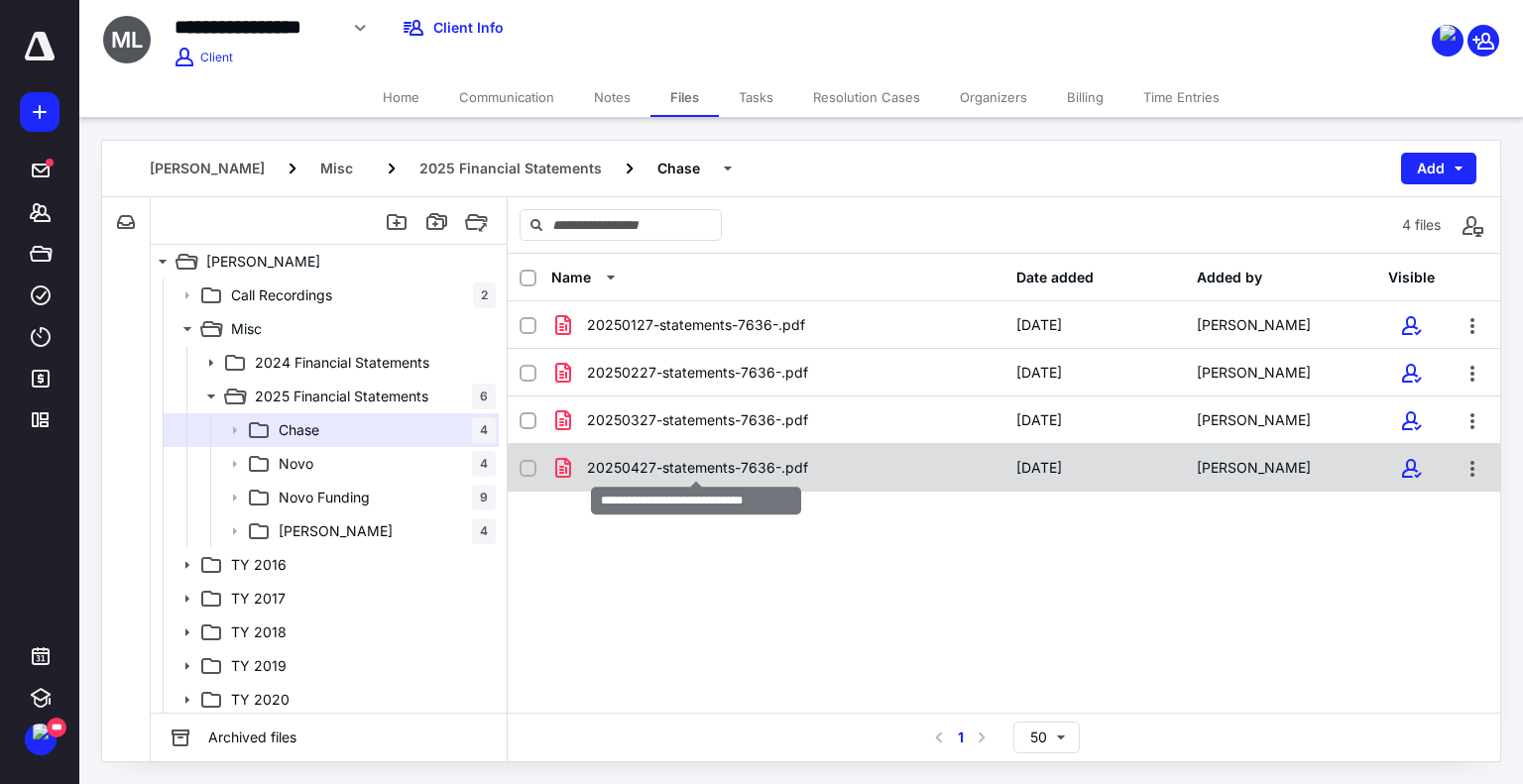 click on "20250427-statements-7636-.pdf" at bounding box center (697, 468) 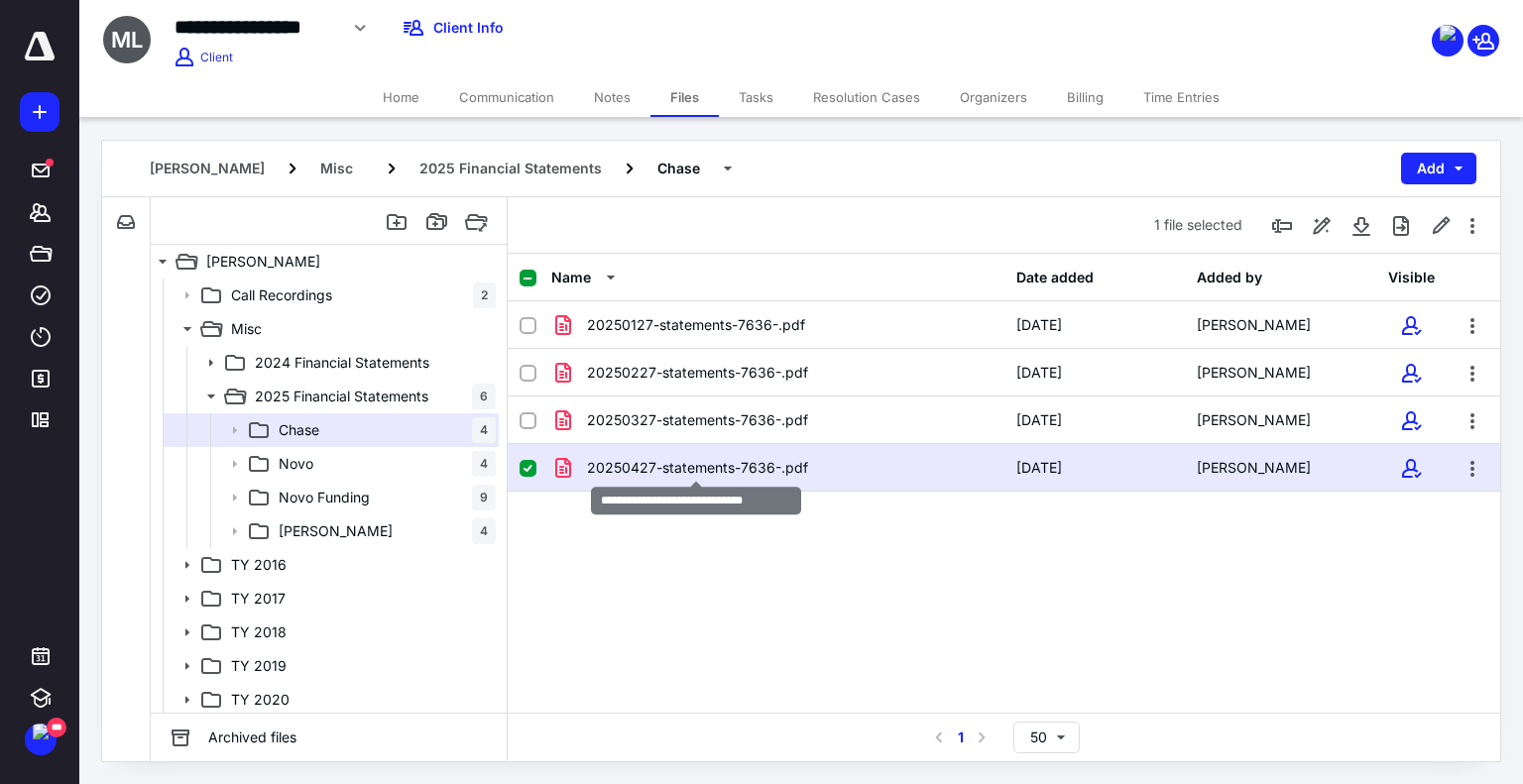 click on "20250427-statements-7636-.pdf" at bounding box center (697, 468) 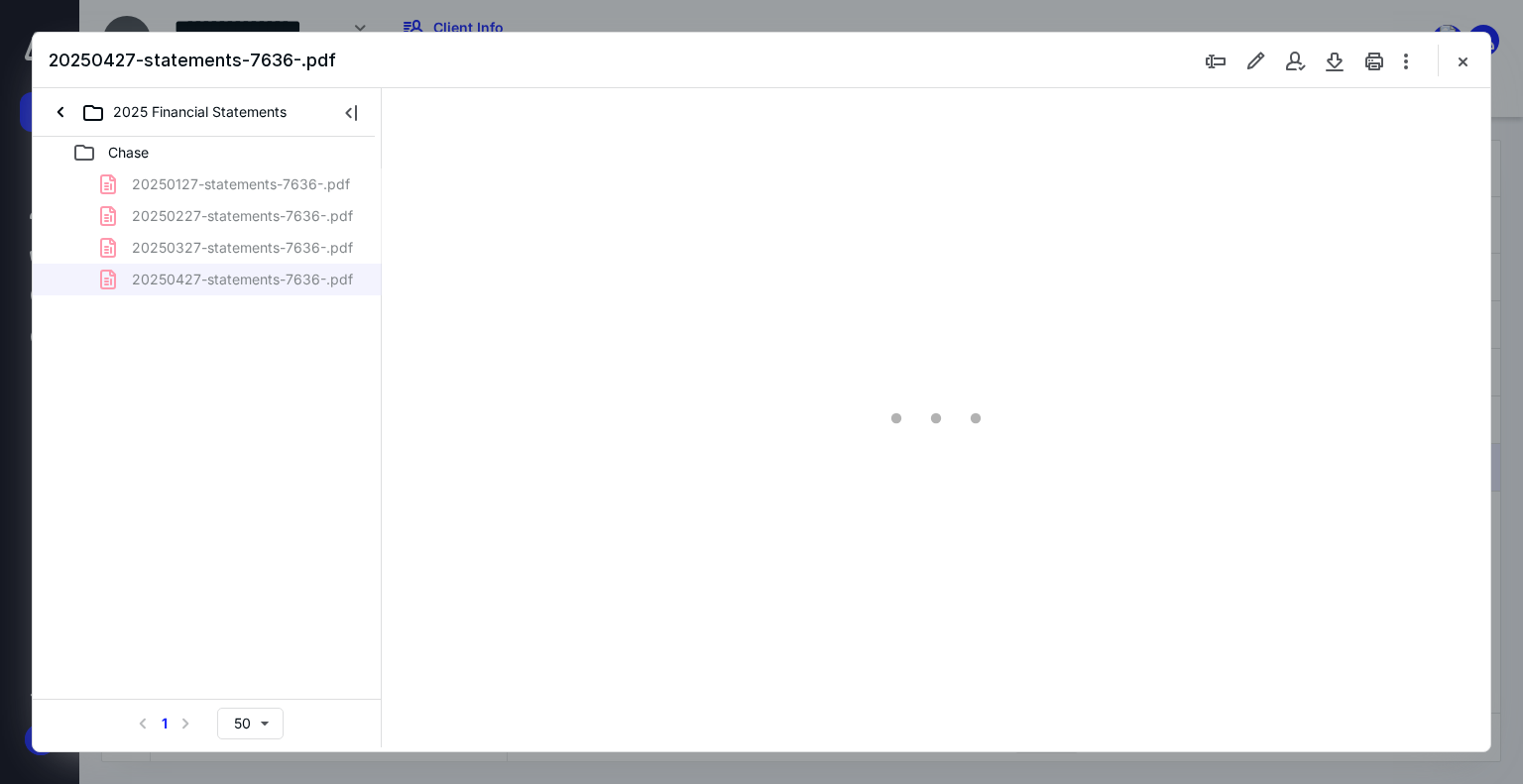 scroll, scrollTop: 0, scrollLeft: 0, axis: both 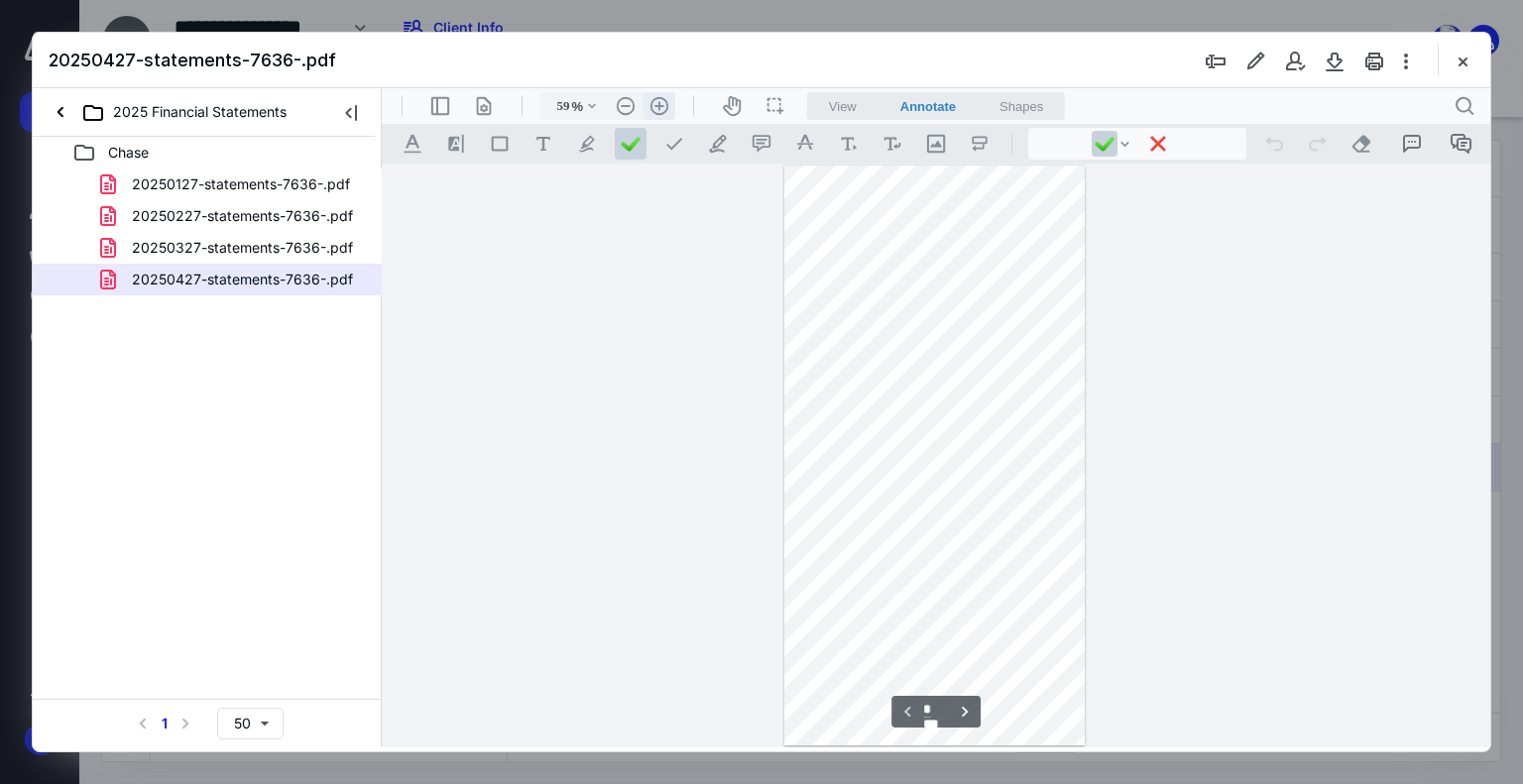 click on ".cls-1{fill:#abb0c4;} icon - header - zoom - in - line" at bounding box center [659, 106] 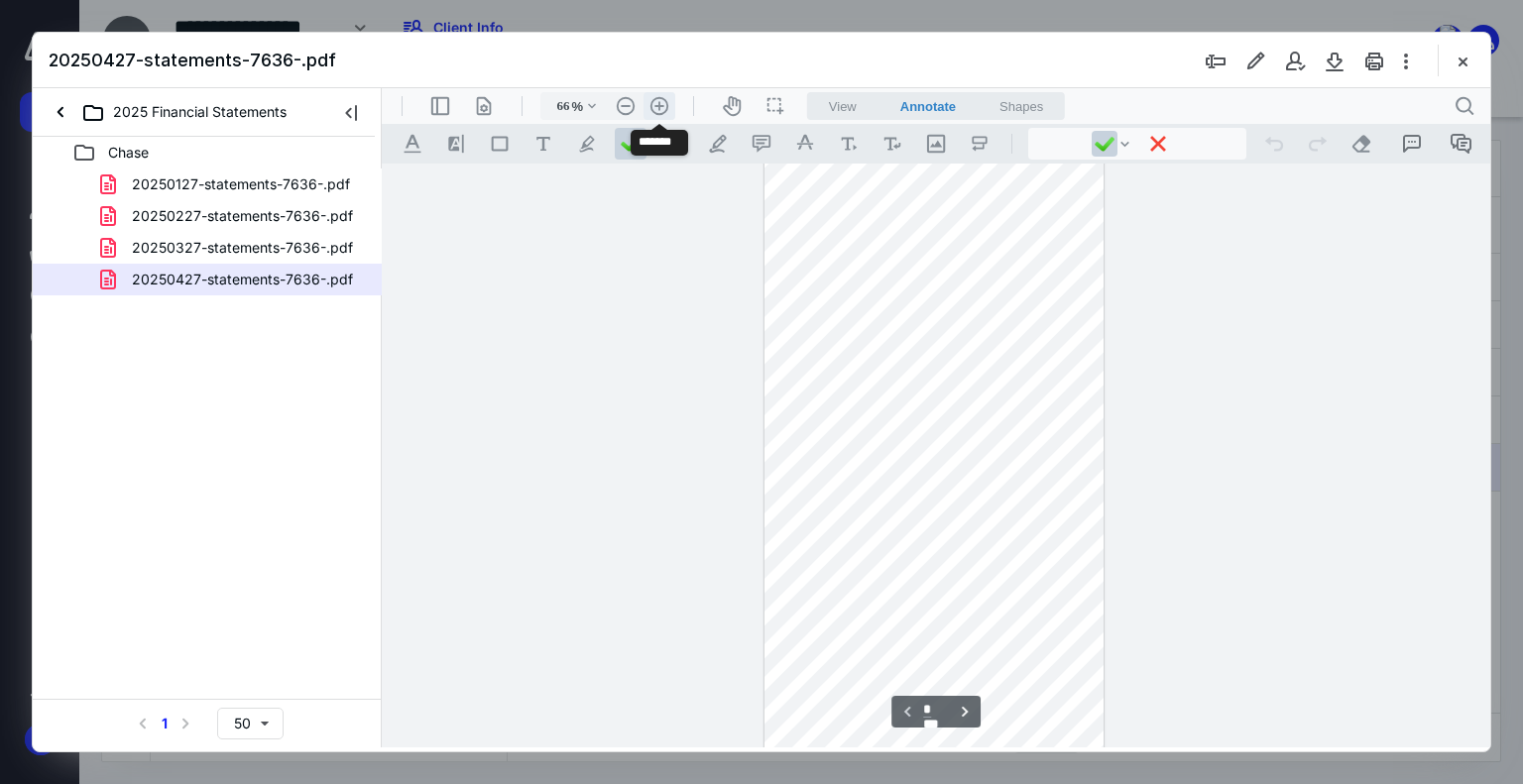 click on ".cls-1{fill:#abb0c4;} icon - header - zoom - in - line" at bounding box center [659, 106] 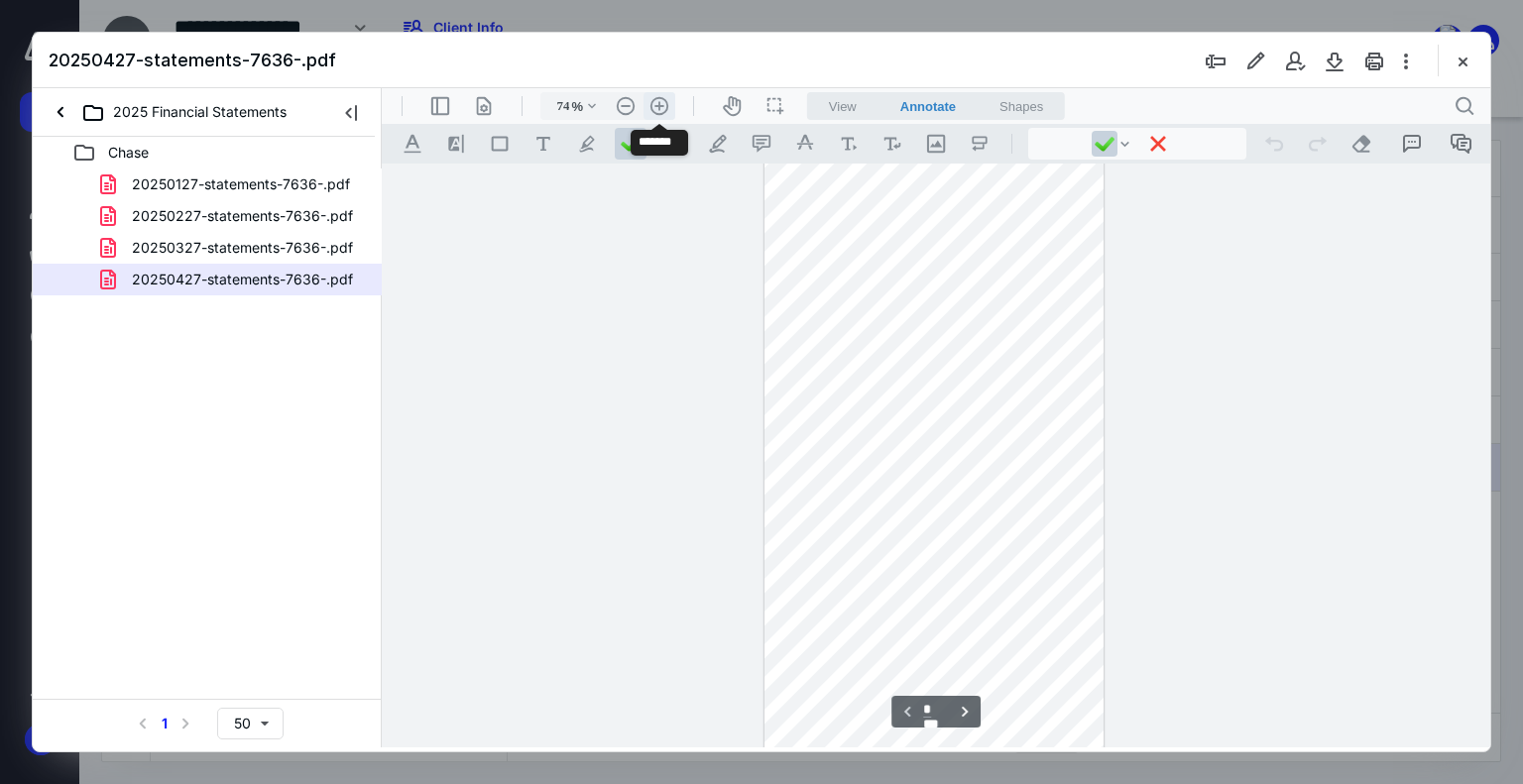 click on ".cls-1{fill:#abb0c4;} icon - header - zoom - in - line" at bounding box center [659, 106] 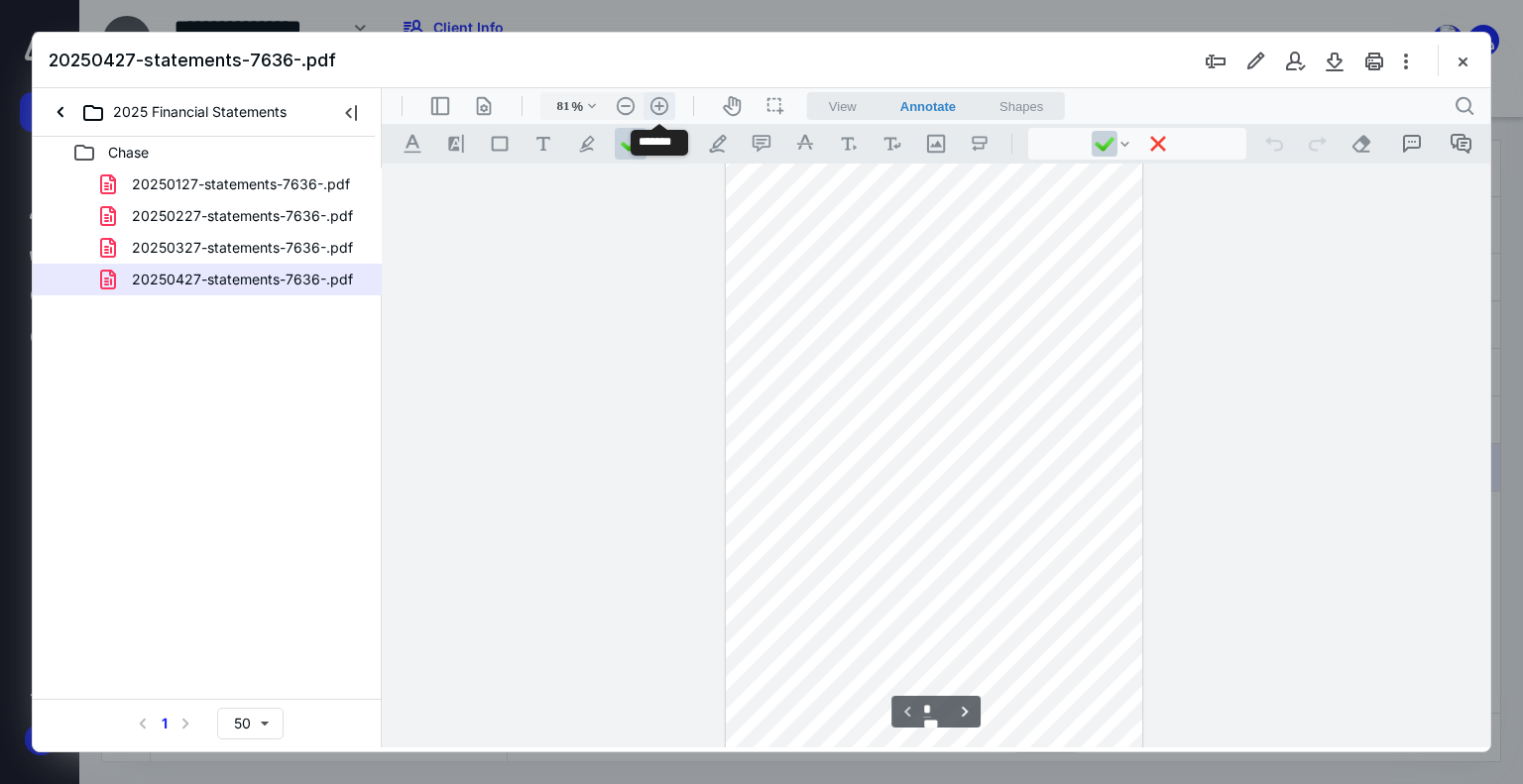 click on ".cls-1{fill:#abb0c4;} icon - header - zoom - in - line" at bounding box center (659, 106) 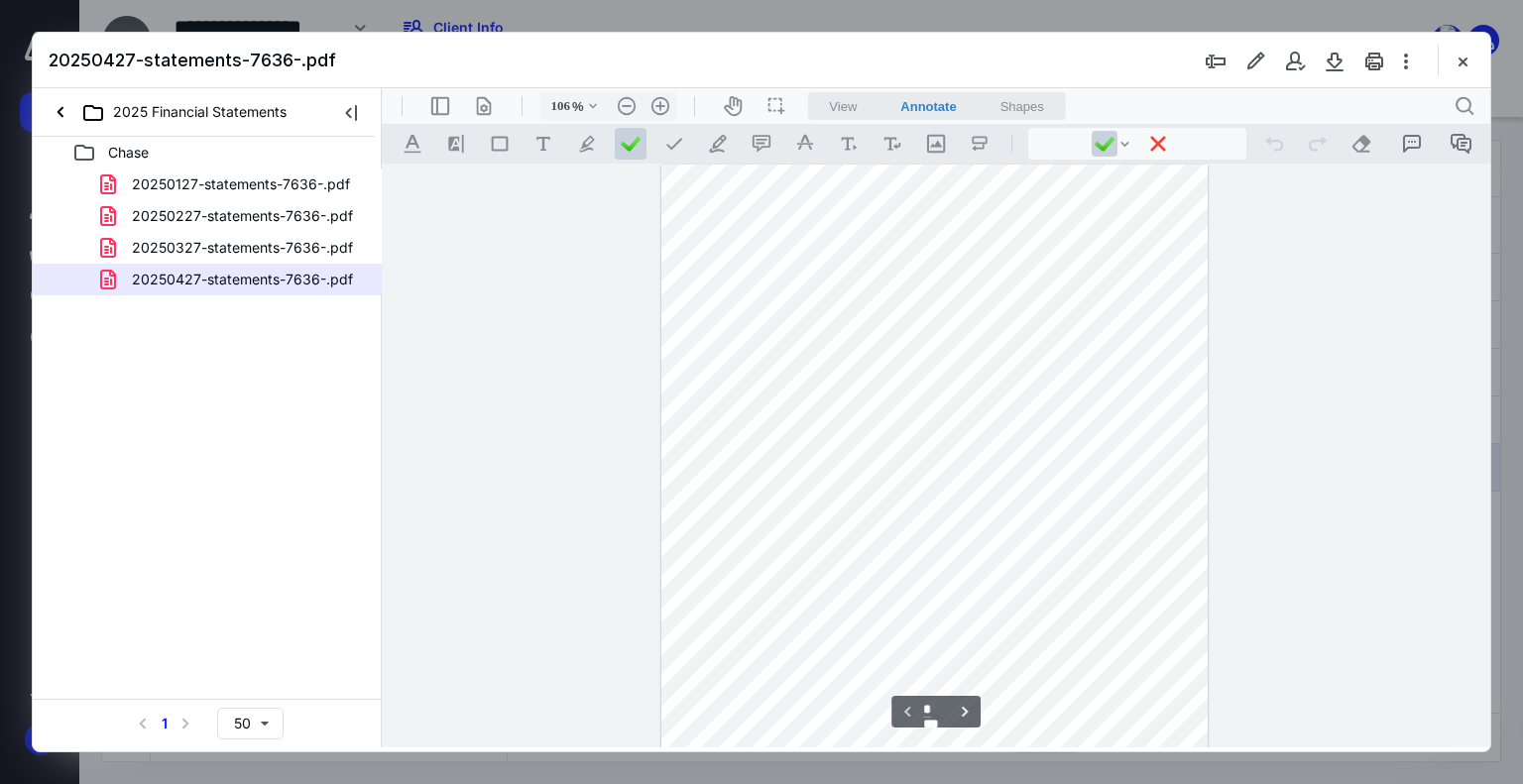 scroll, scrollTop: 0, scrollLeft: 0, axis: both 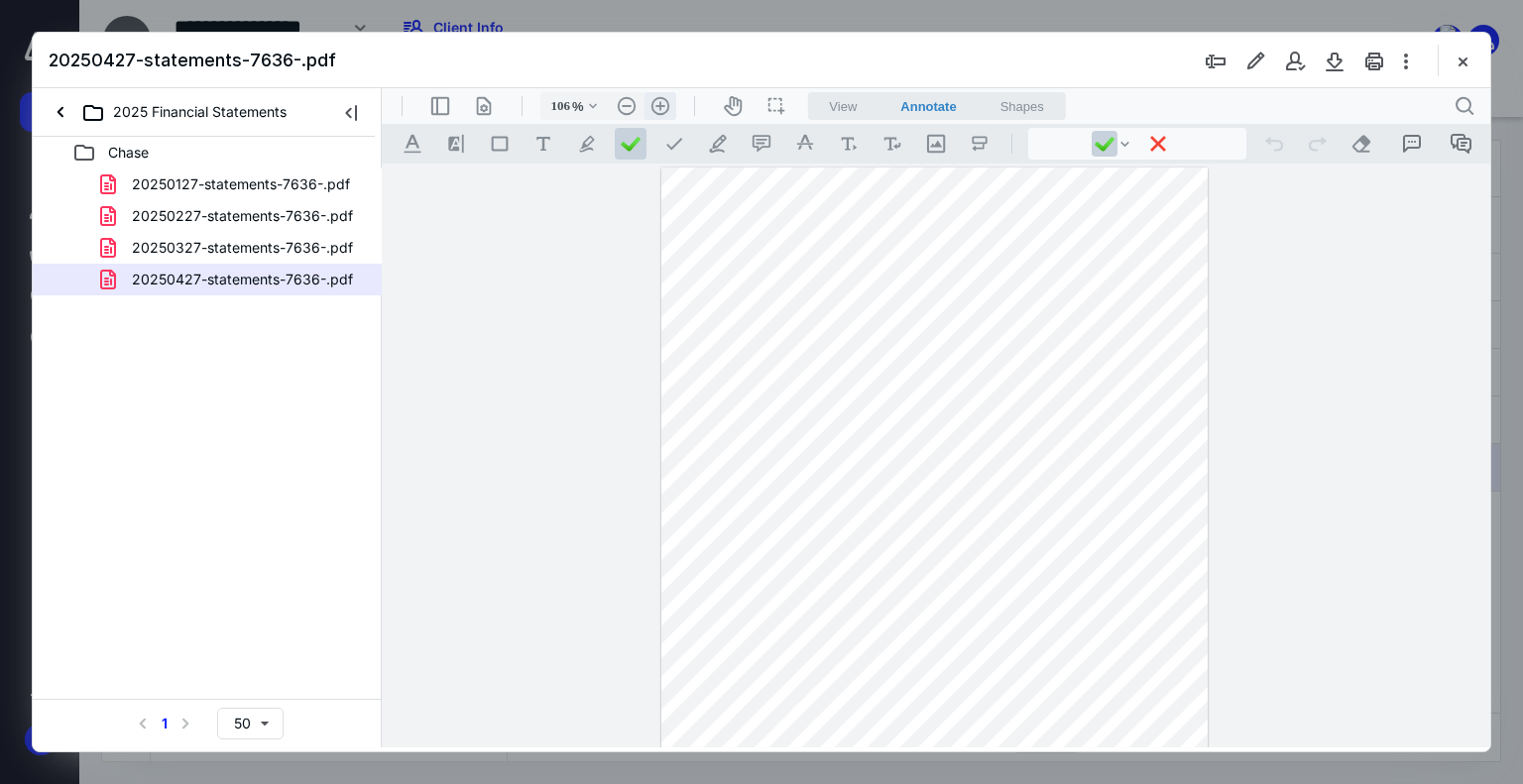 click on ".cls-1{fill:#abb0c4;} icon - header - zoom - in - line" at bounding box center [660, 106] 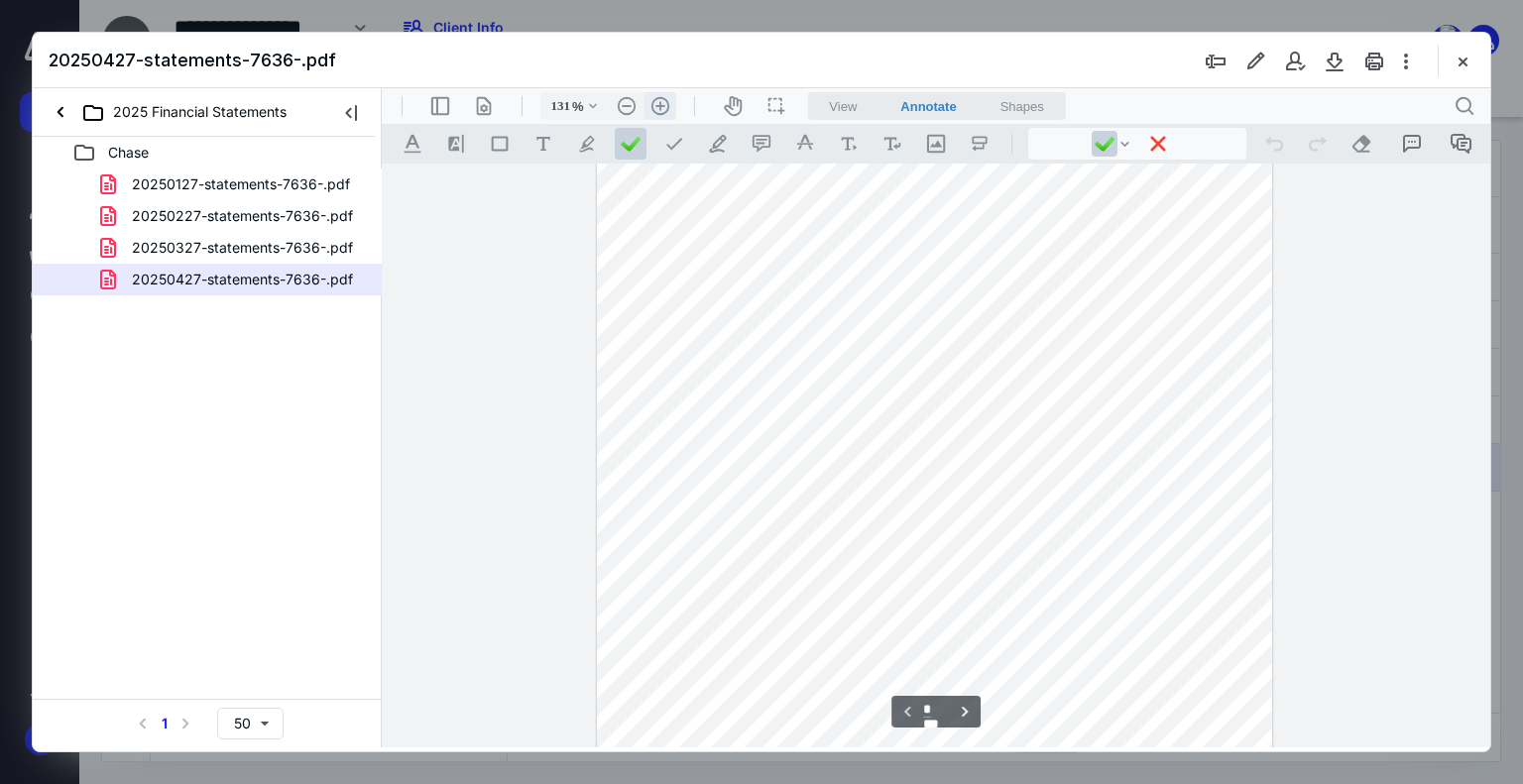 click on ".cls-1{fill:#abb0c4;} icon - header - zoom - in - line" at bounding box center [660, 106] 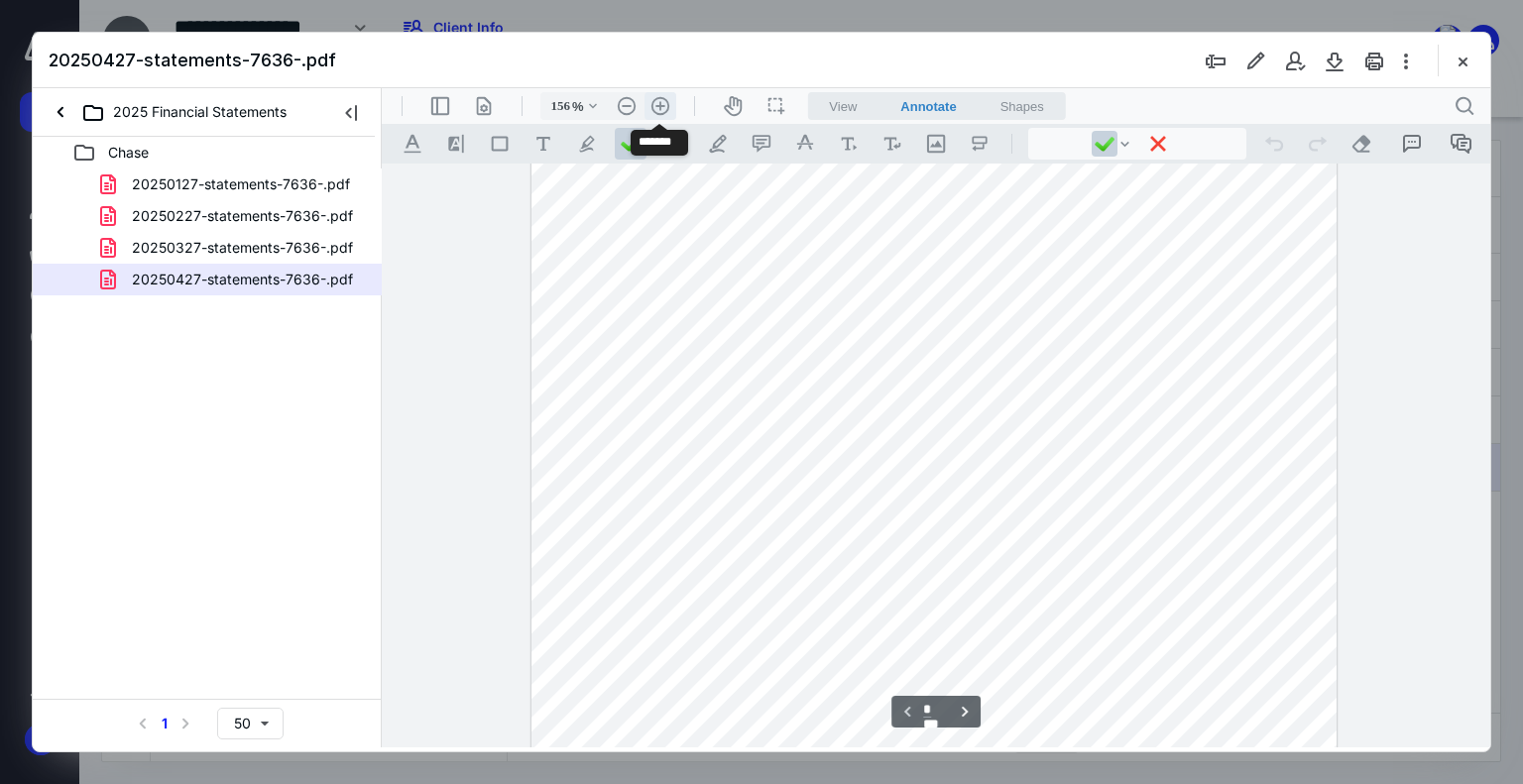 scroll, scrollTop: 241, scrollLeft: 0, axis: vertical 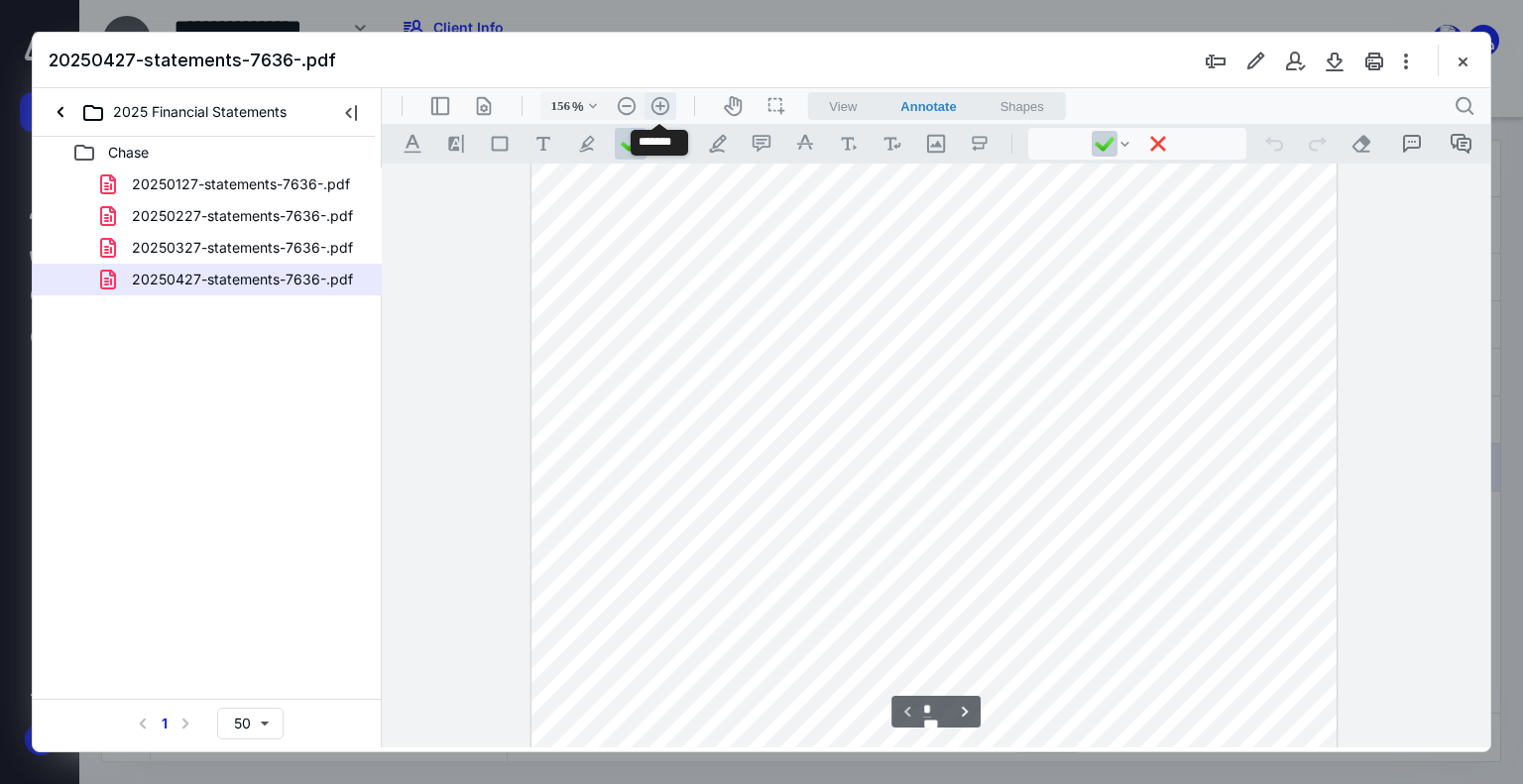 click on ".cls-1{fill:#abb0c4;} icon - header - zoom - in - line" at bounding box center [660, 106] 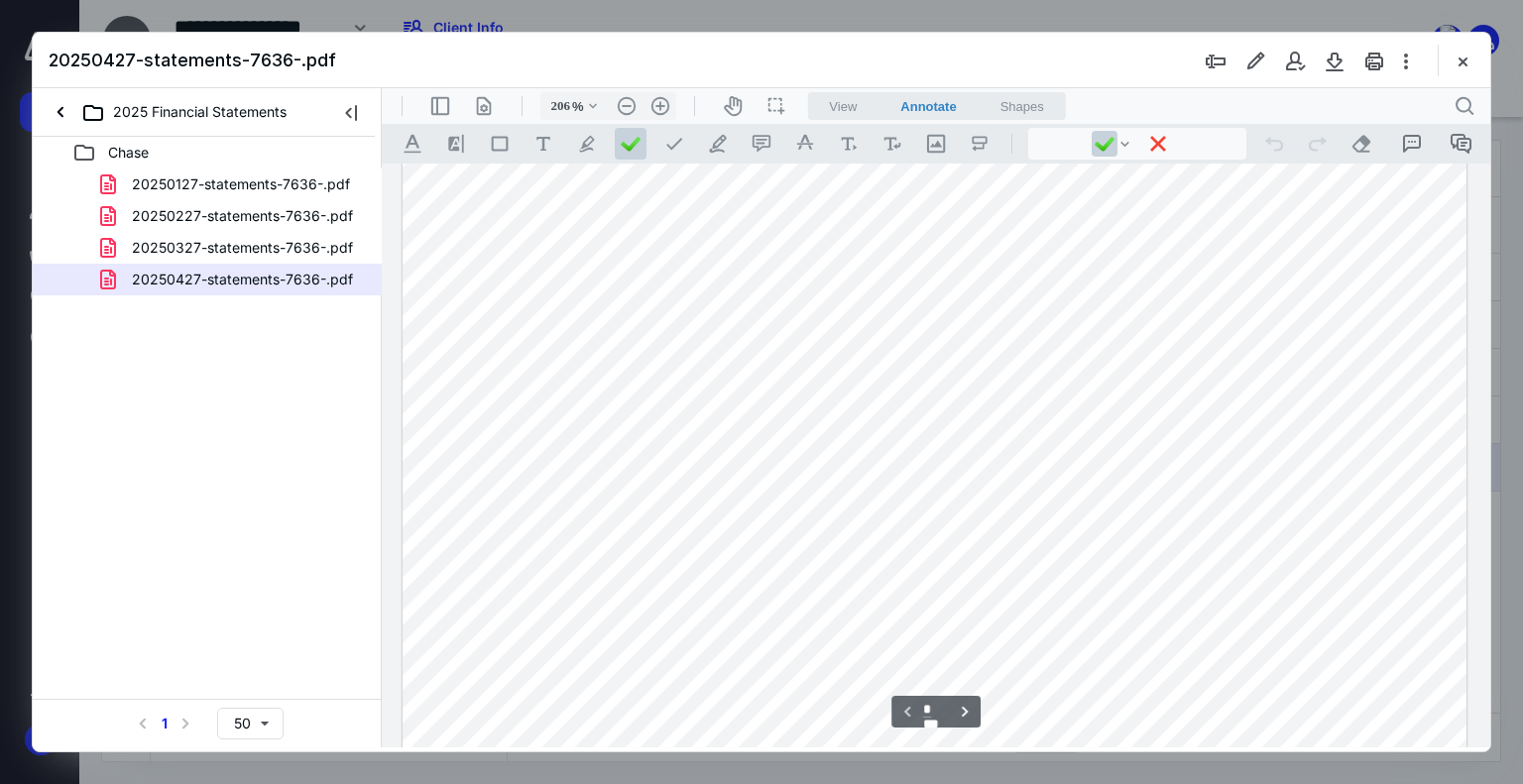 scroll, scrollTop: 439, scrollLeft: 0, axis: vertical 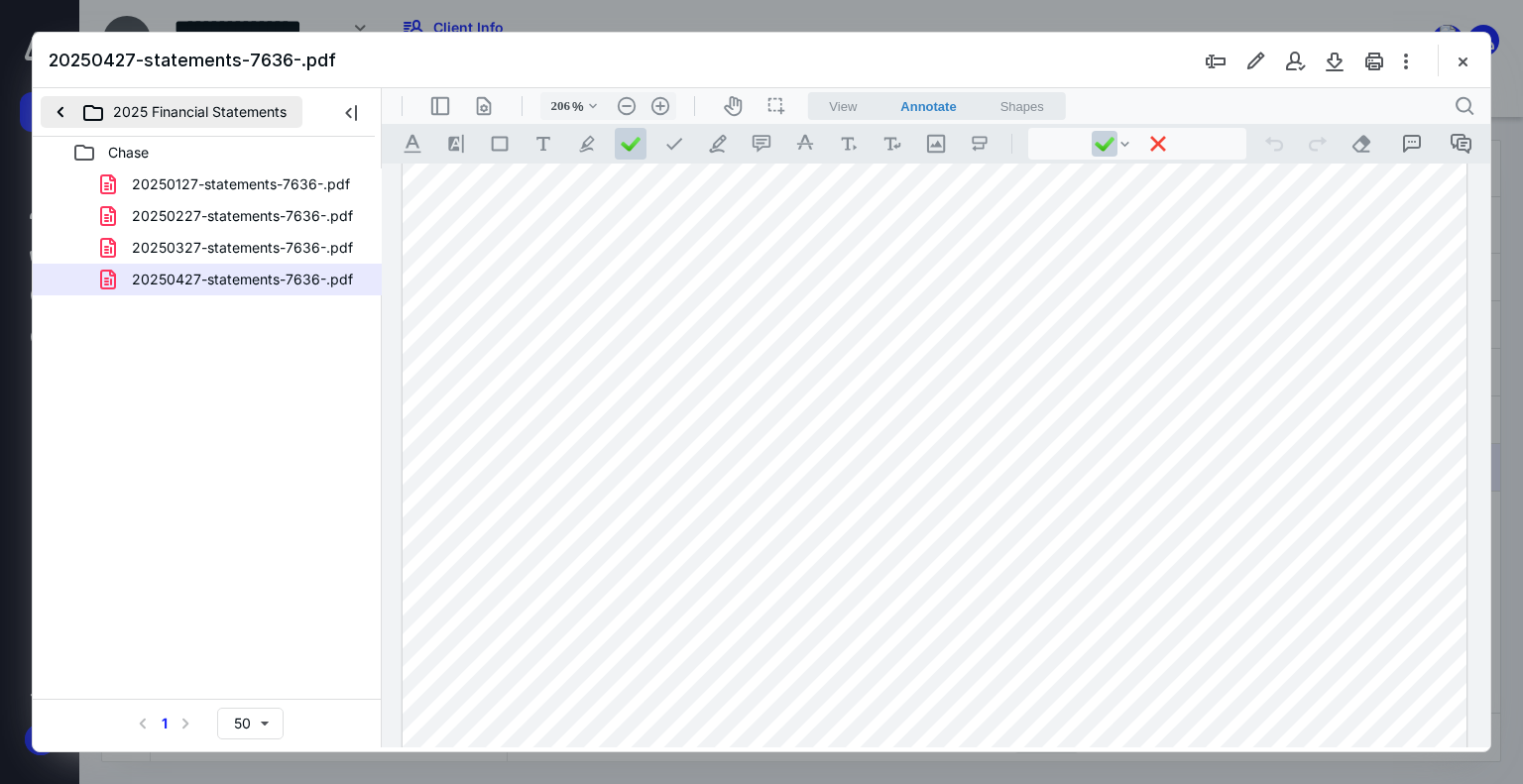 click on "2025 Financial Statements" at bounding box center (172, 112) 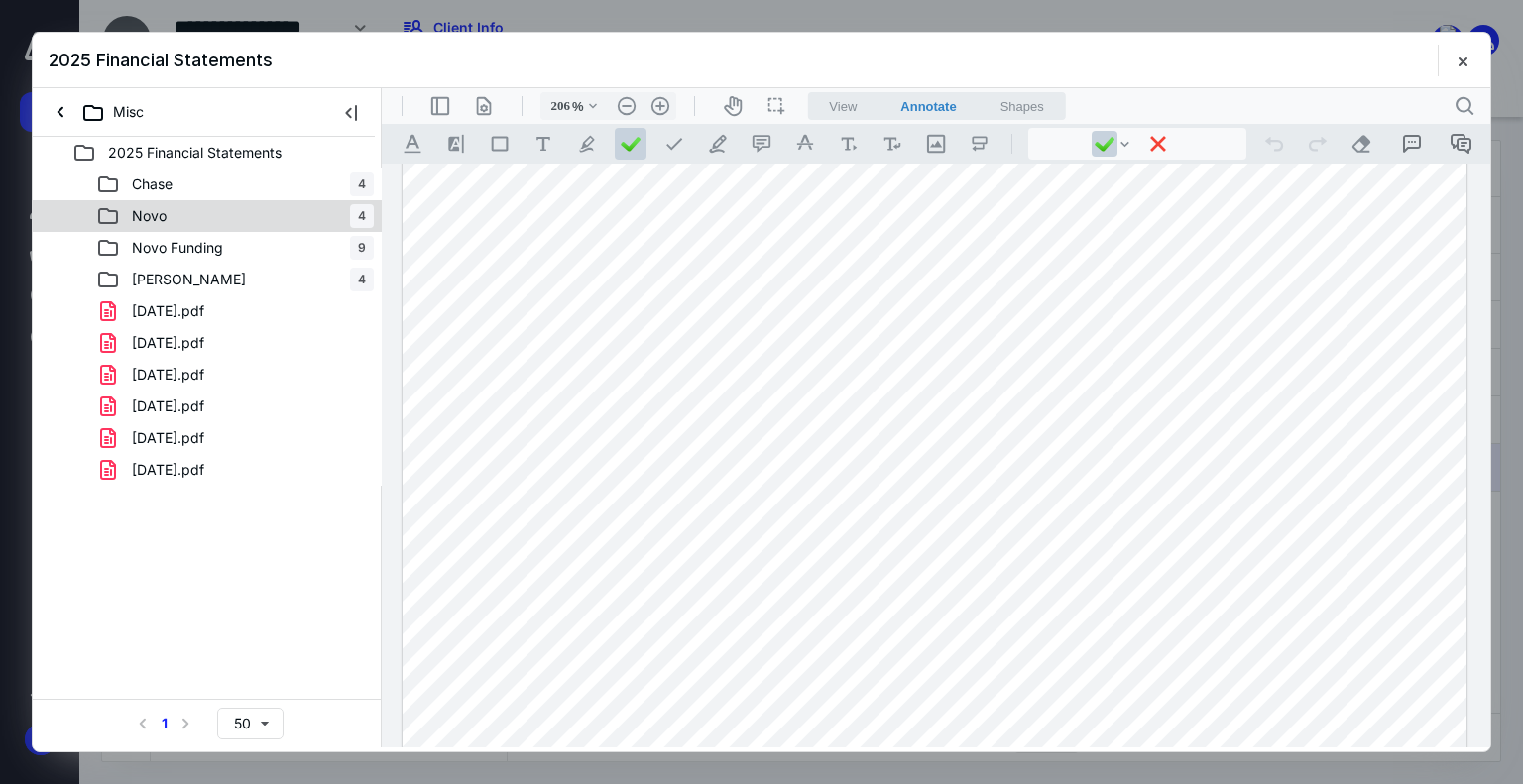 click on "Novo 4" at bounding box center [235, 216] 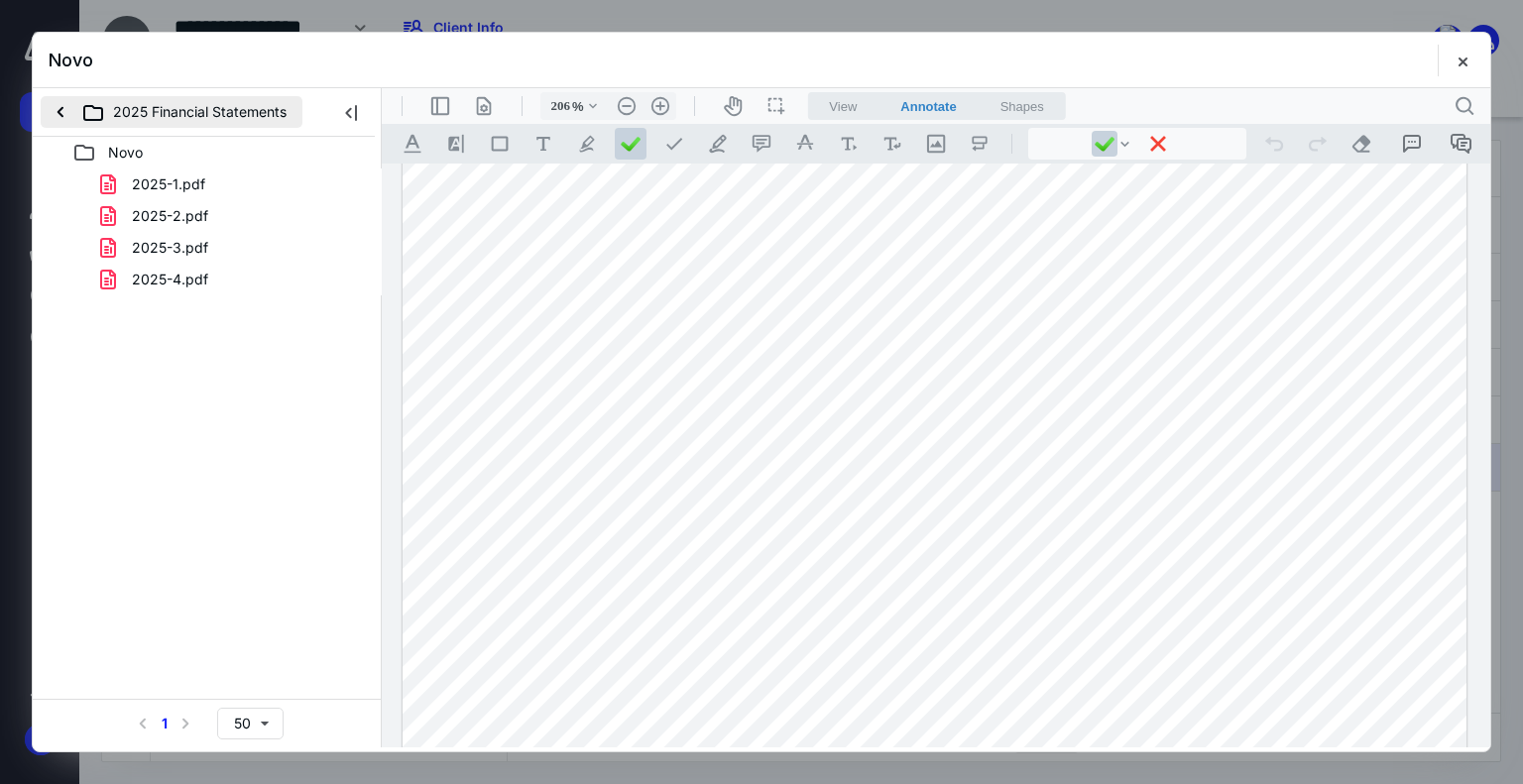 click on "2025 Financial Statements" at bounding box center (172, 112) 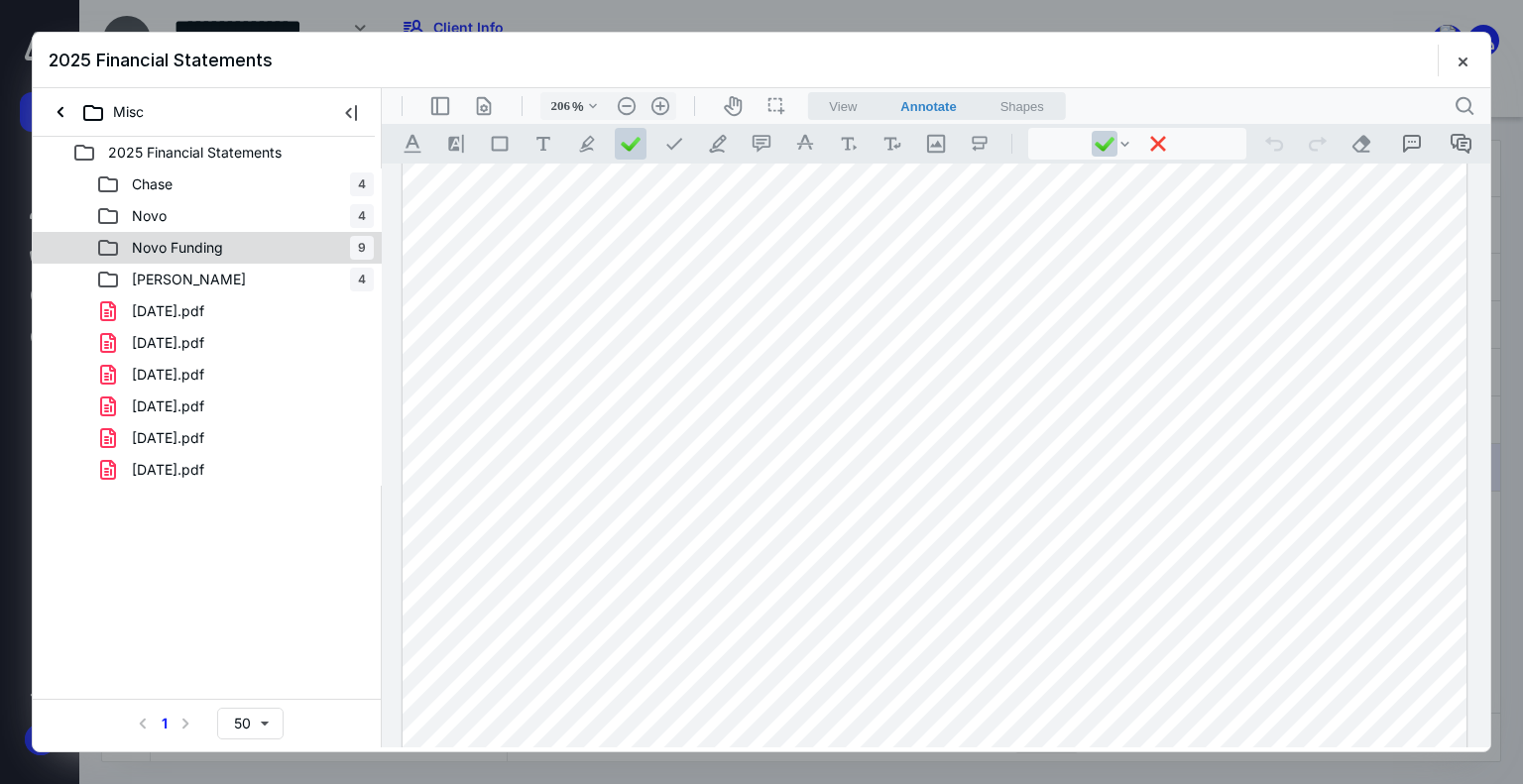 click on "Novo Funding" at bounding box center [177, 248] 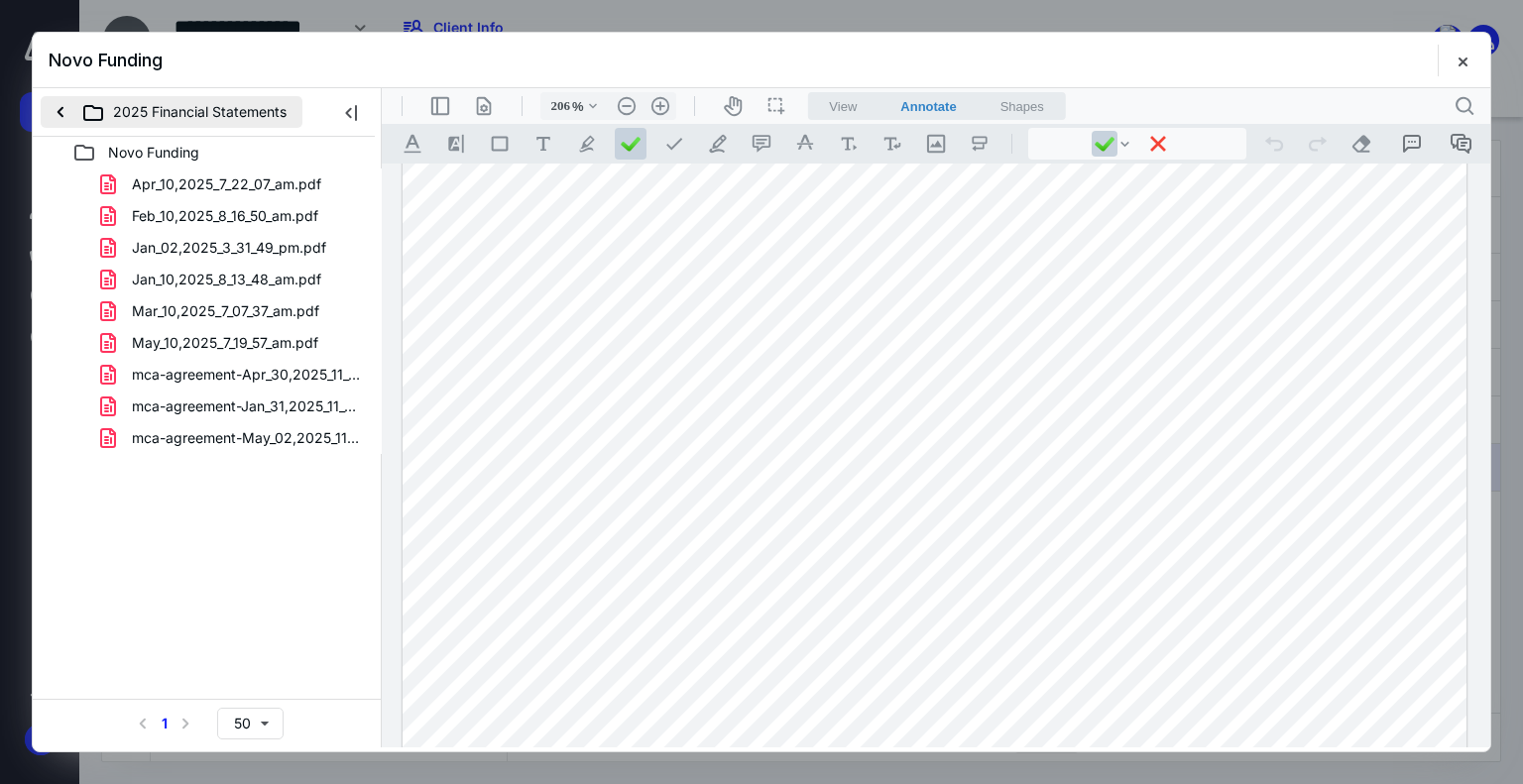 click on "2025 Financial Statements" at bounding box center [172, 112] 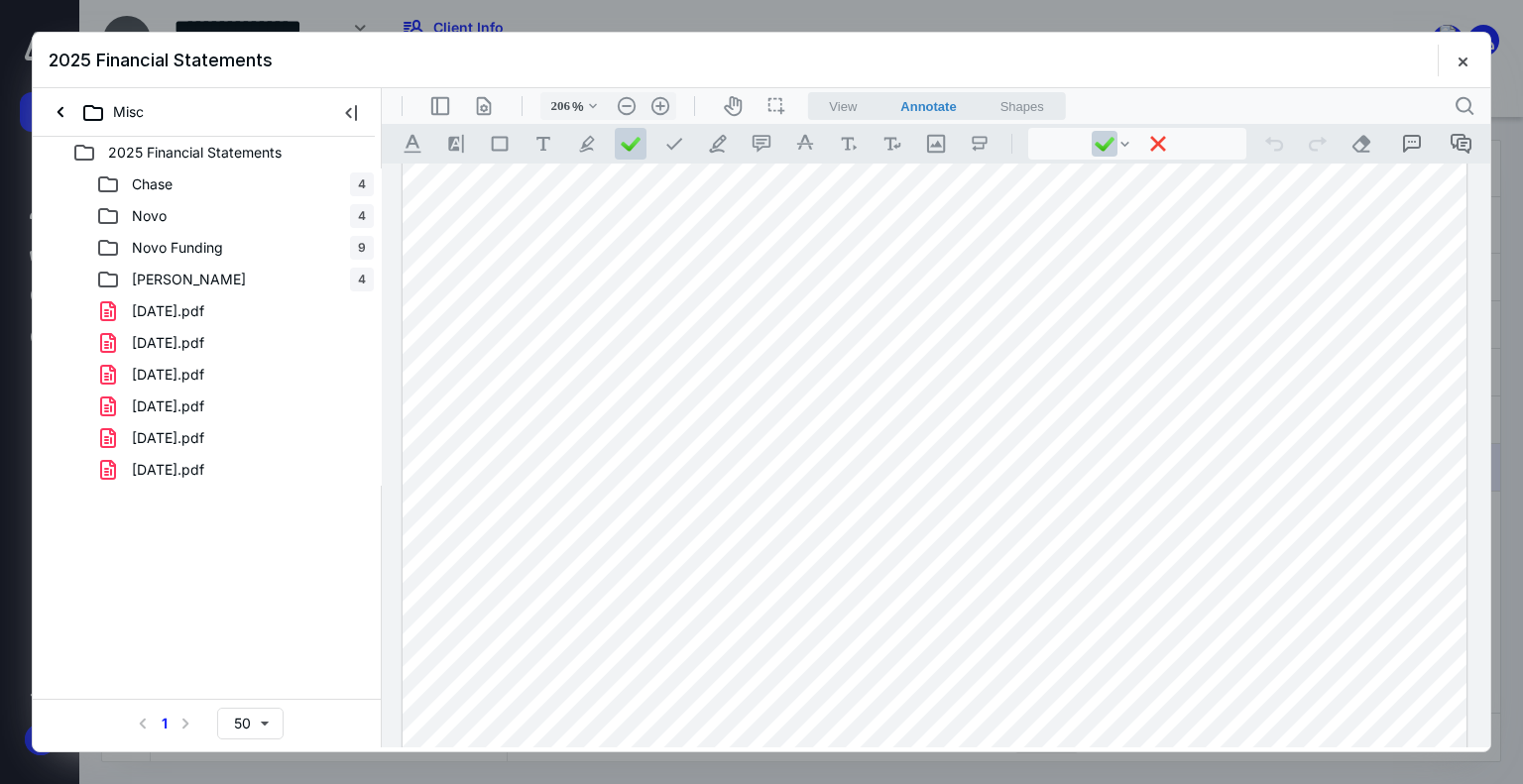 click on "OnDeck 4" at bounding box center [235, 280] 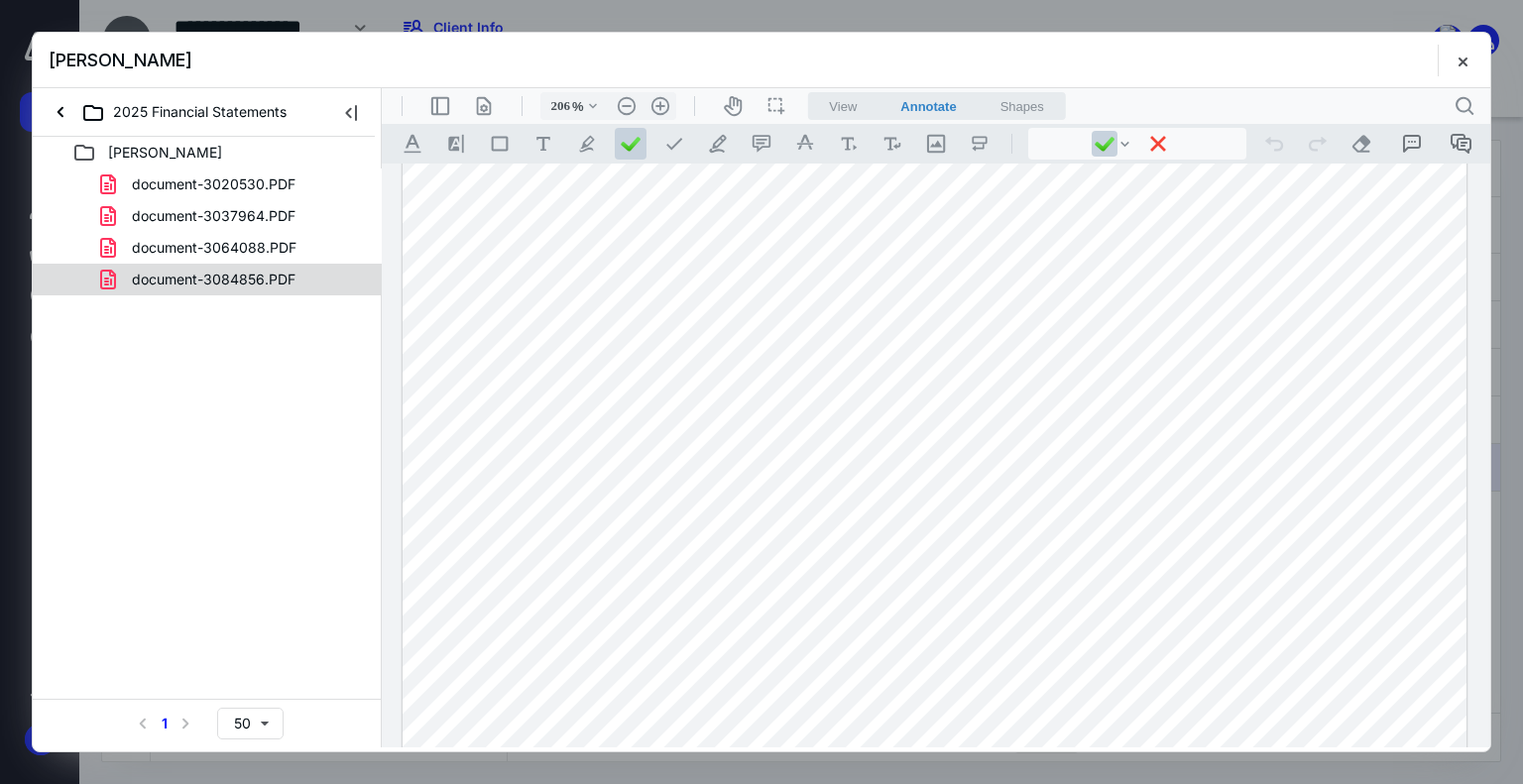 click on "document-3084856.PDF" at bounding box center [213, 280] 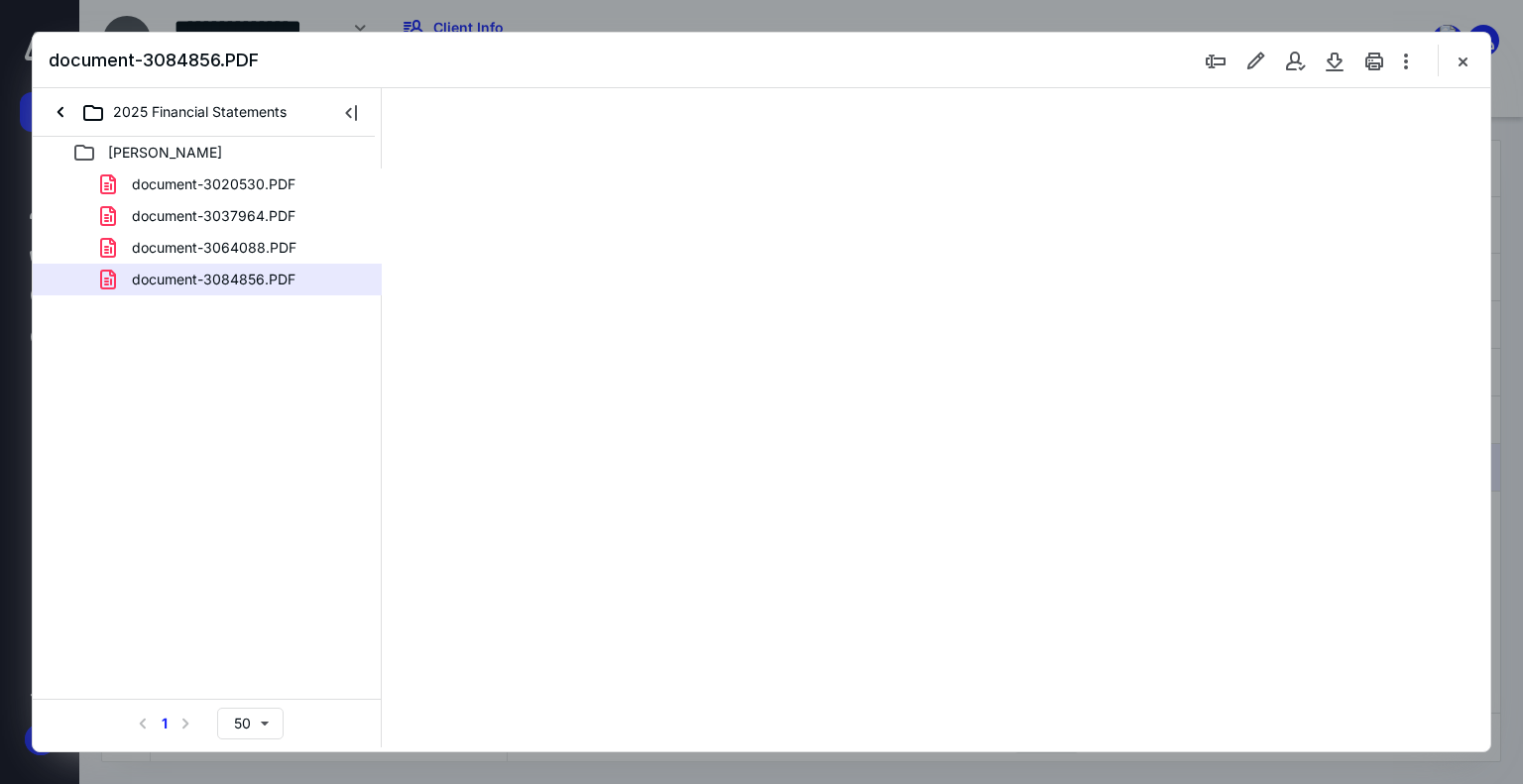 scroll, scrollTop: 0, scrollLeft: 0, axis: both 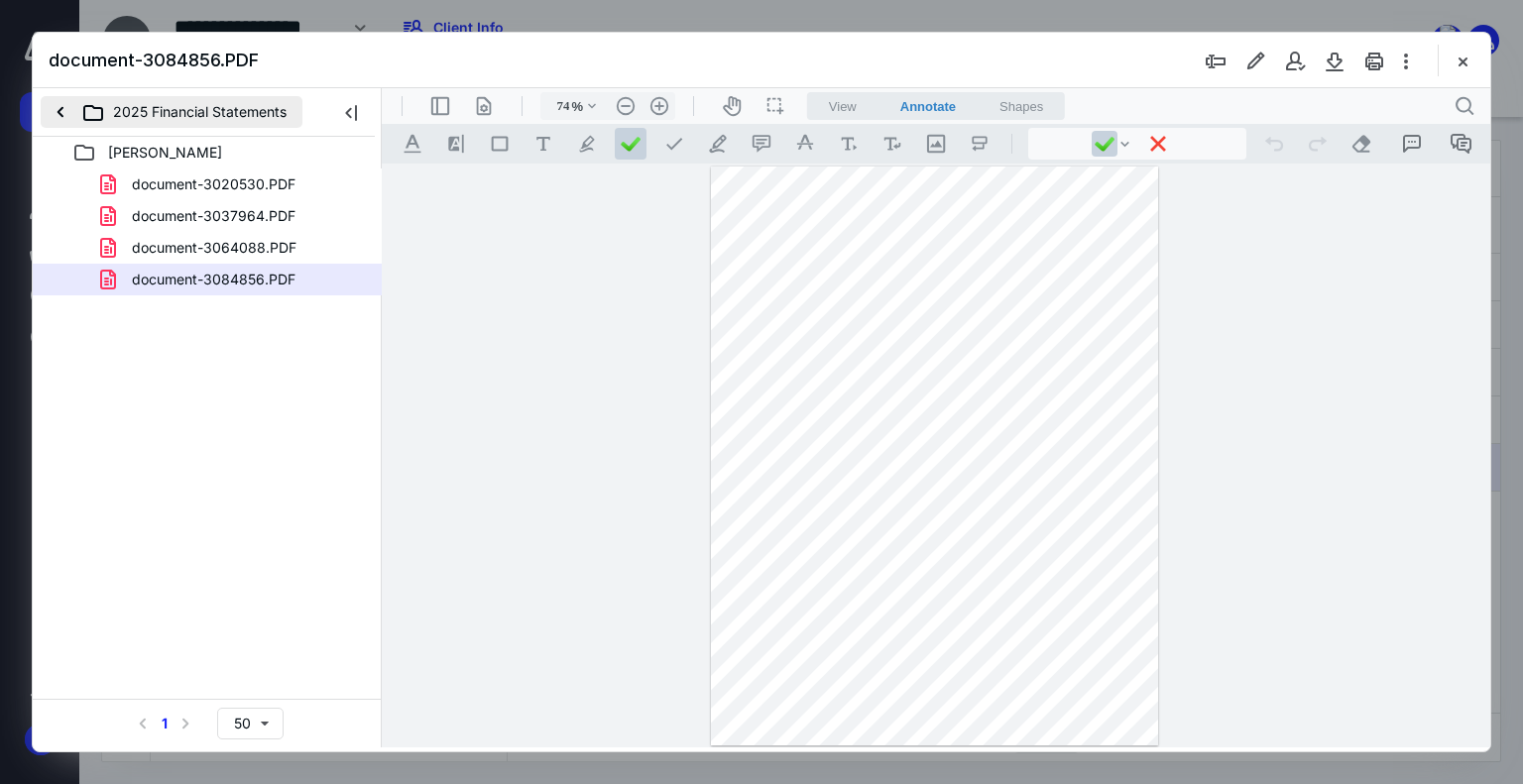 click on "2025 Financial Statements" at bounding box center (172, 112) 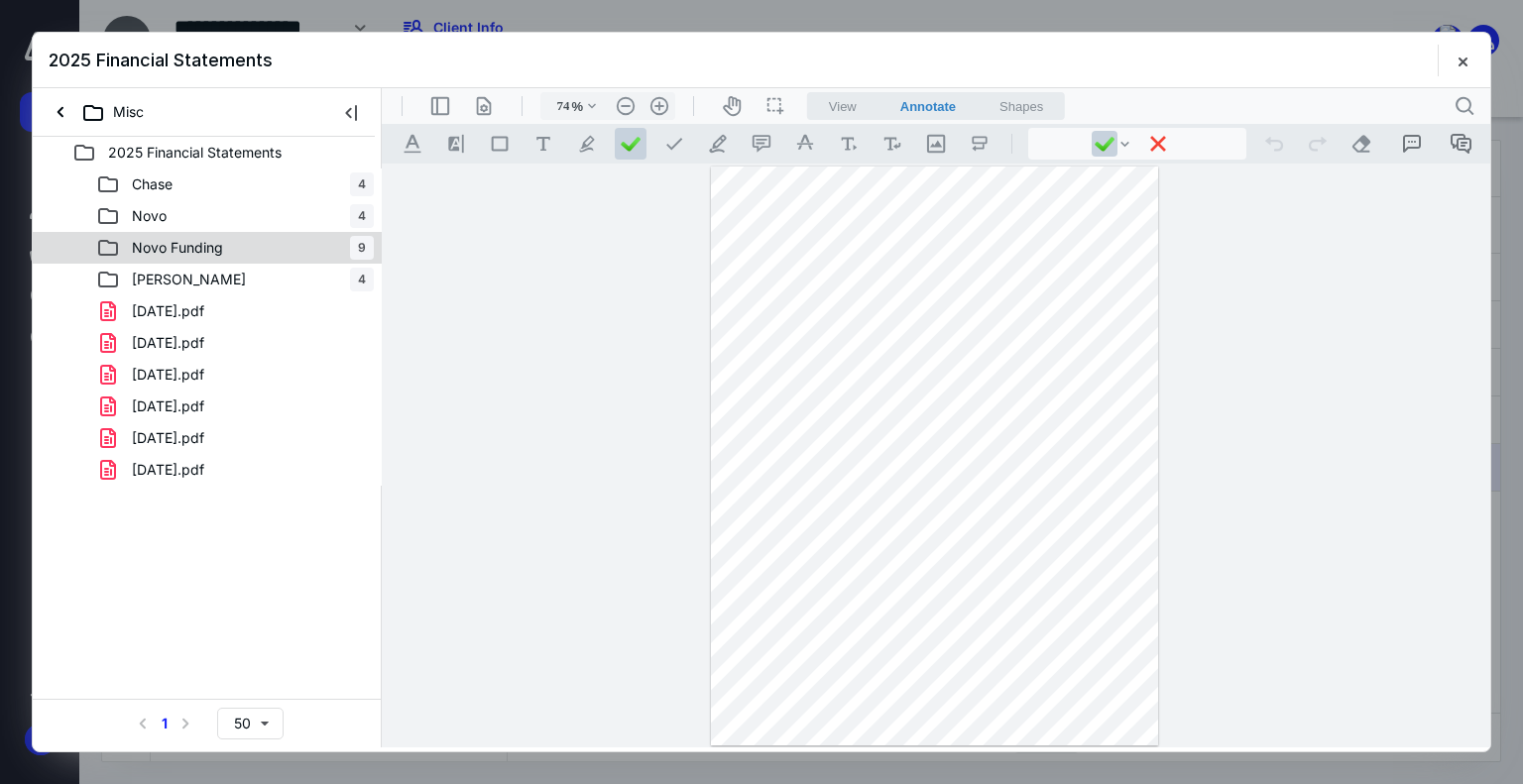 click on "Novo Funding" at bounding box center (177, 248) 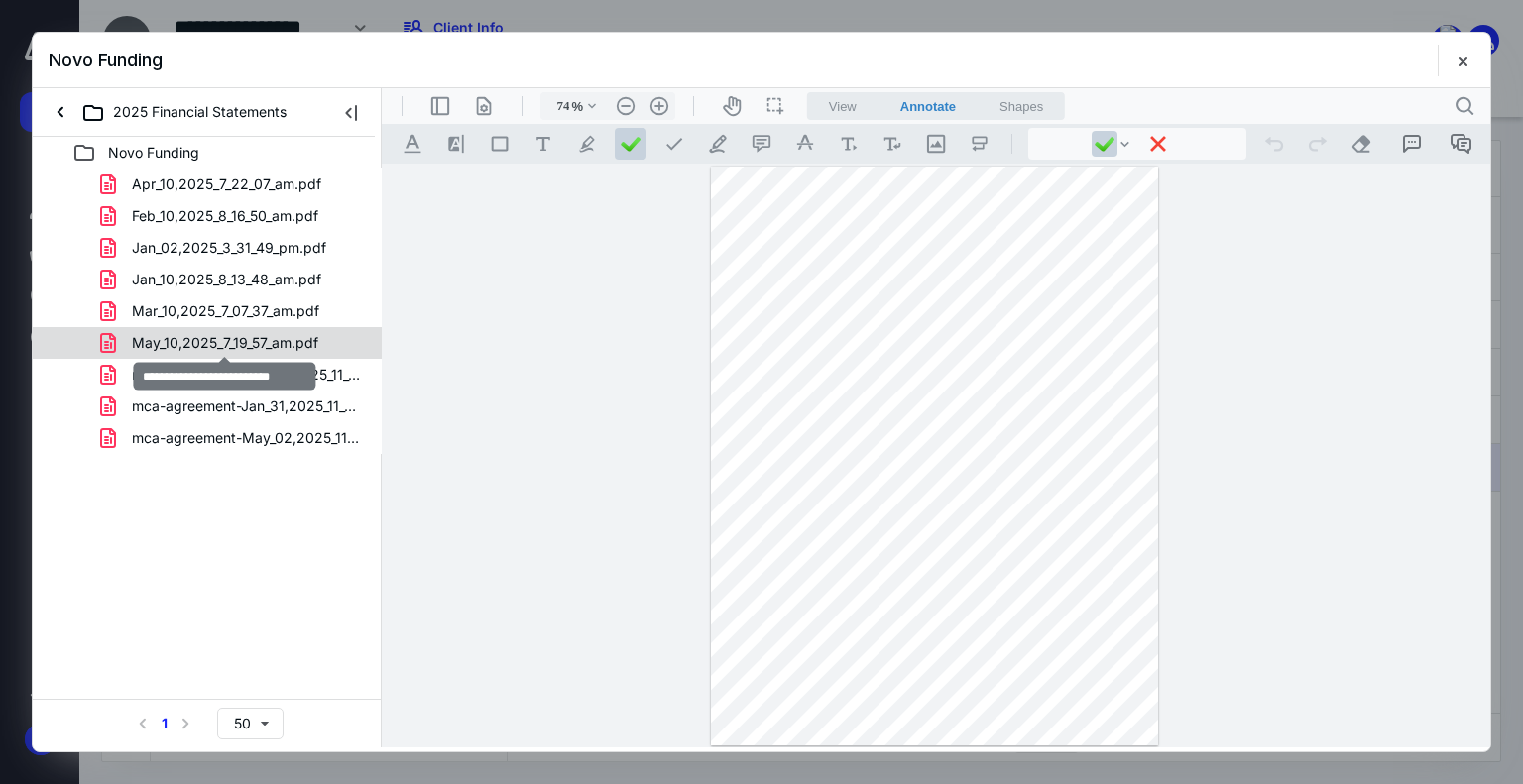click on "May_10,2025_7_19_57_am.pdf" at bounding box center [225, 343] 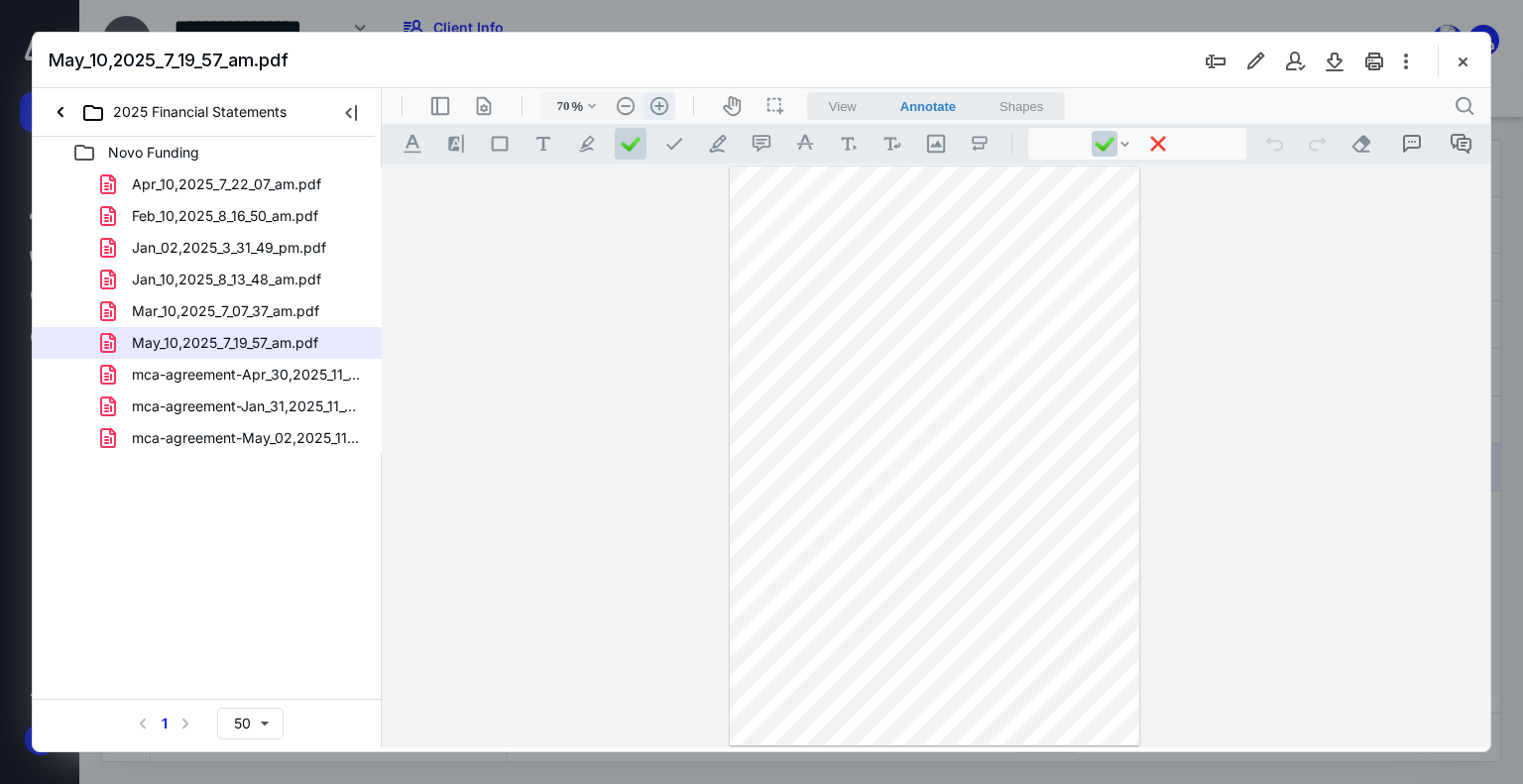 click on ".cls-1{fill:#abb0c4;} icon - header - zoom - in - line" at bounding box center [659, 106] 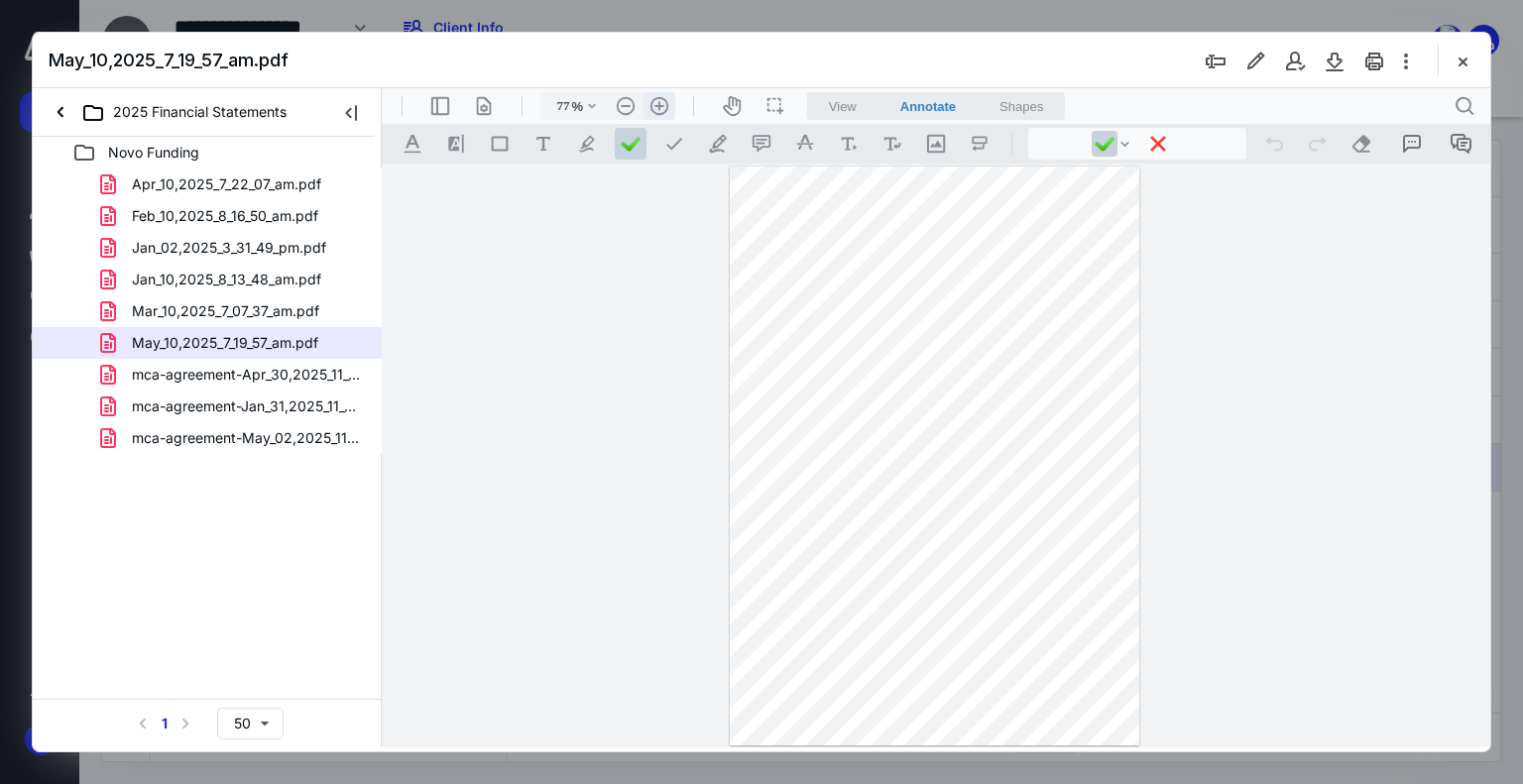 click on ".cls-1{fill:#abb0c4;} icon - header - zoom - in - line" at bounding box center [659, 106] 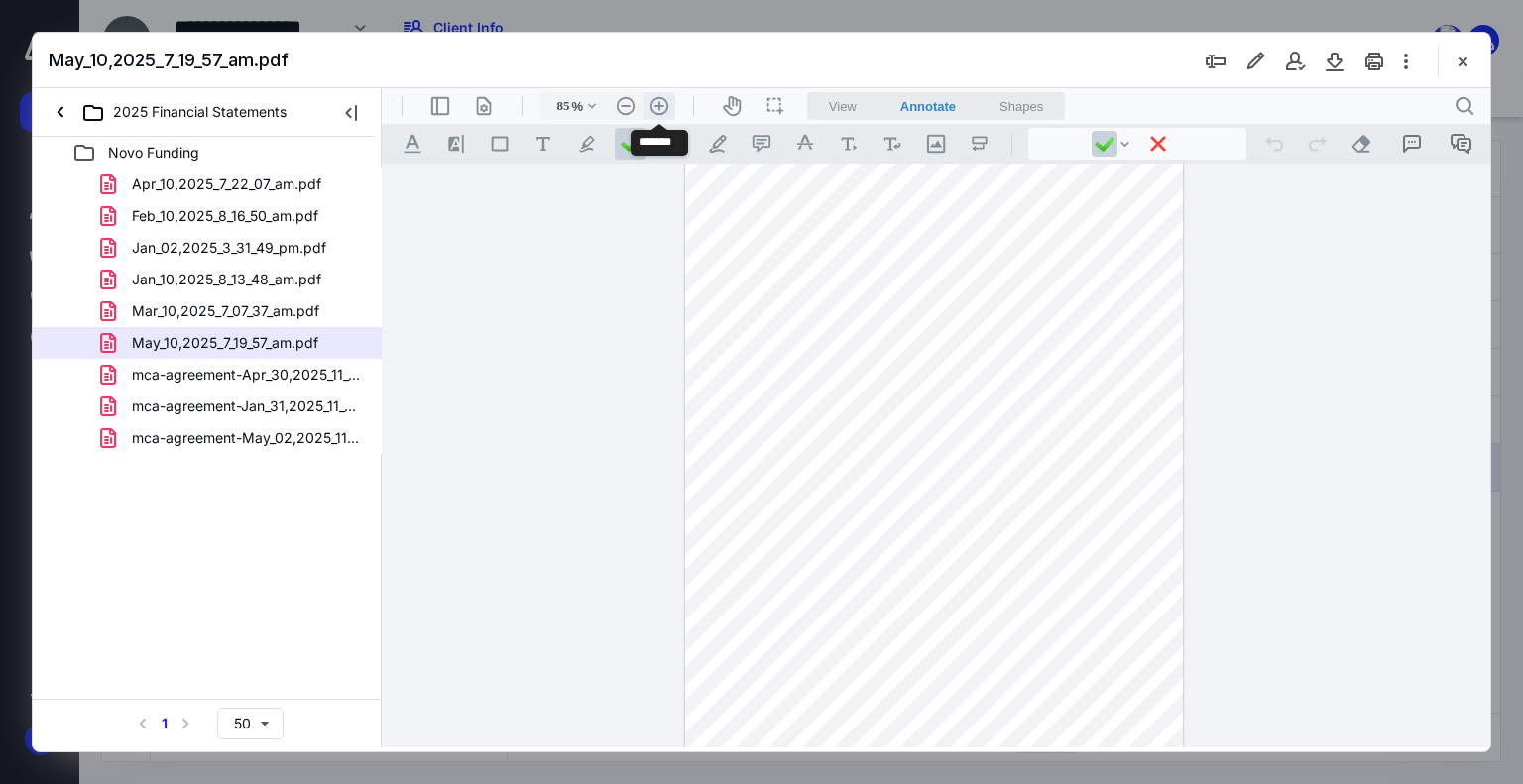 click on ".cls-1{fill:#abb0c4;} icon - header - zoom - in - line" at bounding box center (659, 106) 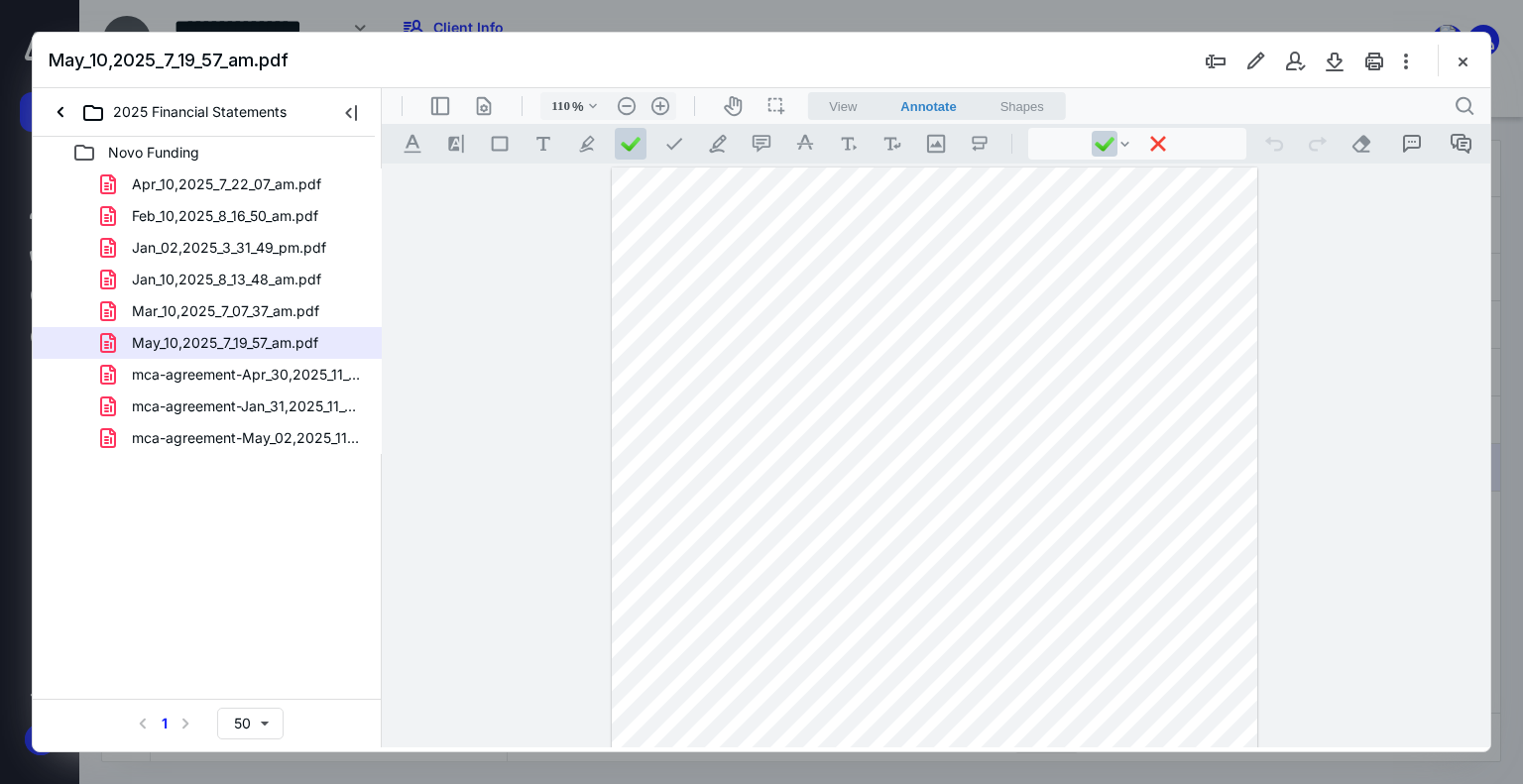 scroll, scrollTop: 0, scrollLeft: 0, axis: both 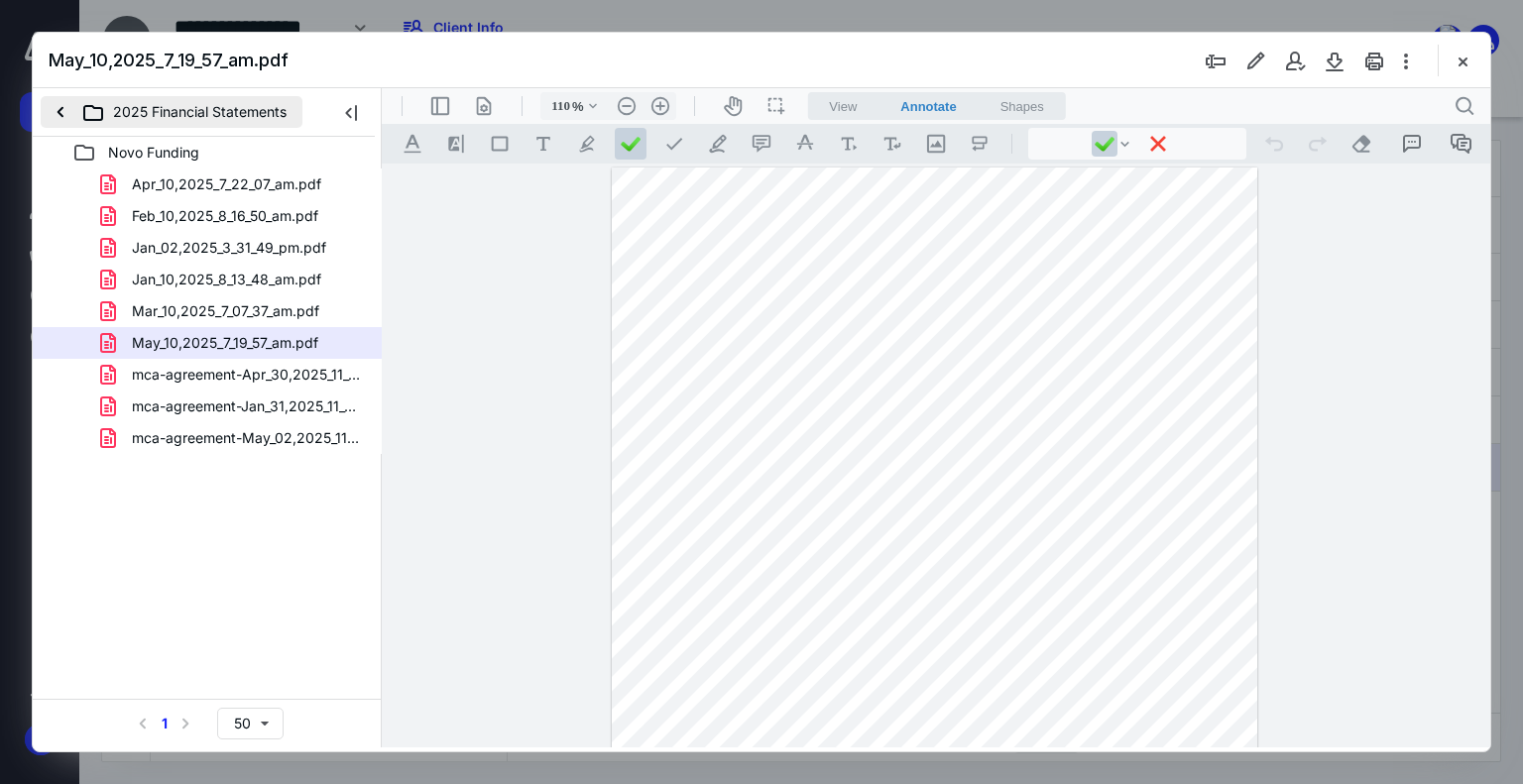 click on "2025 Financial Statements" at bounding box center [172, 112] 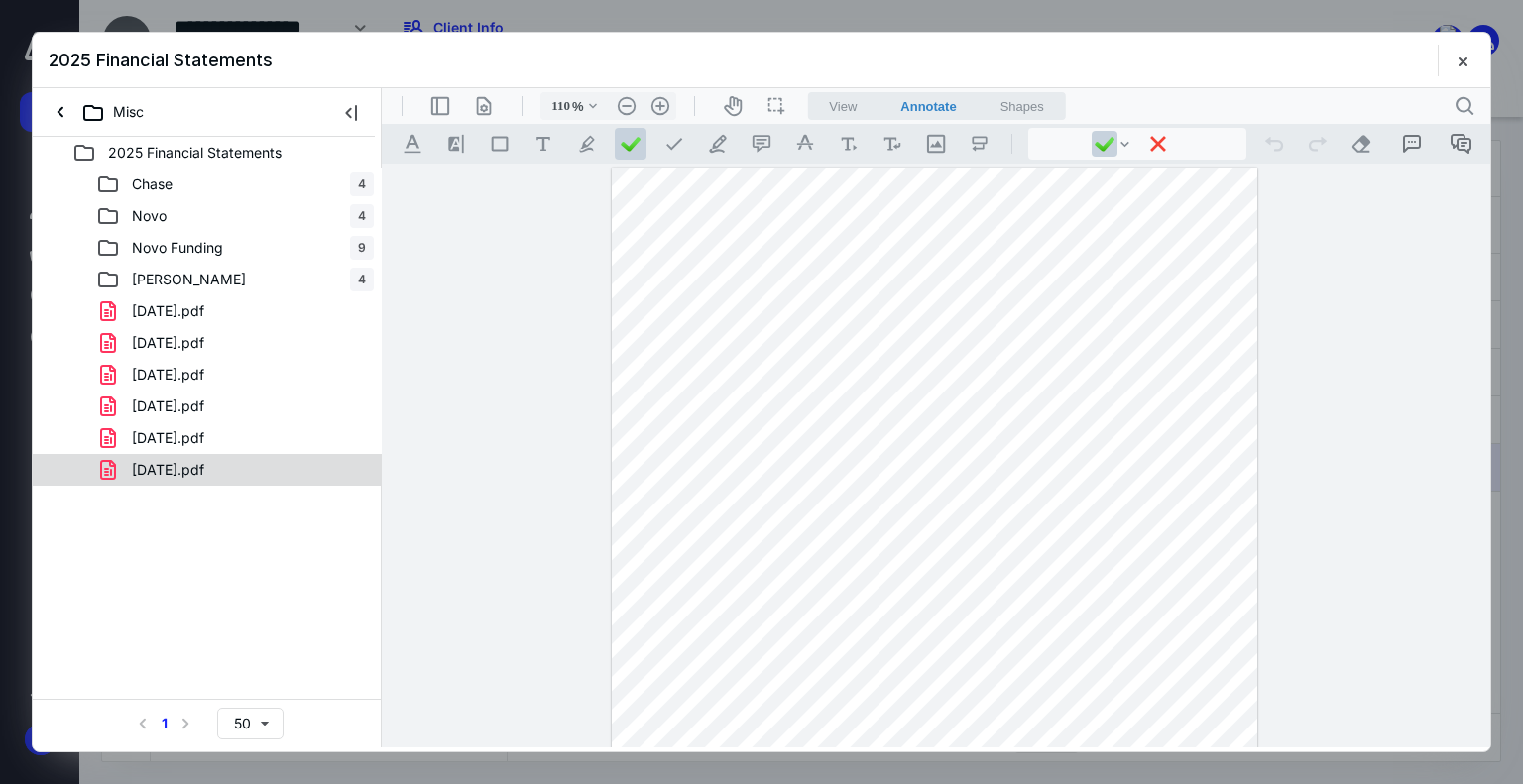 click on "2025-06-12.pdf" at bounding box center (168, 470) 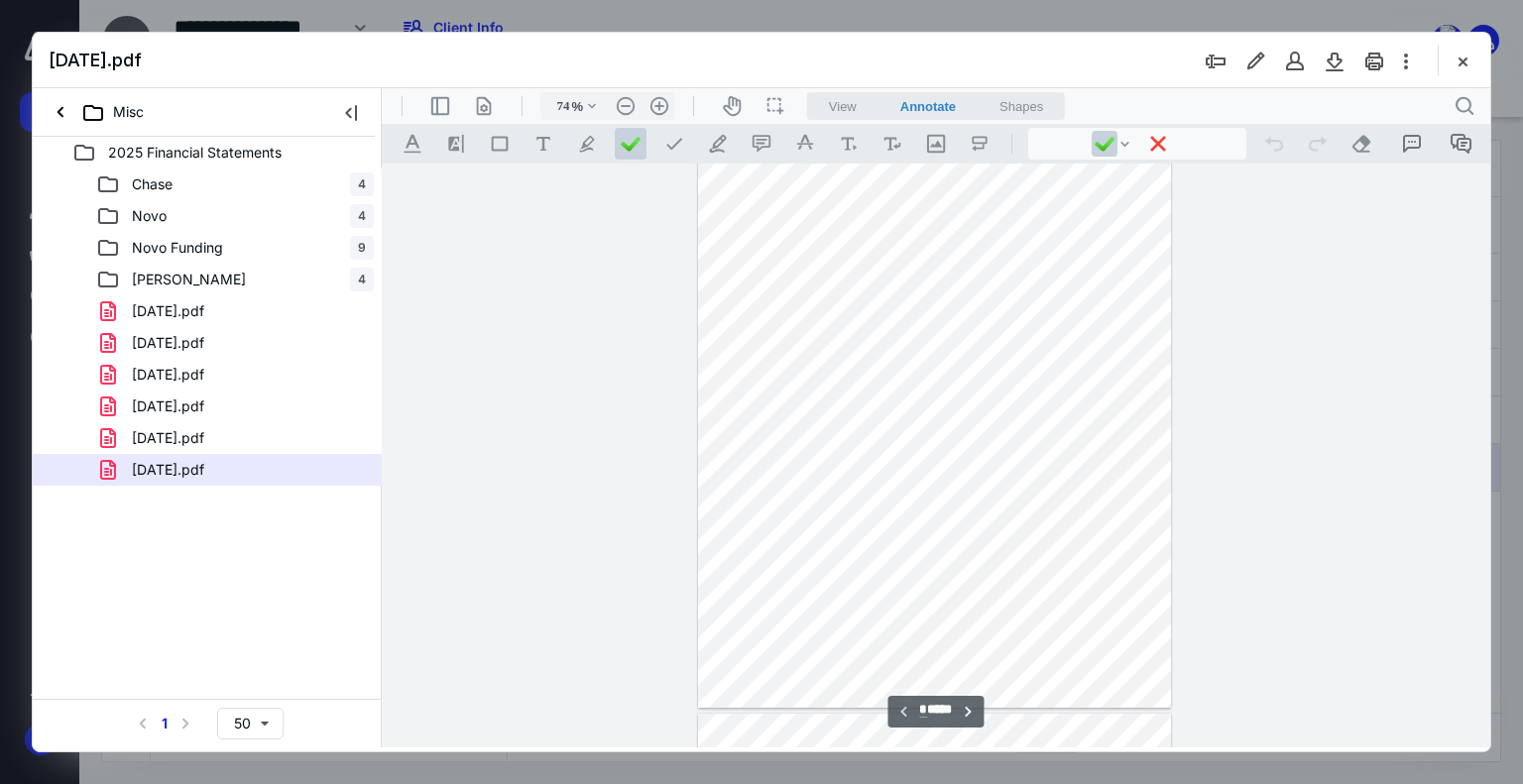 scroll, scrollTop: 0, scrollLeft: 0, axis: both 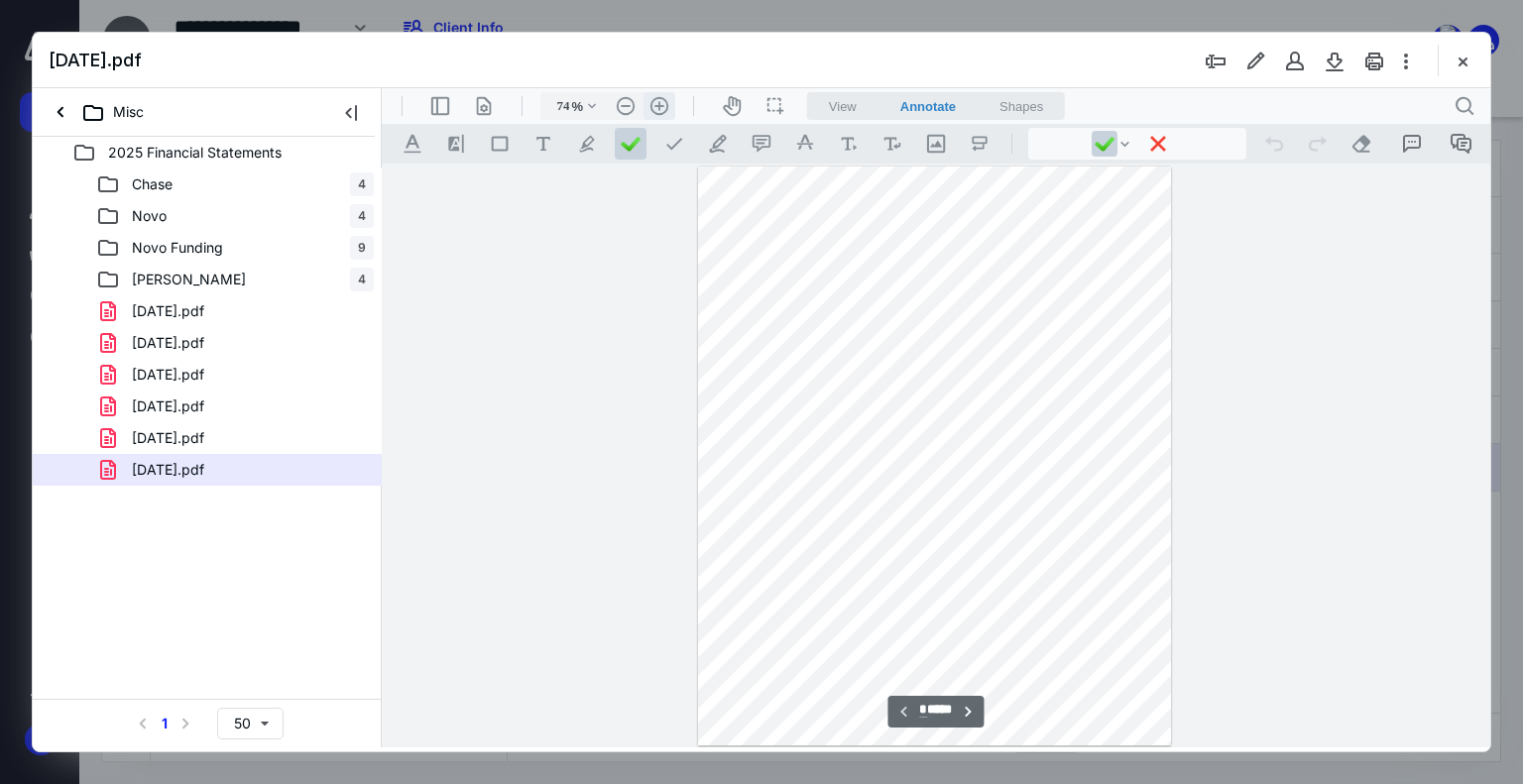 click on ".cls-1{fill:#abb0c4;} icon - header - zoom - in - line" at bounding box center (659, 106) 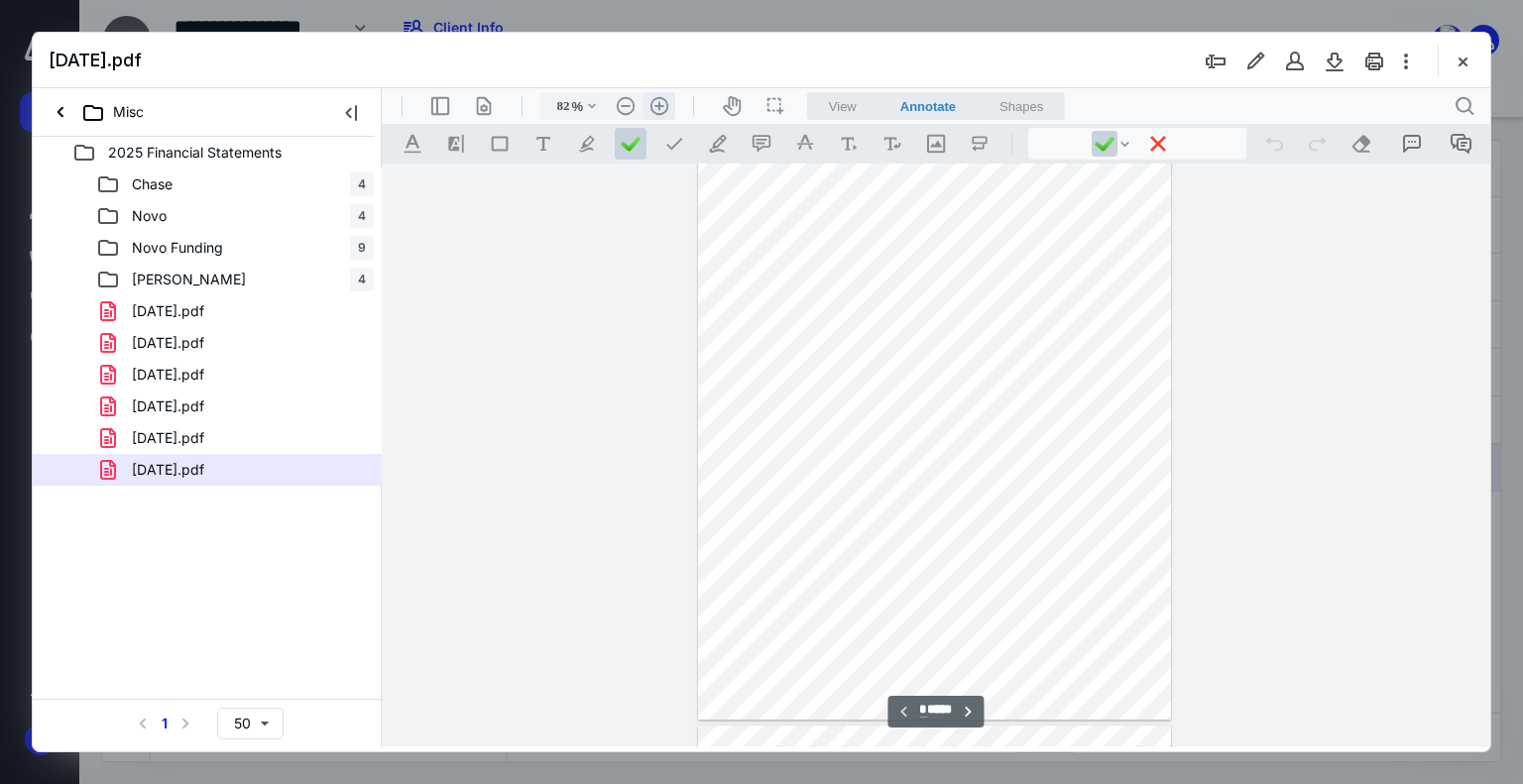 click on ".cls-1{fill:#abb0c4;} icon - header - zoom - in - line" at bounding box center (659, 106) 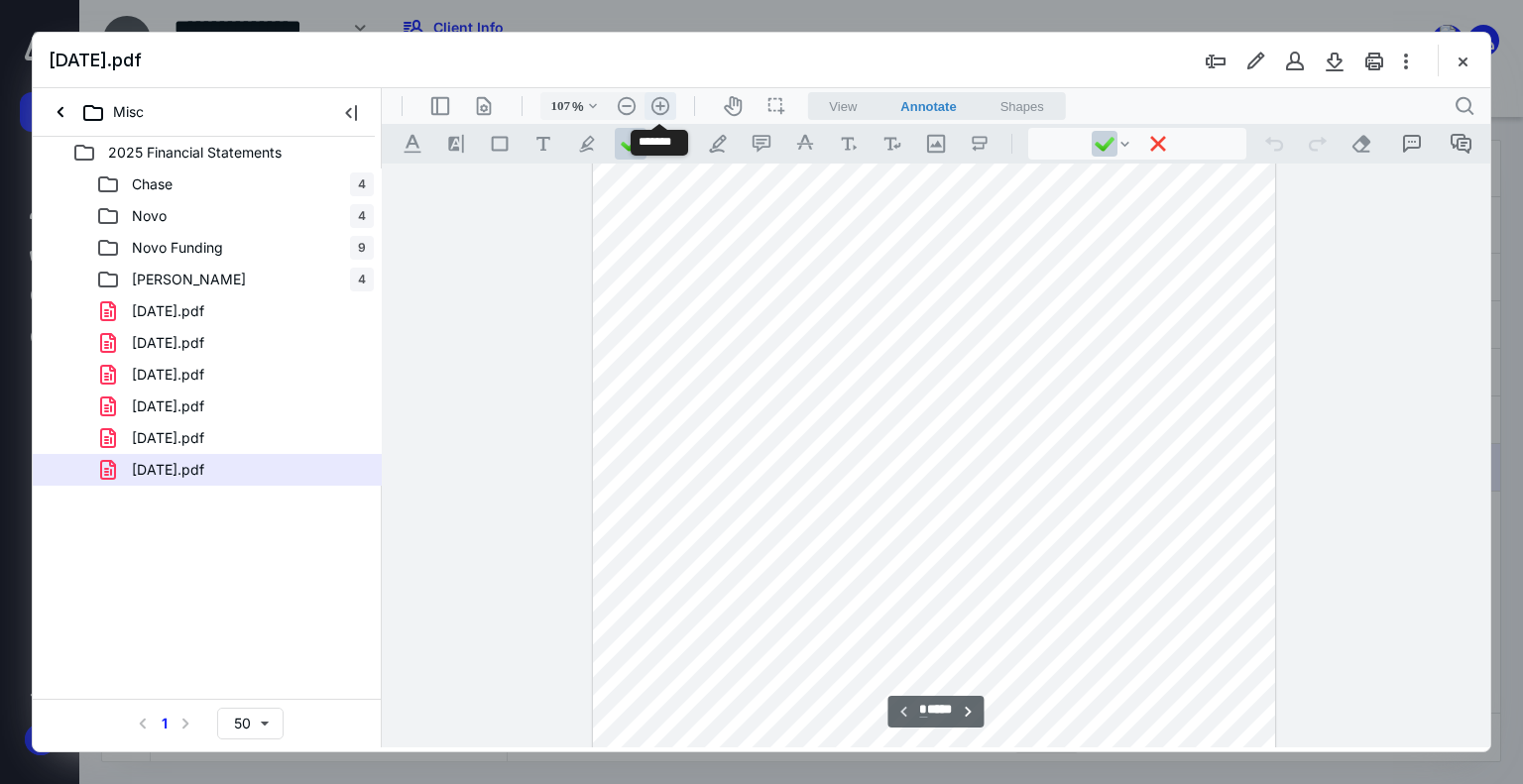 click on ".cls-1{fill:#abb0c4;} icon - header - zoom - in - line" at bounding box center [660, 106] 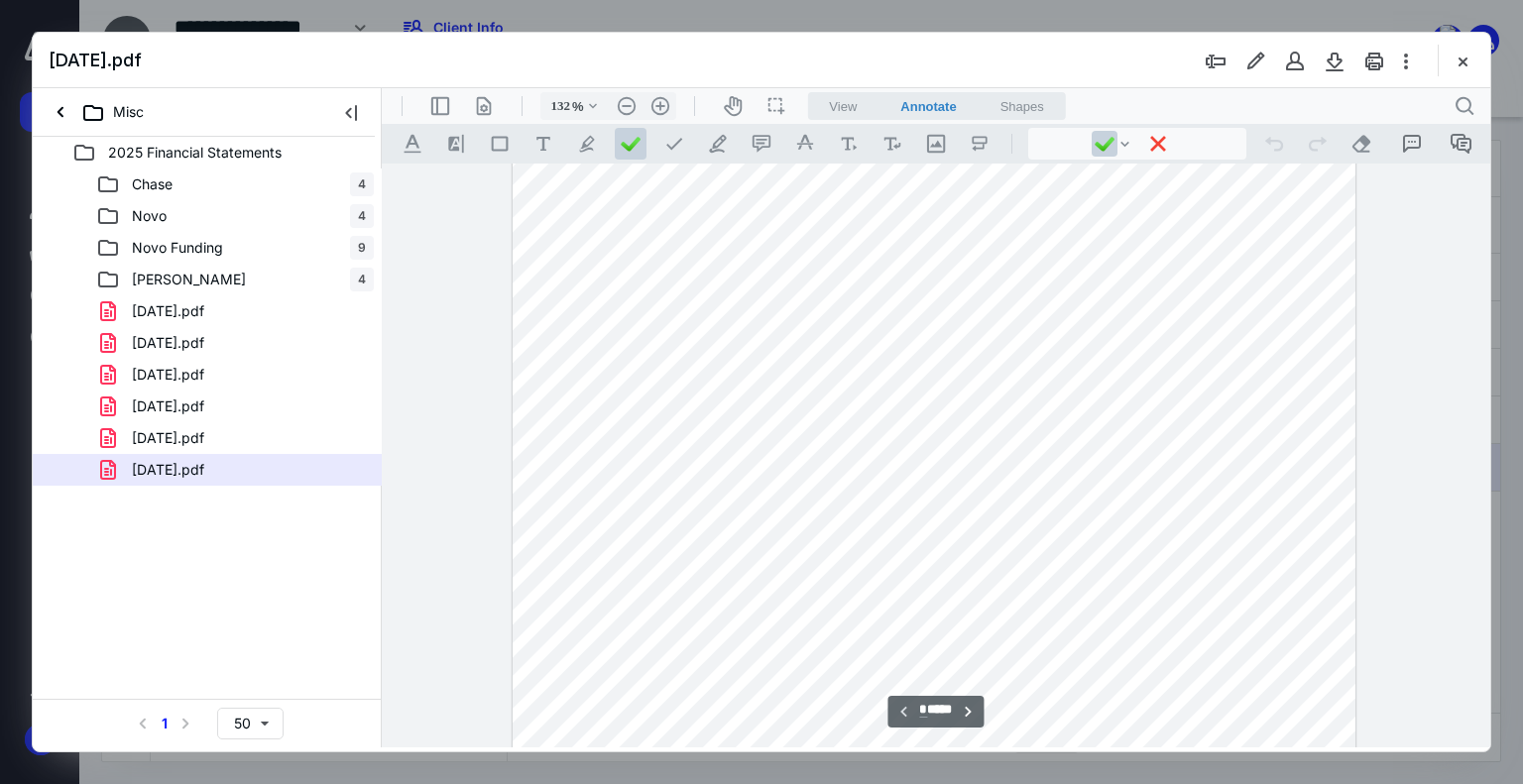 scroll, scrollTop: 0, scrollLeft: 0, axis: both 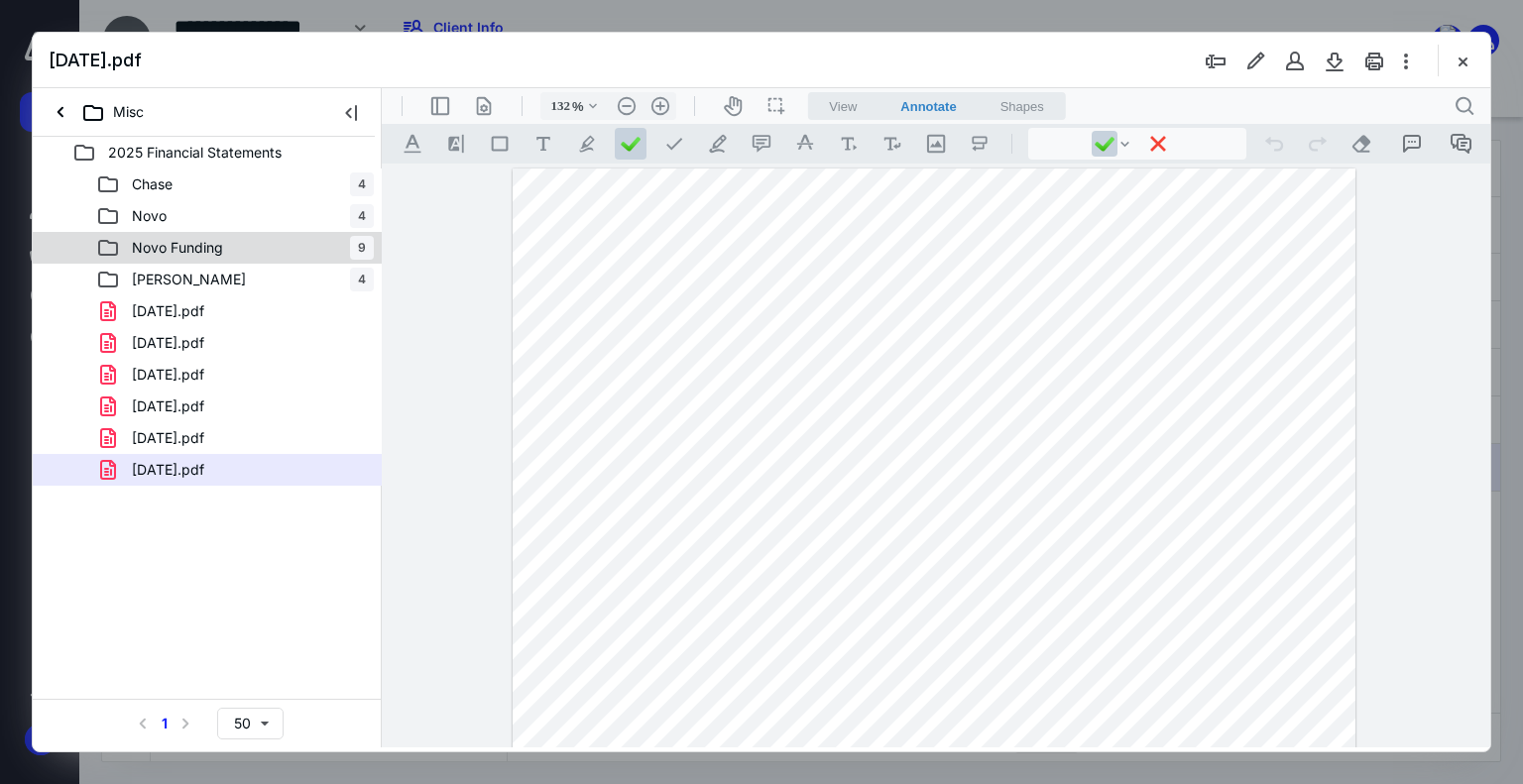 click on "Novo Funding 9" at bounding box center (235, 248) 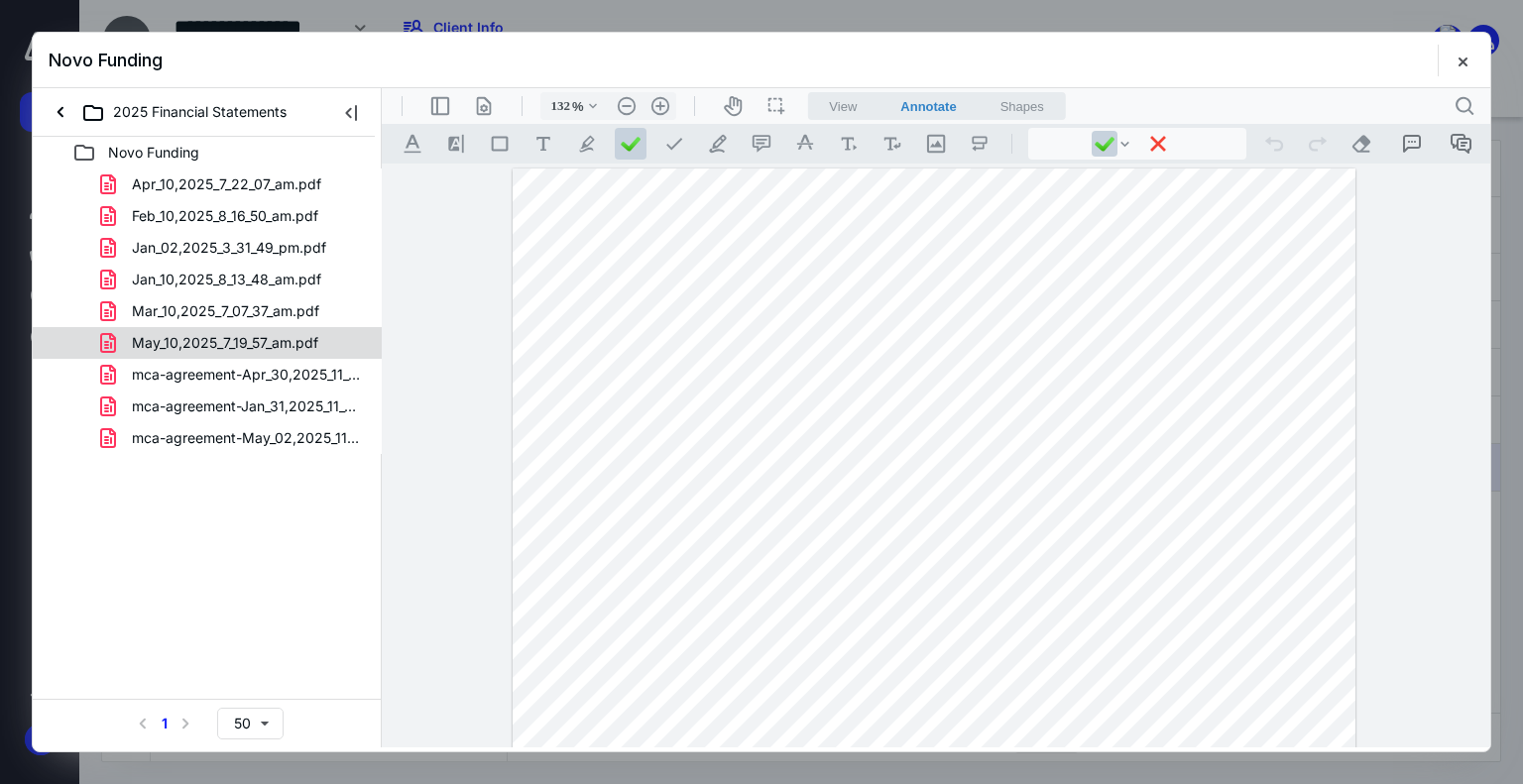 click on "May_10,2025_7_19_57_am.pdf" at bounding box center [225, 343] 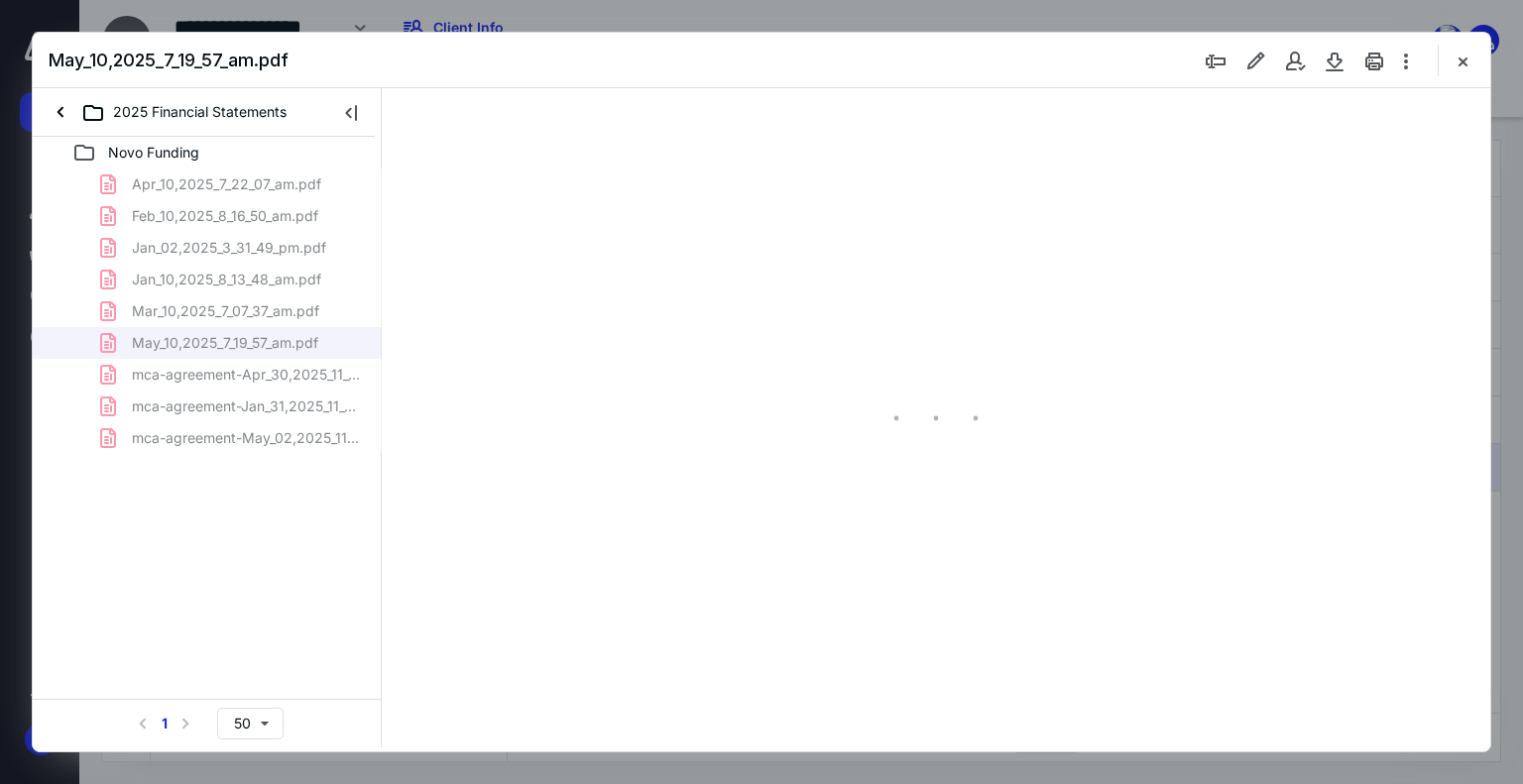 type on "70" 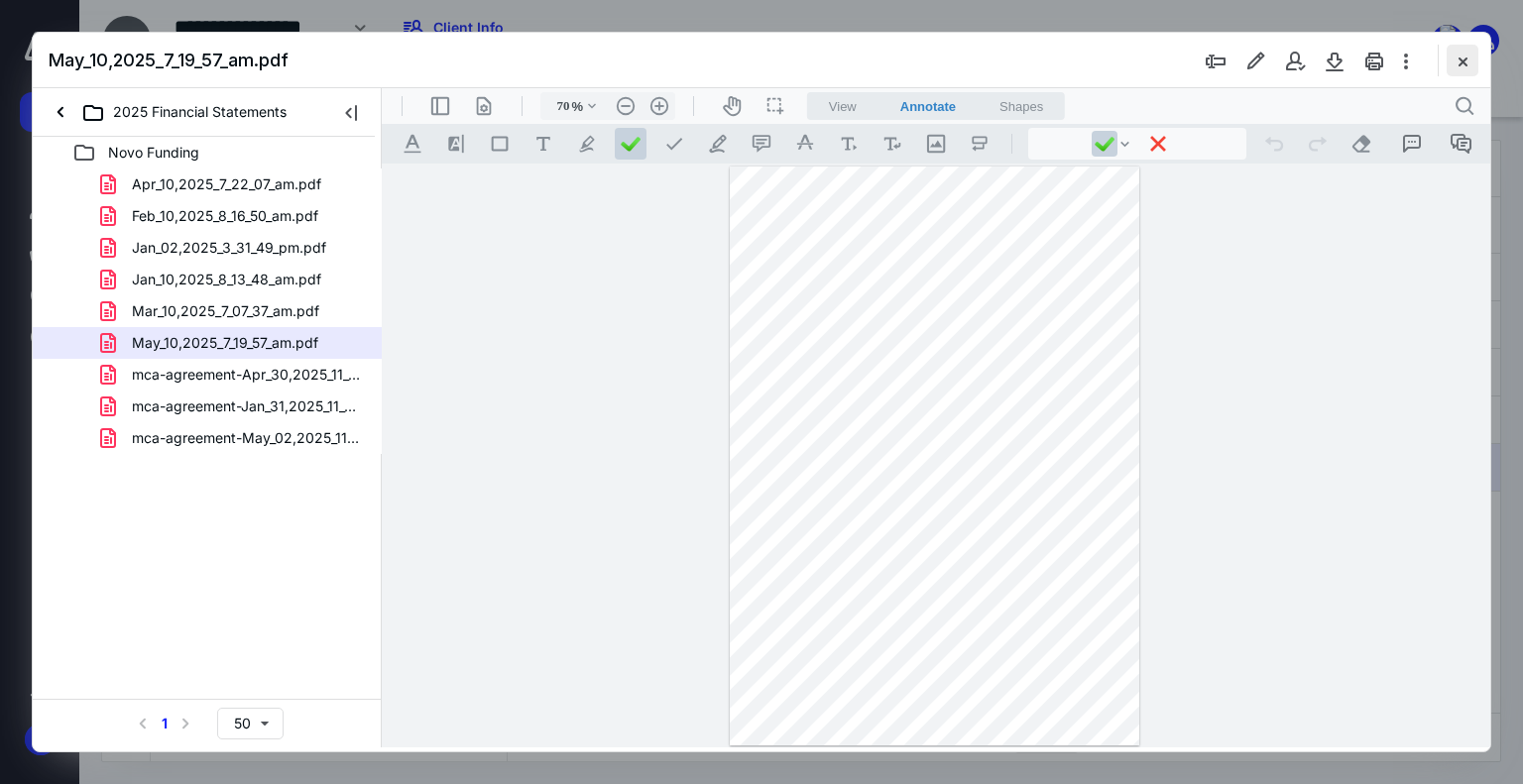 click at bounding box center [1463, 60] 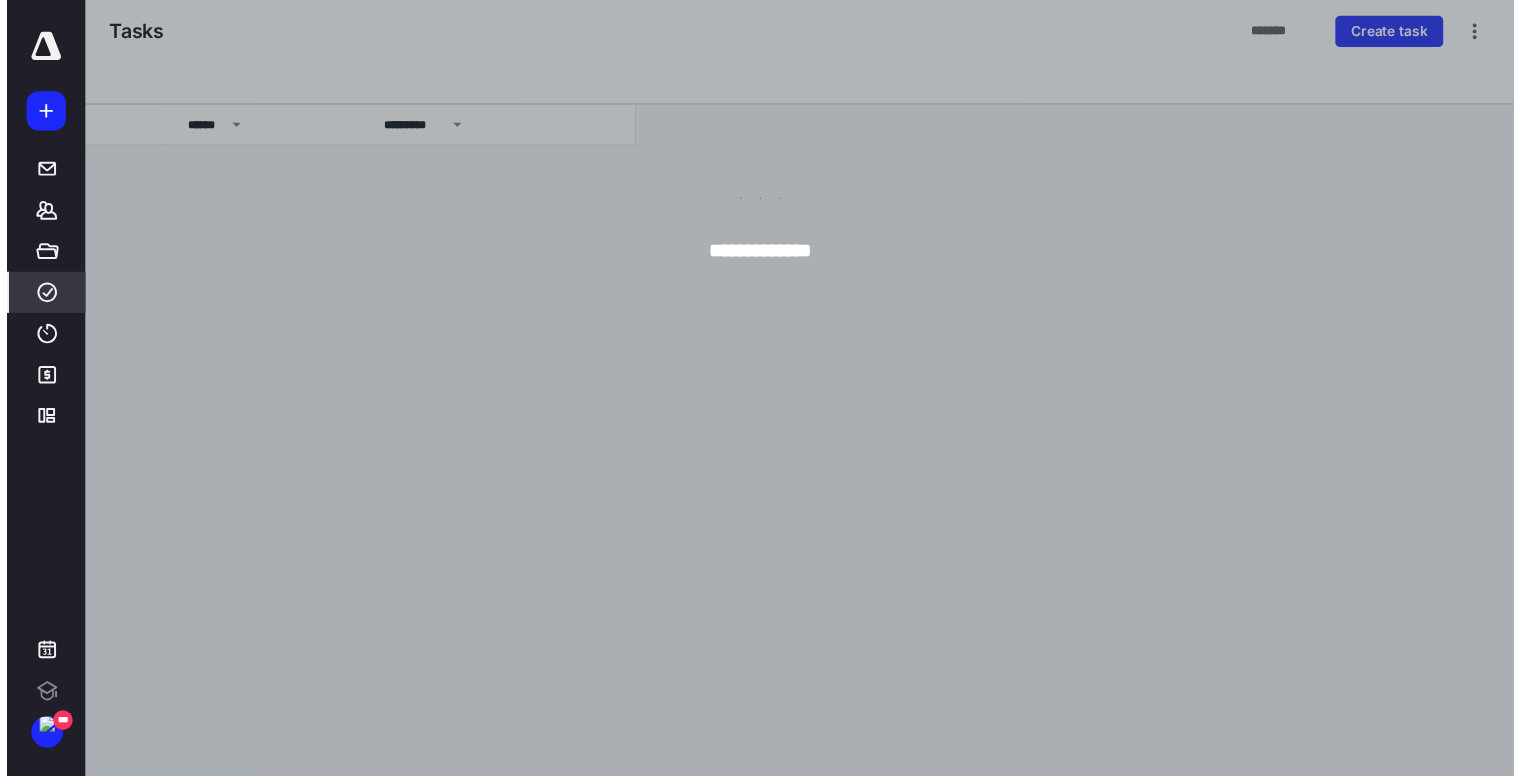 scroll, scrollTop: 0, scrollLeft: 0, axis: both 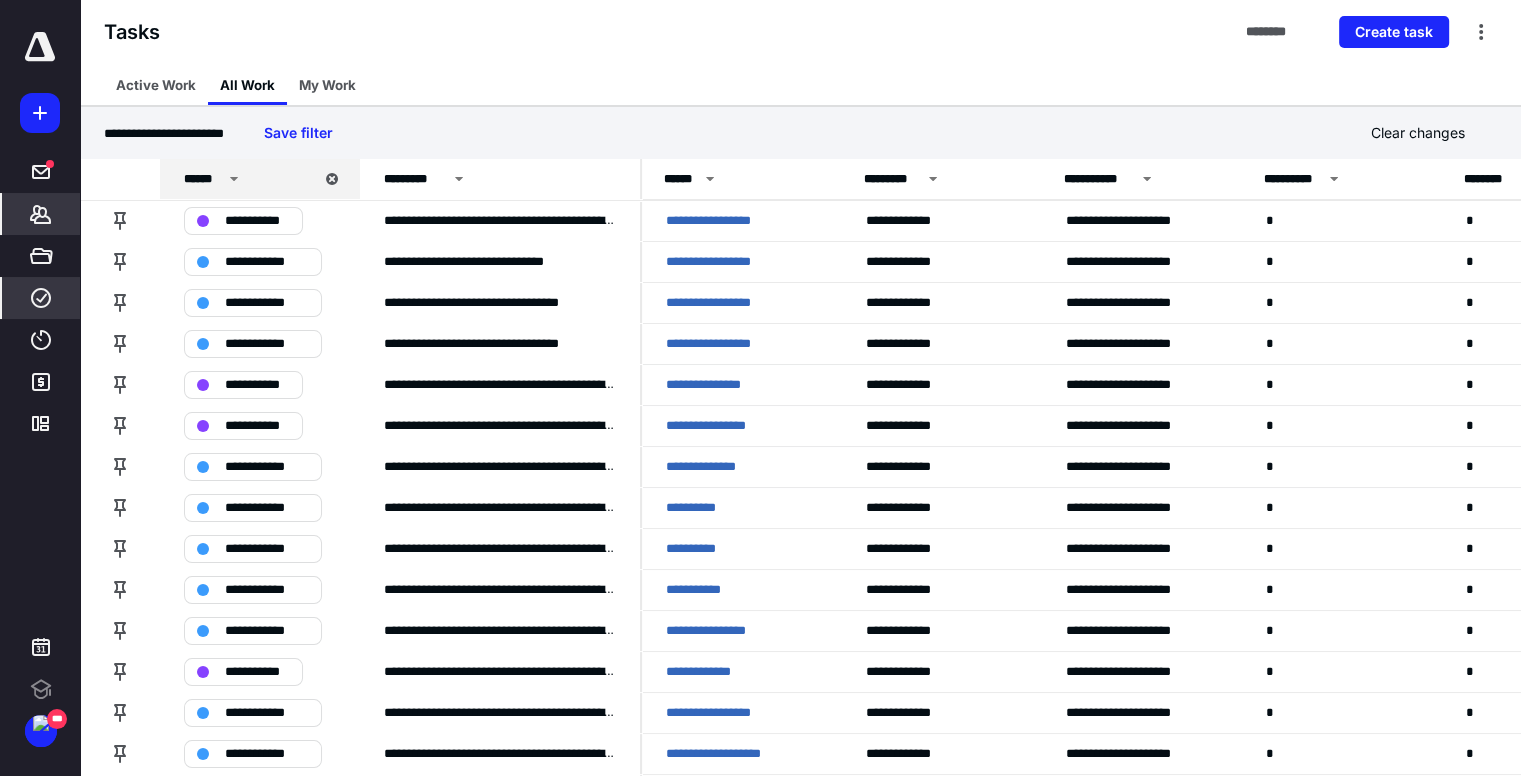 click on "*******" at bounding box center (41, 214) 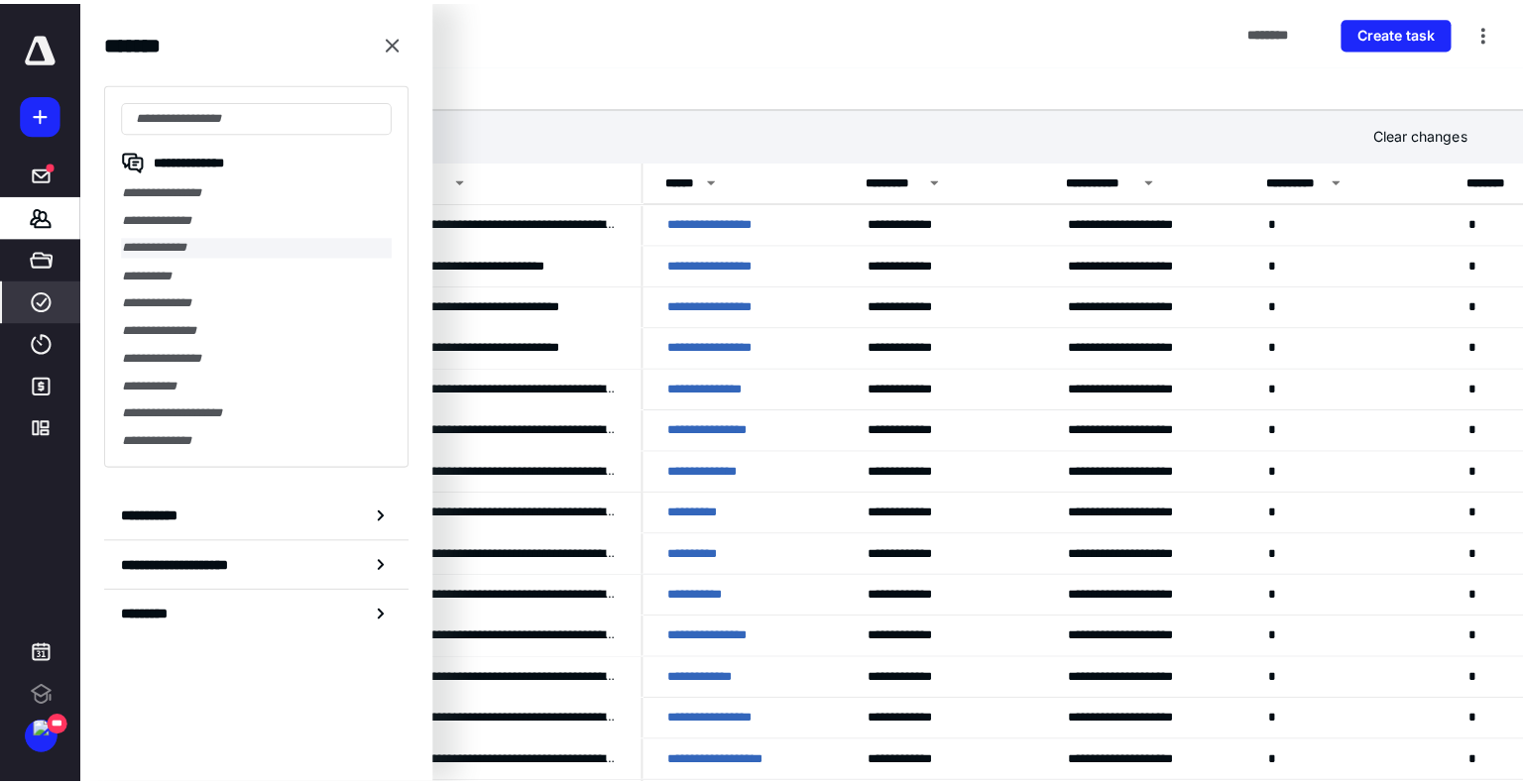 scroll, scrollTop: 0, scrollLeft: 0, axis: both 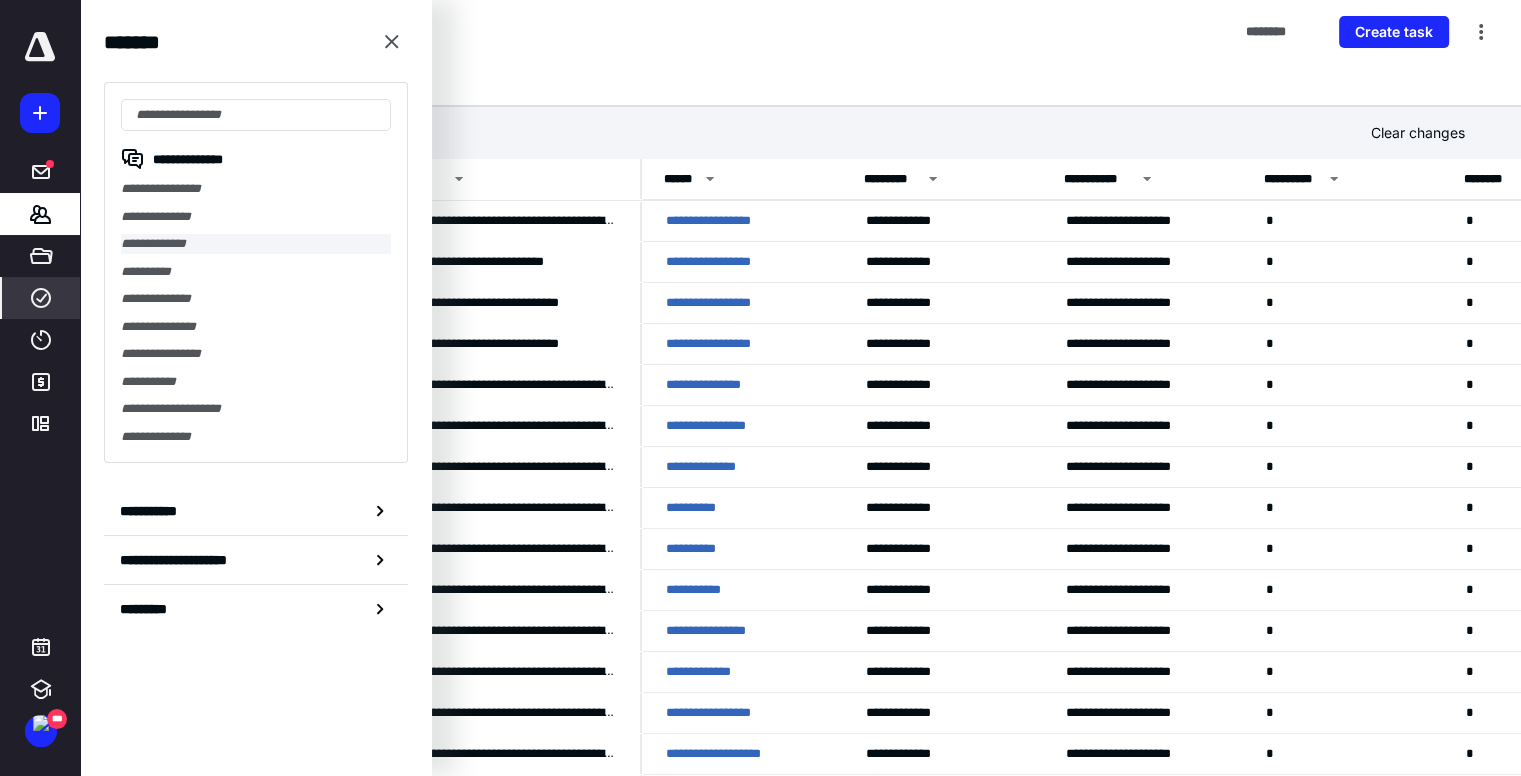 click on "**********" at bounding box center (256, 244) 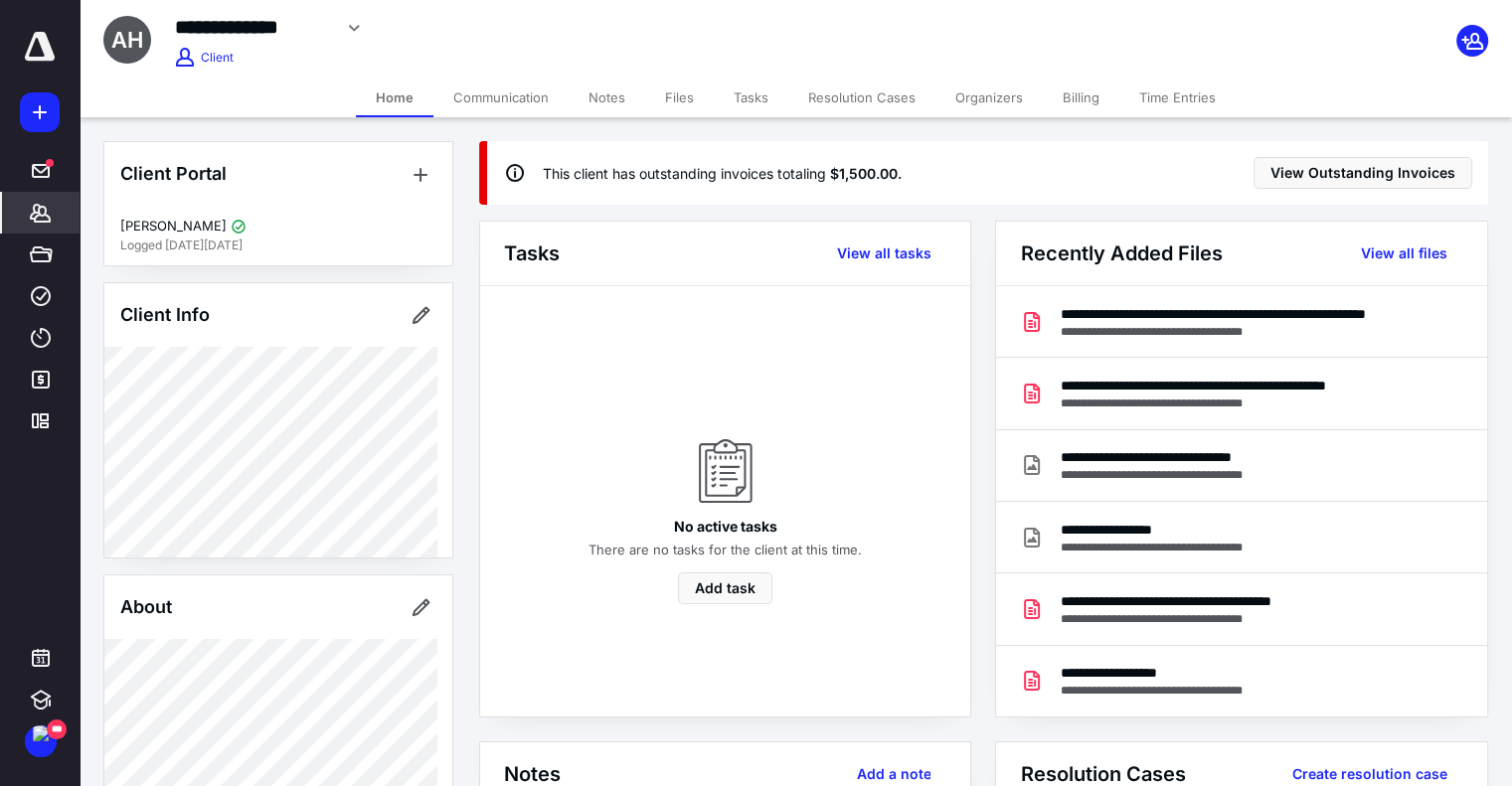 click on "Billing" at bounding box center (1081, 97) 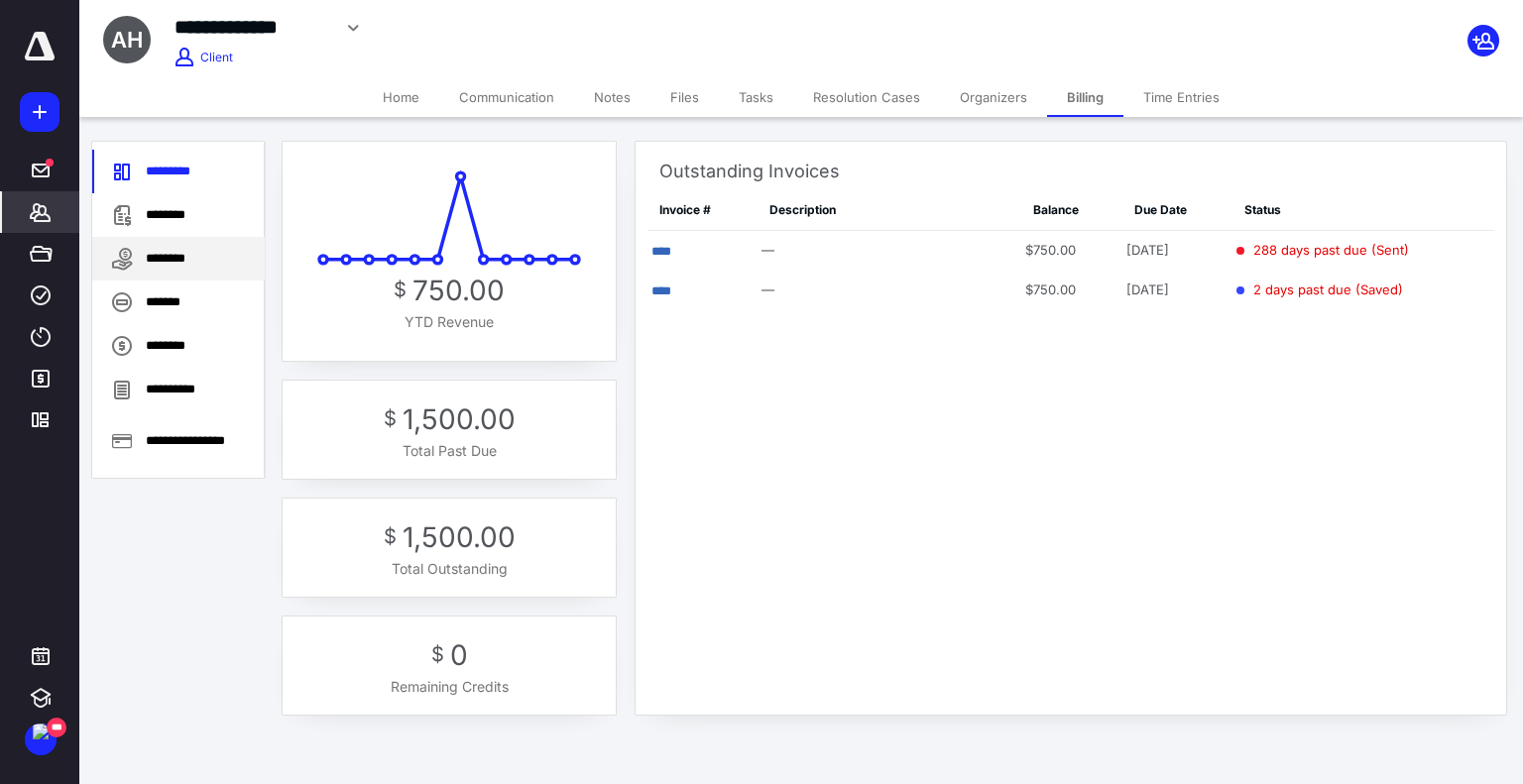 click on "********" at bounding box center [178, 259] 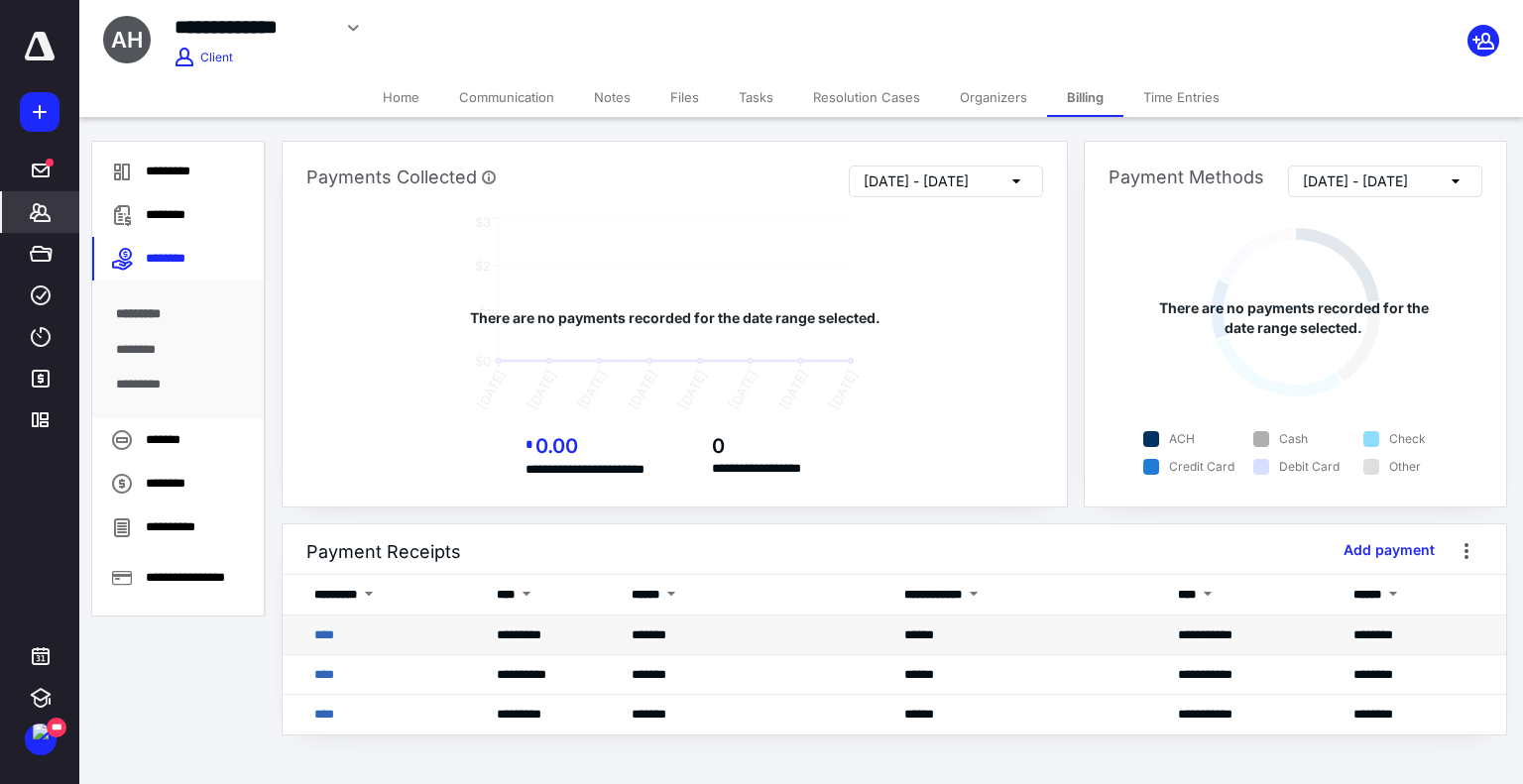 drag, startPoint x: 593, startPoint y: 635, endPoint x: 525, endPoint y: 636, distance: 68.00735 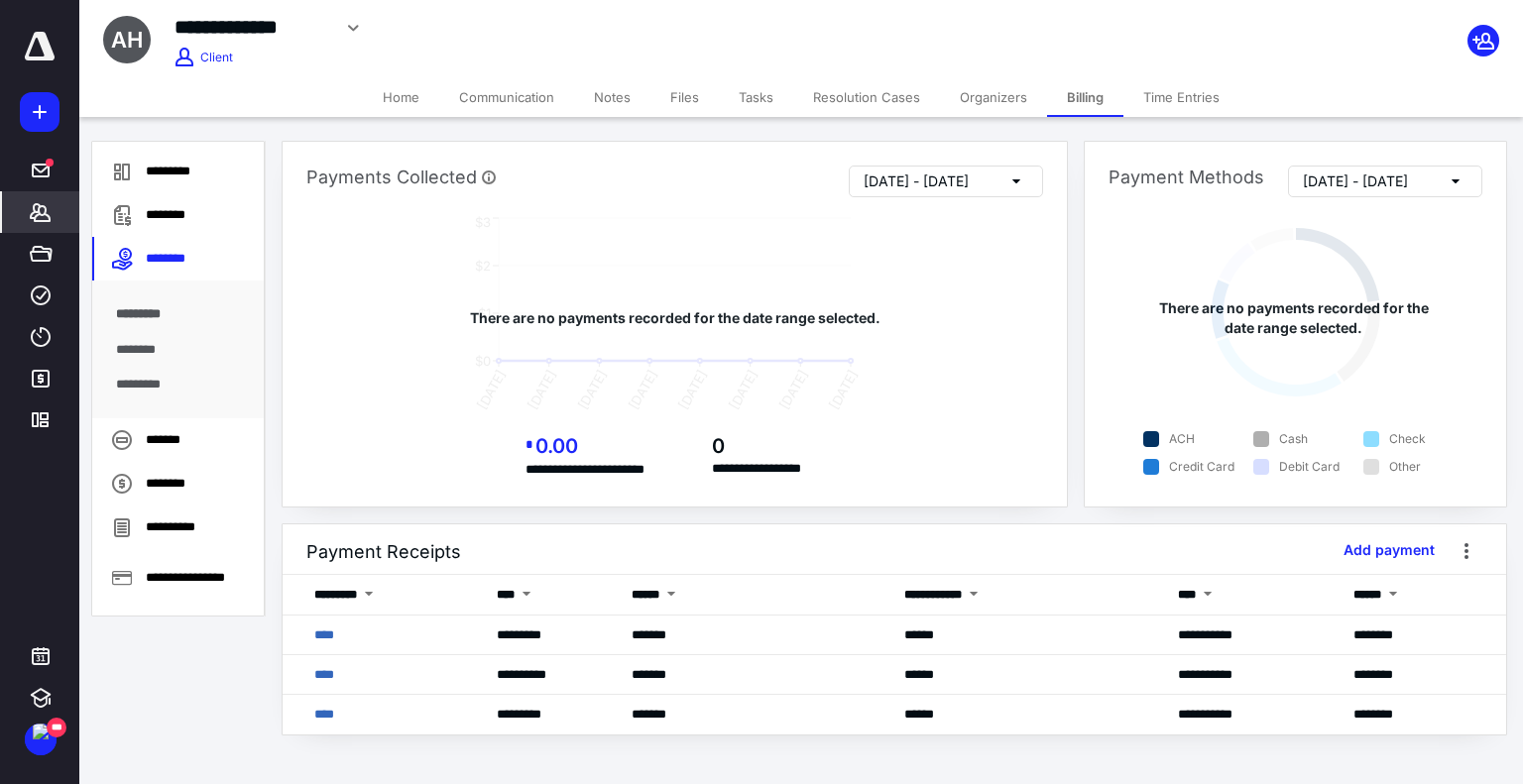 click on "*******" at bounding box center (41, 212) 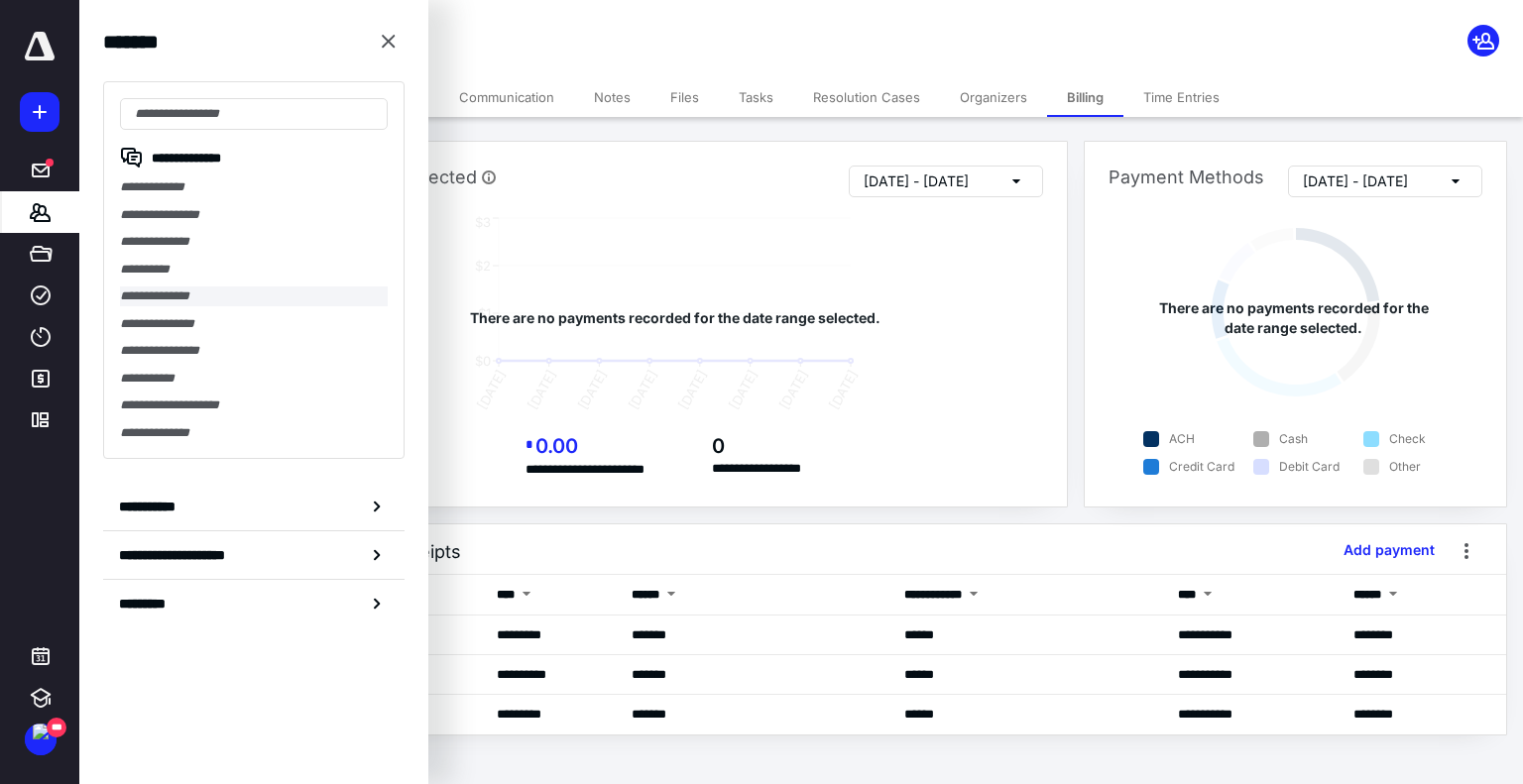 click on "**********" at bounding box center [254, 296] 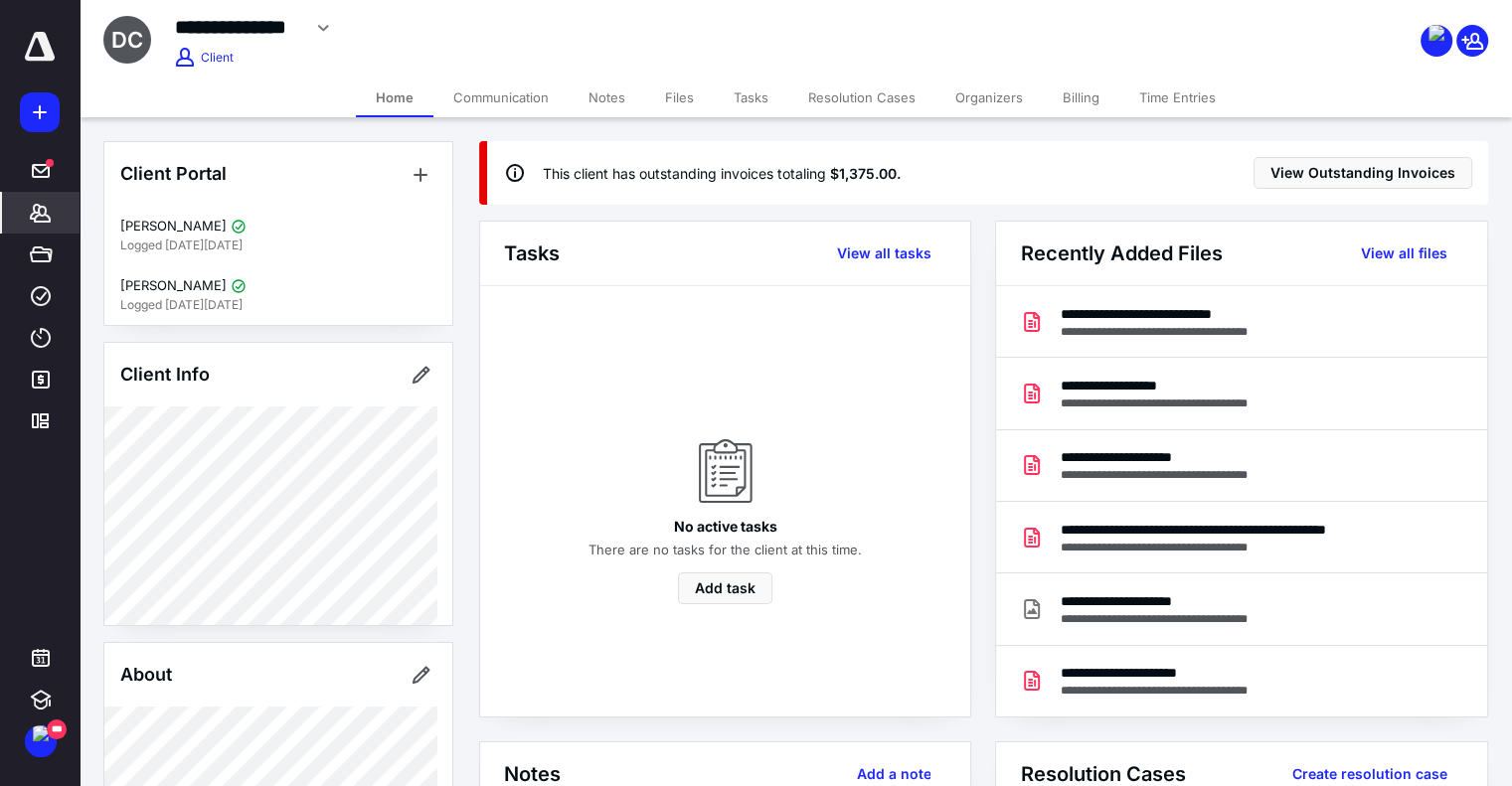 click on "Files" at bounding box center [679, 97] 